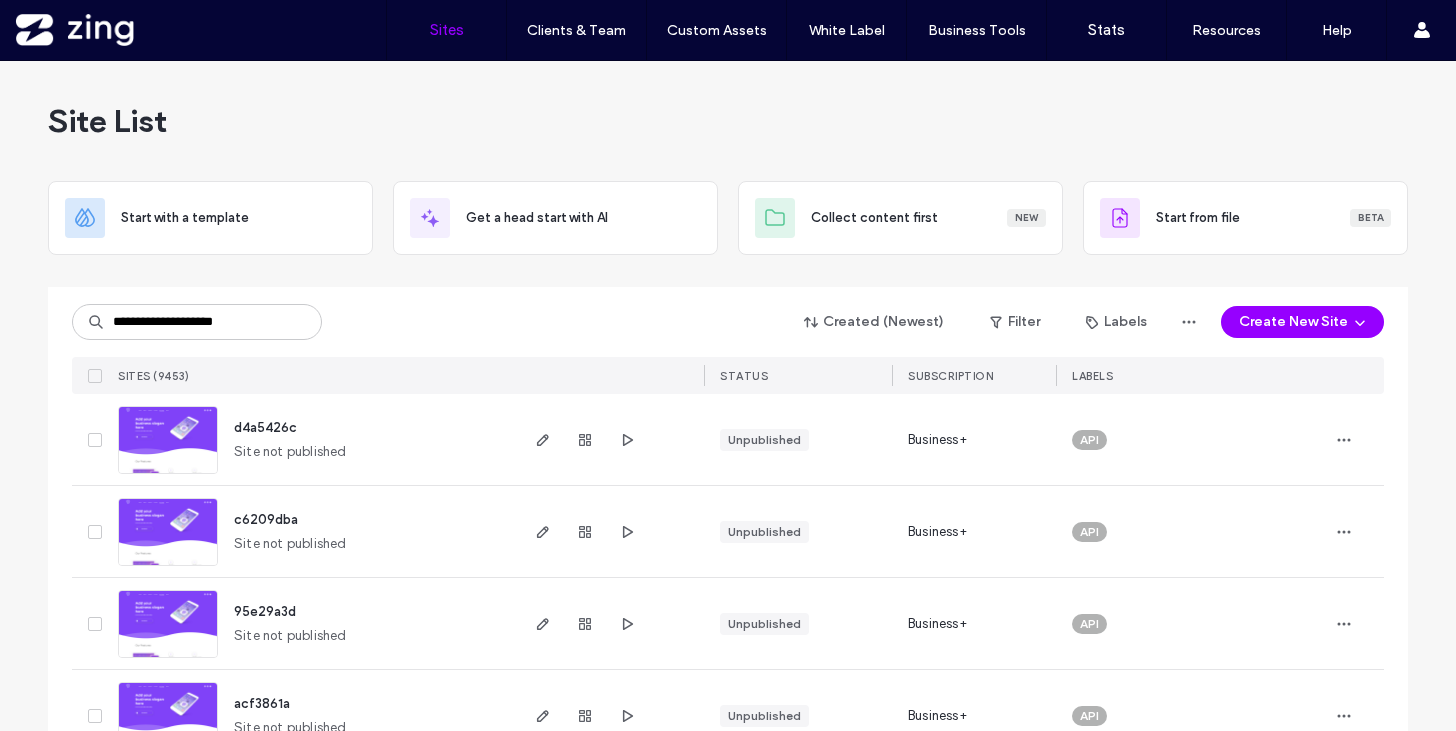 scroll, scrollTop: 0, scrollLeft: 0, axis: both 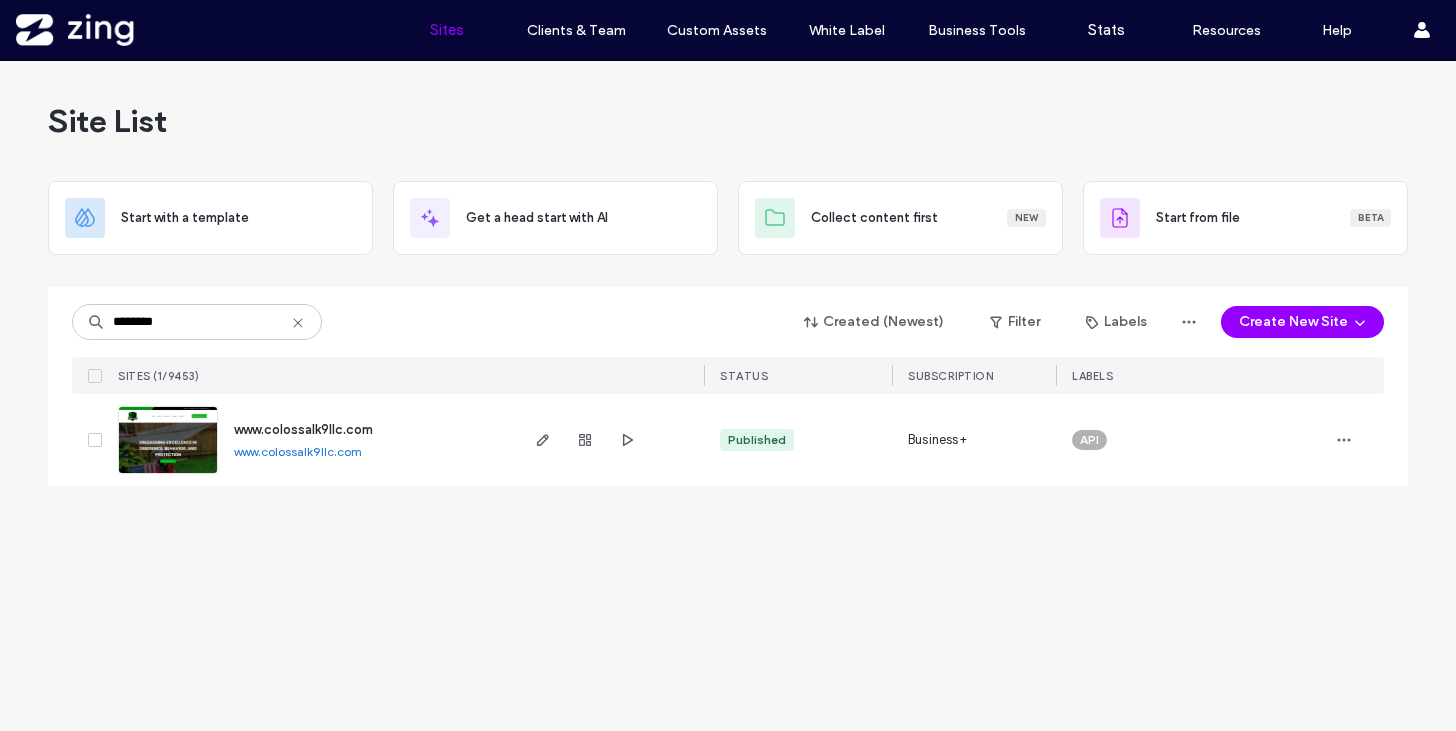 type on "********" 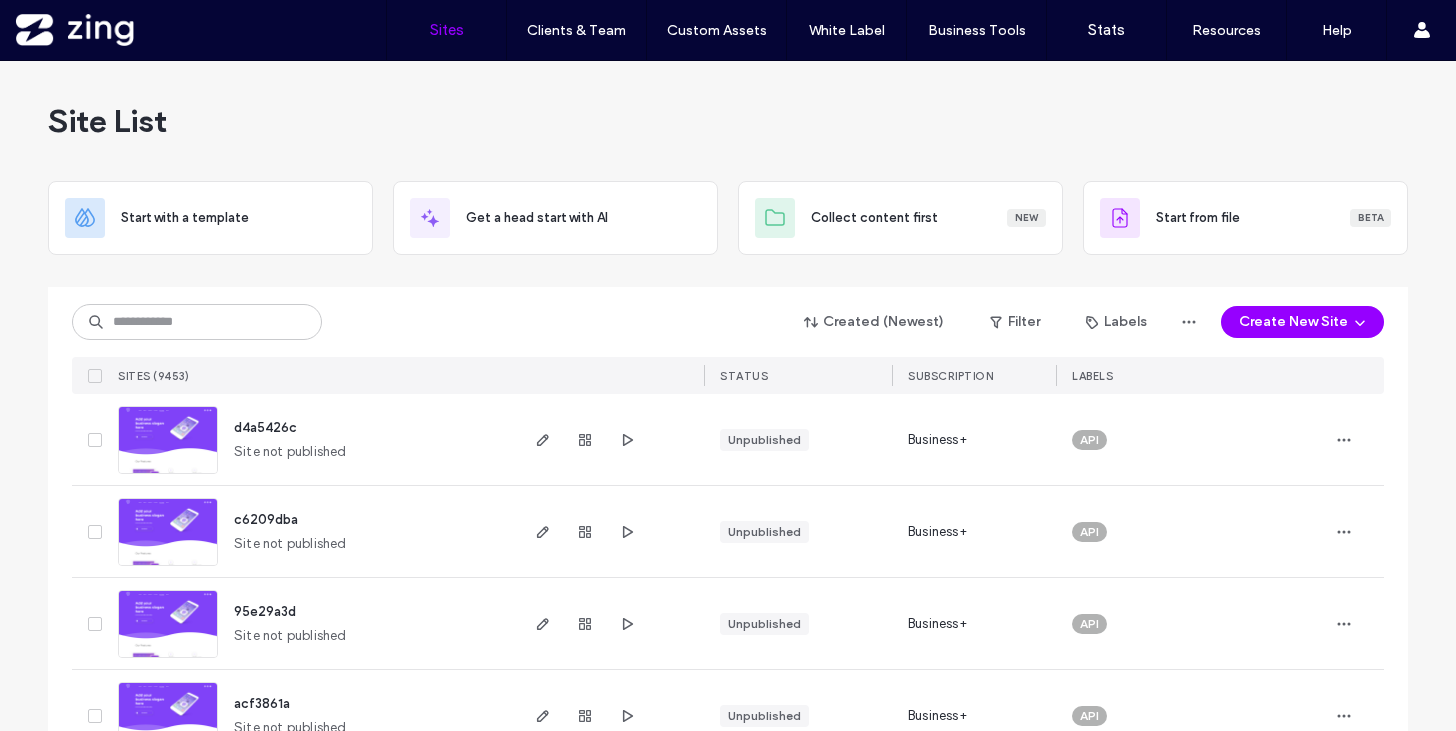 scroll, scrollTop: 0, scrollLeft: 0, axis: both 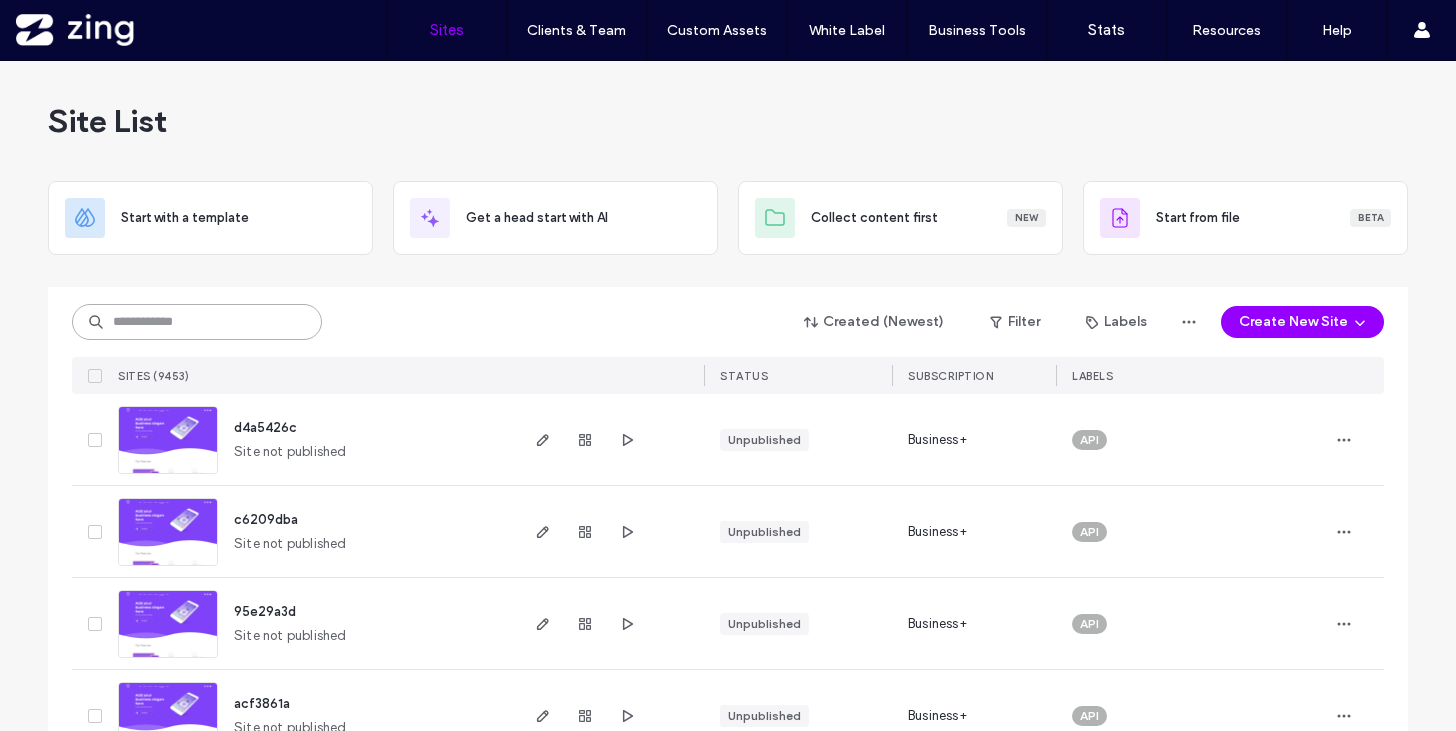 click at bounding box center (197, 322) 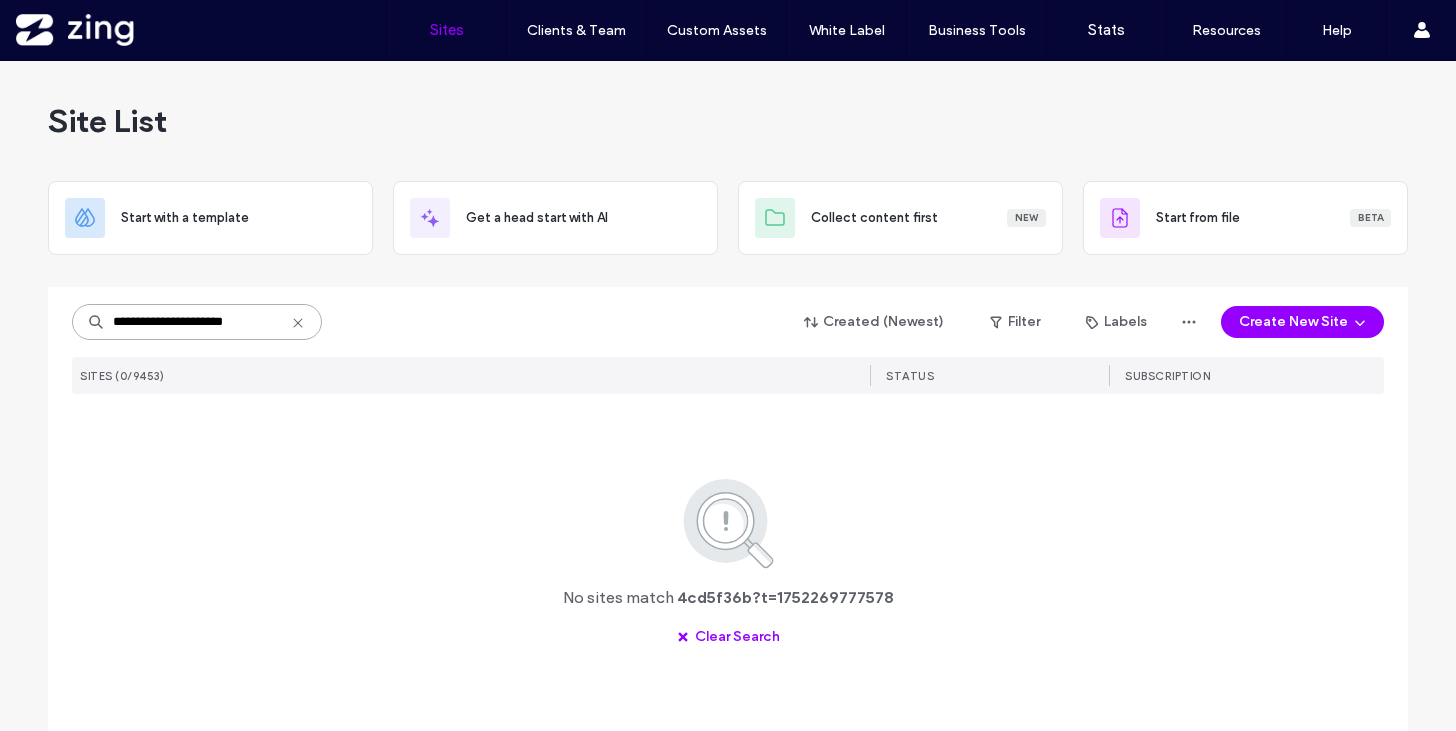 scroll, scrollTop: 0, scrollLeft: 0, axis: both 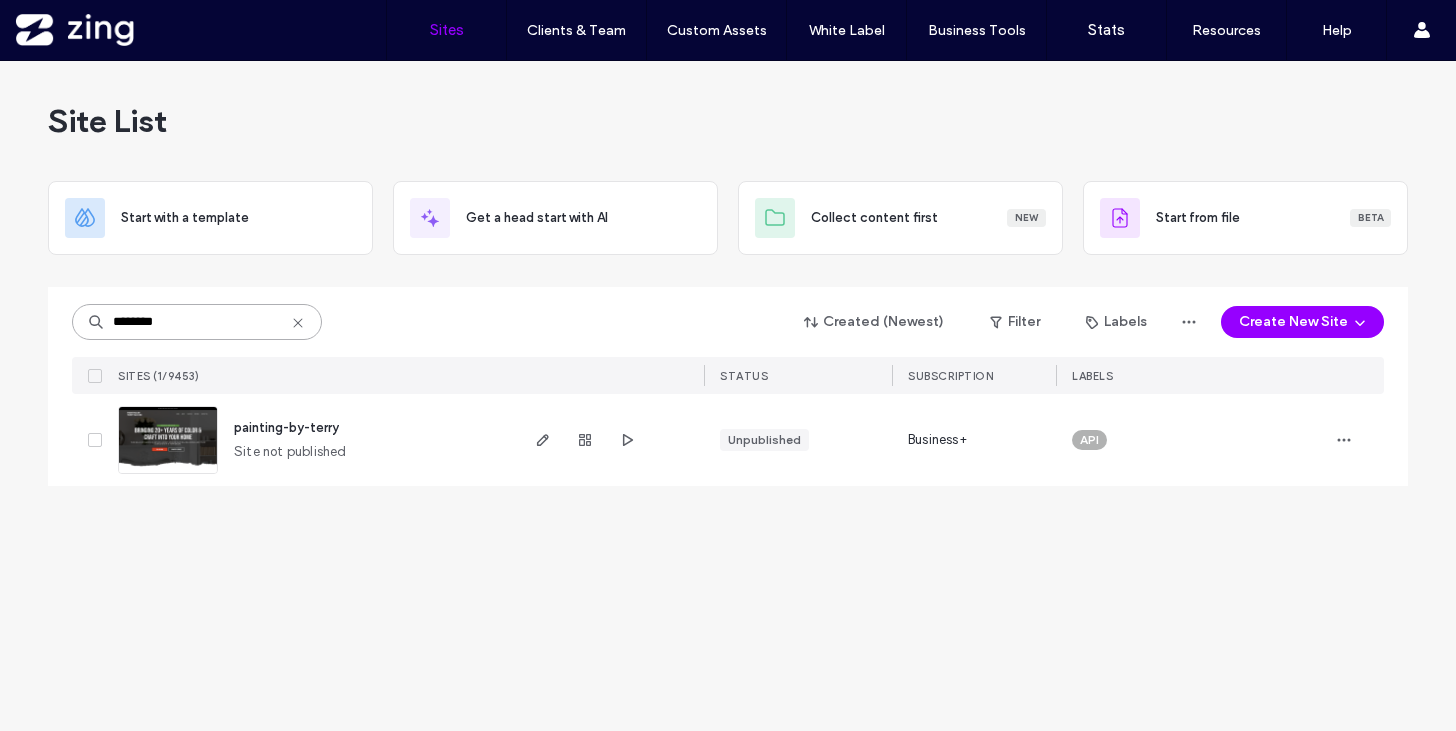 type on "********" 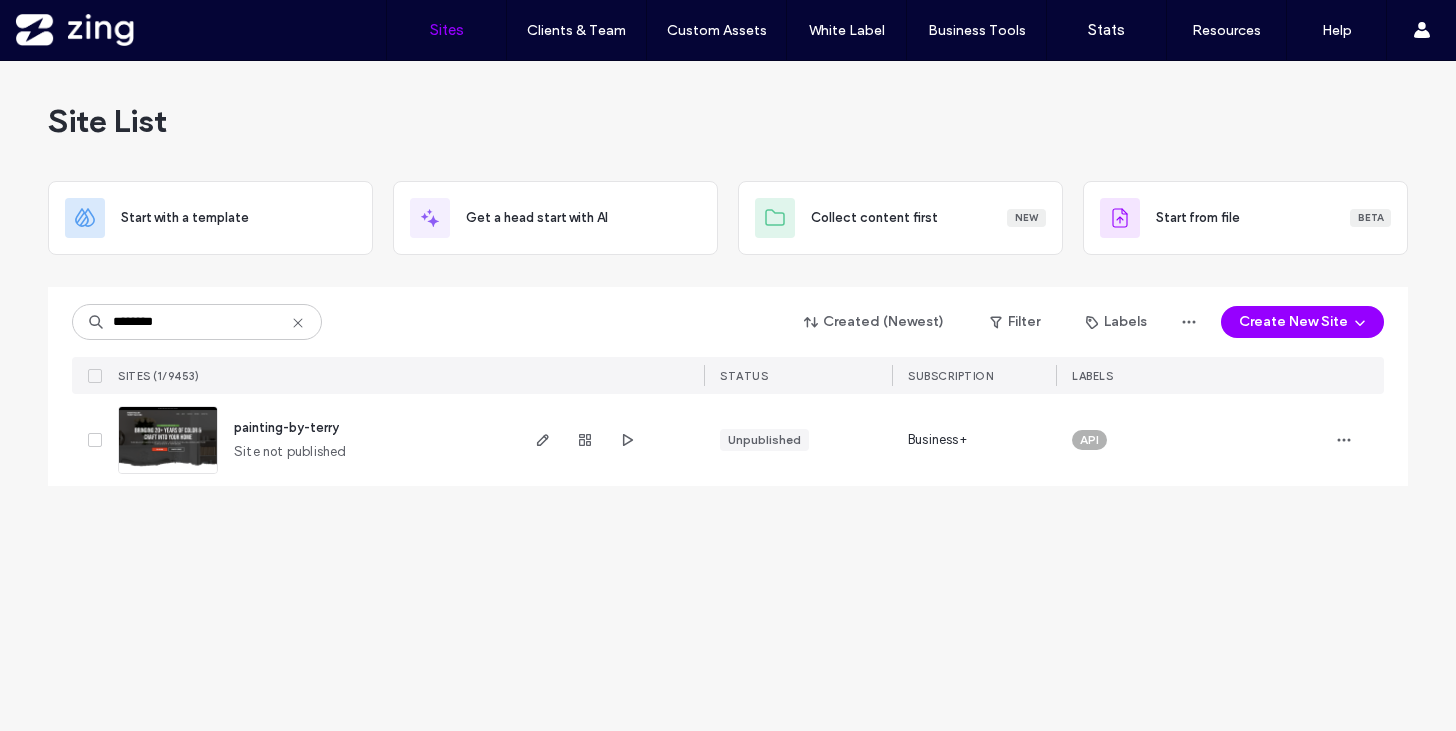 click at bounding box center (168, 475) 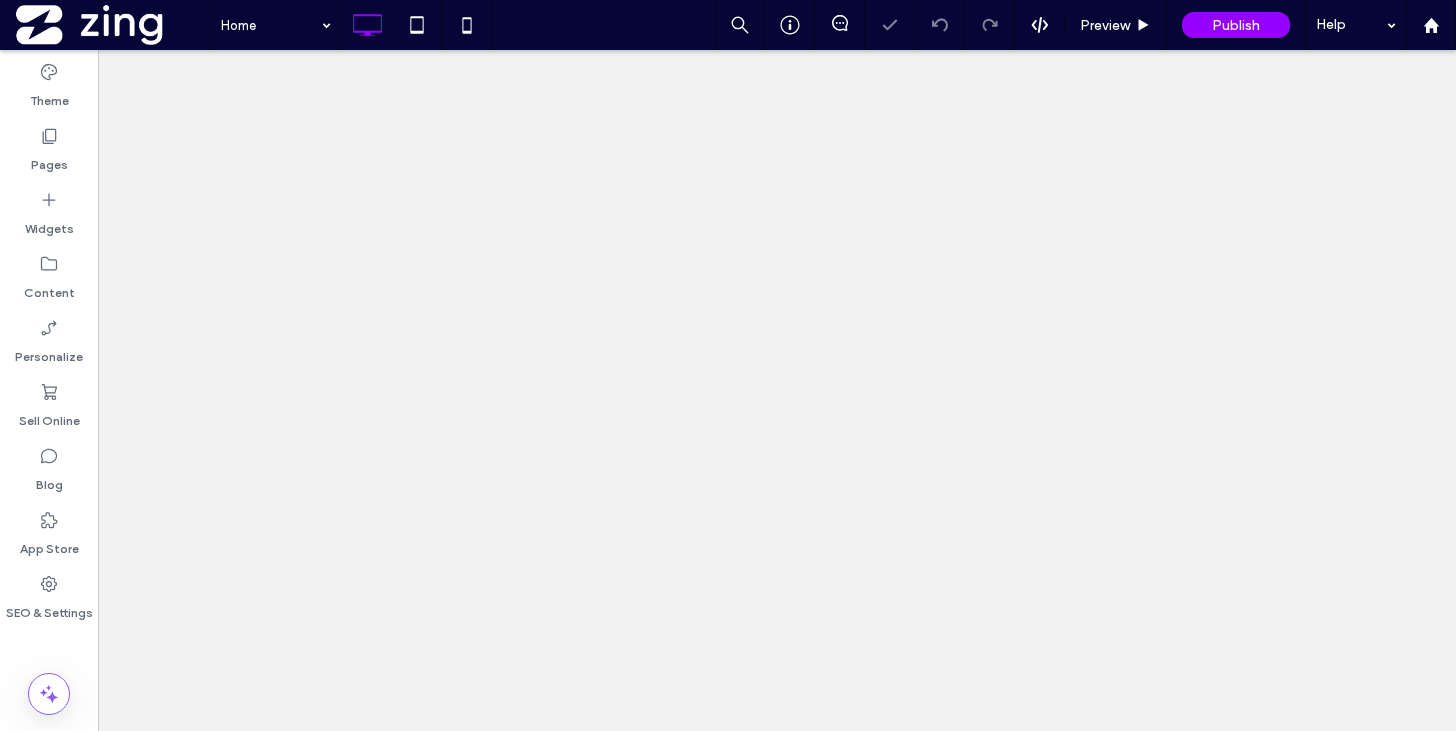 scroll, scrollTop: 0, scrollLeft: 0, axis: both 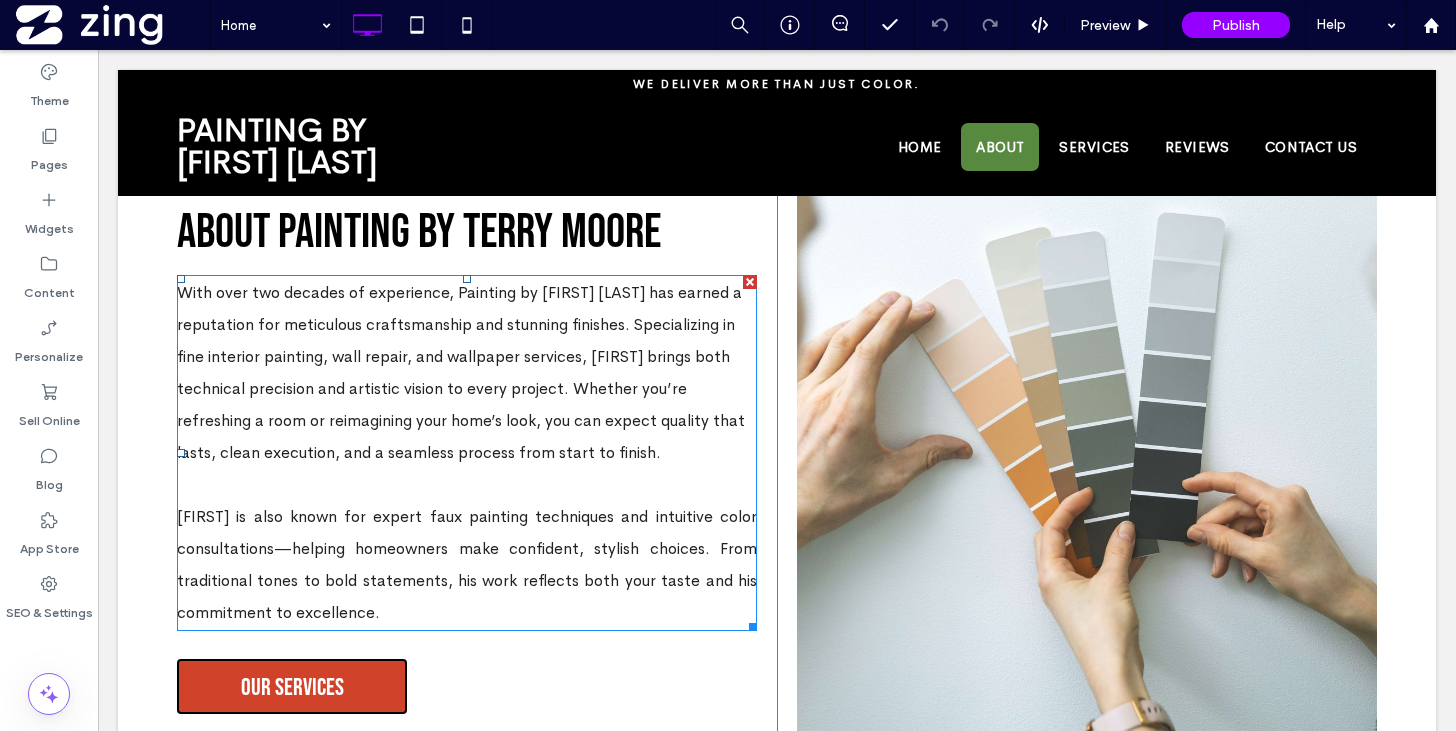 click on "Terry is also known for expert faux painting techniques and intuitive color consultations—helping homeowners make confident, stylish choices. From traditional tones to bold statements, his work reflects both your taste and his commitment to excellence." at bounding box center (467, 564) 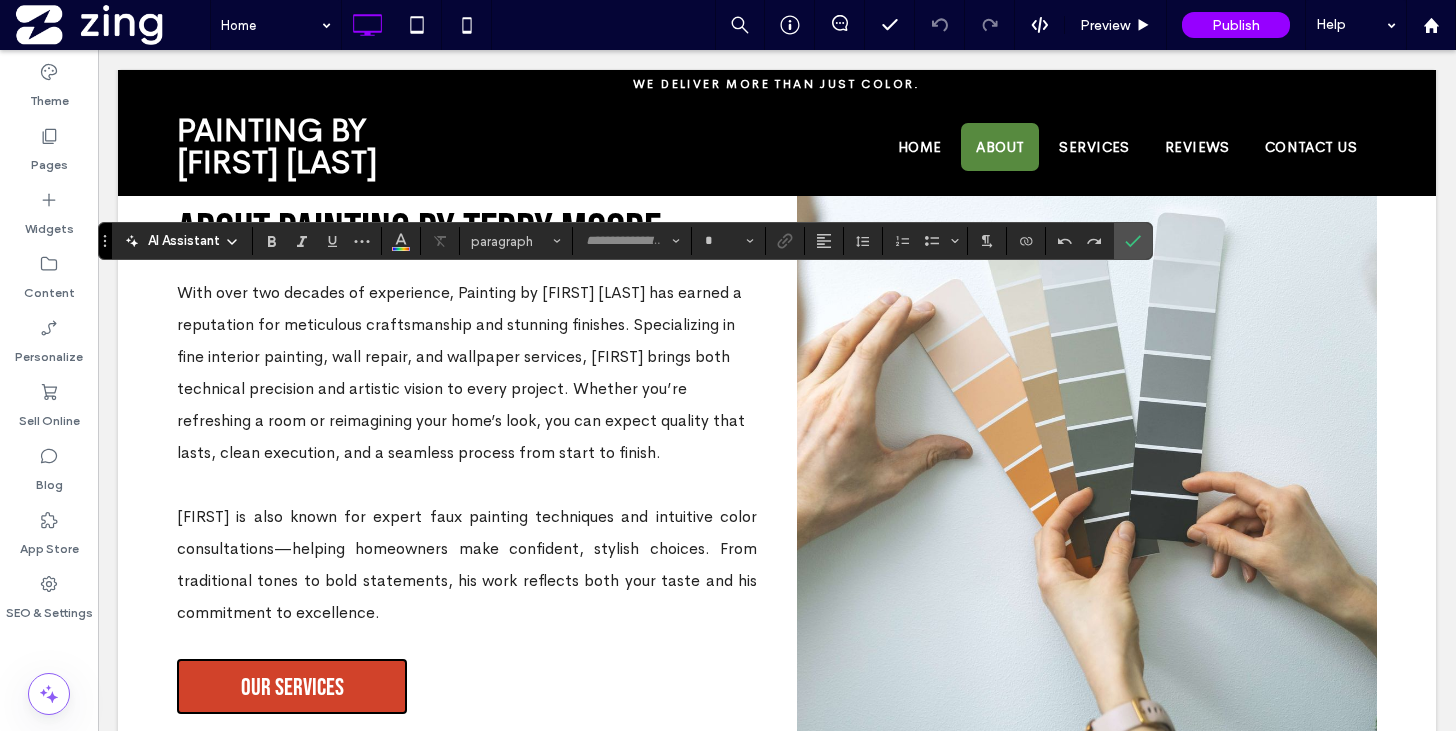 type on "**********" 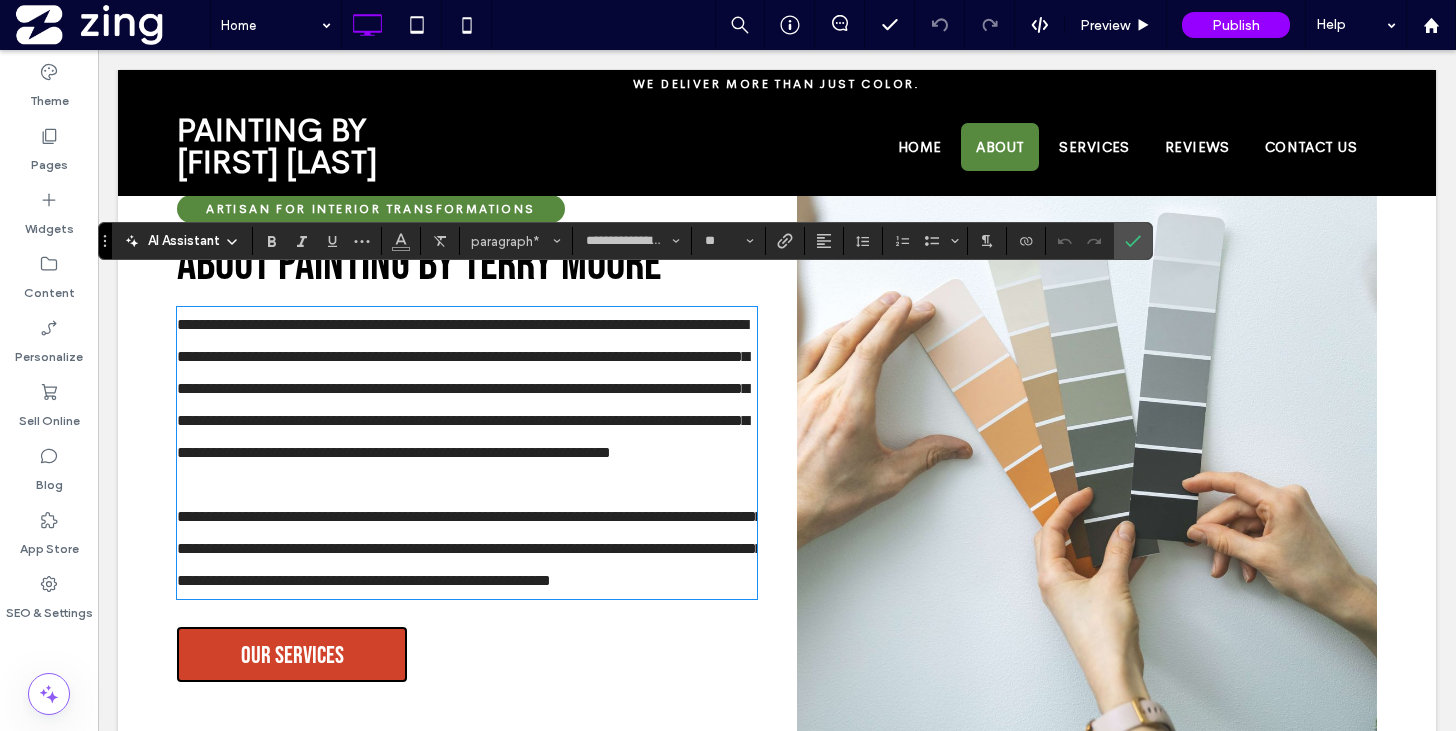 click on "**********" at bounding box center (470, 548) 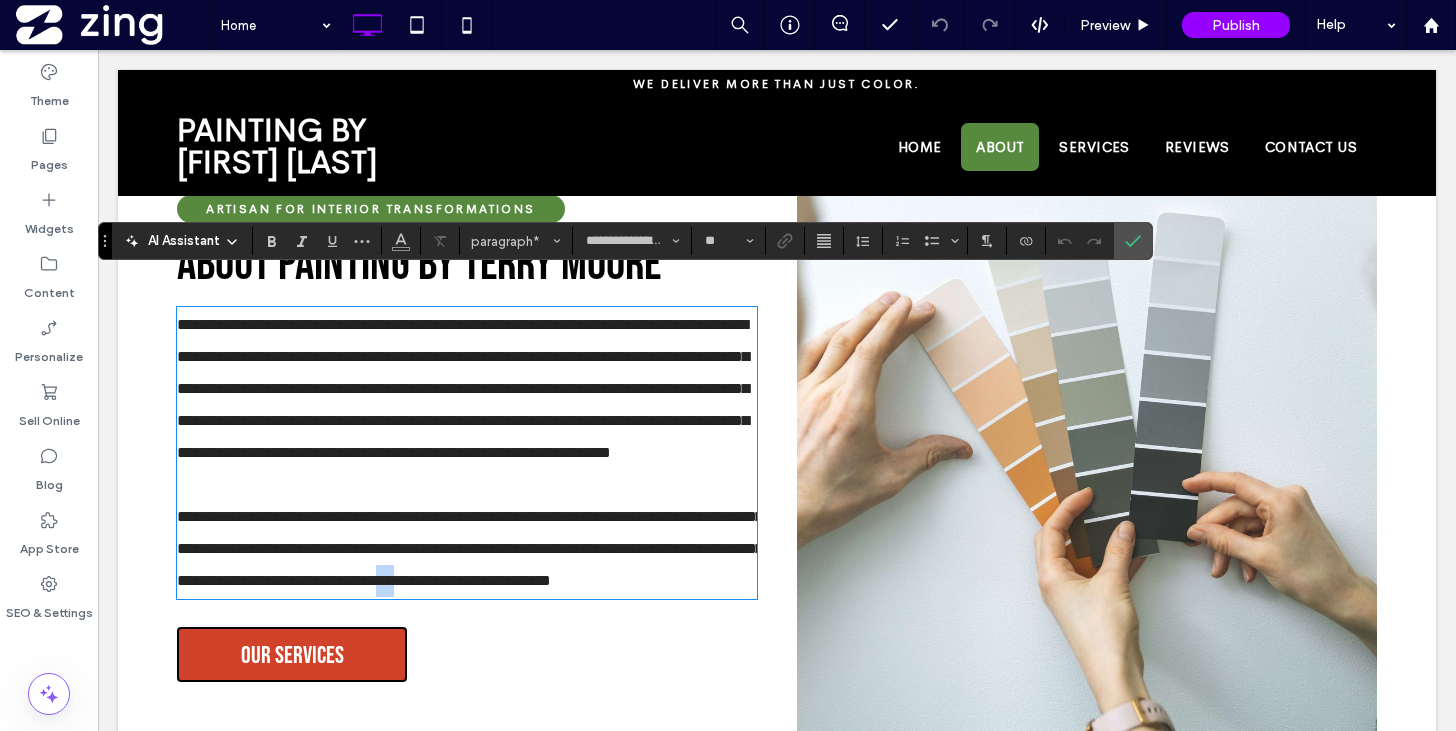 click on "**********" at bounding box center [470, 548] 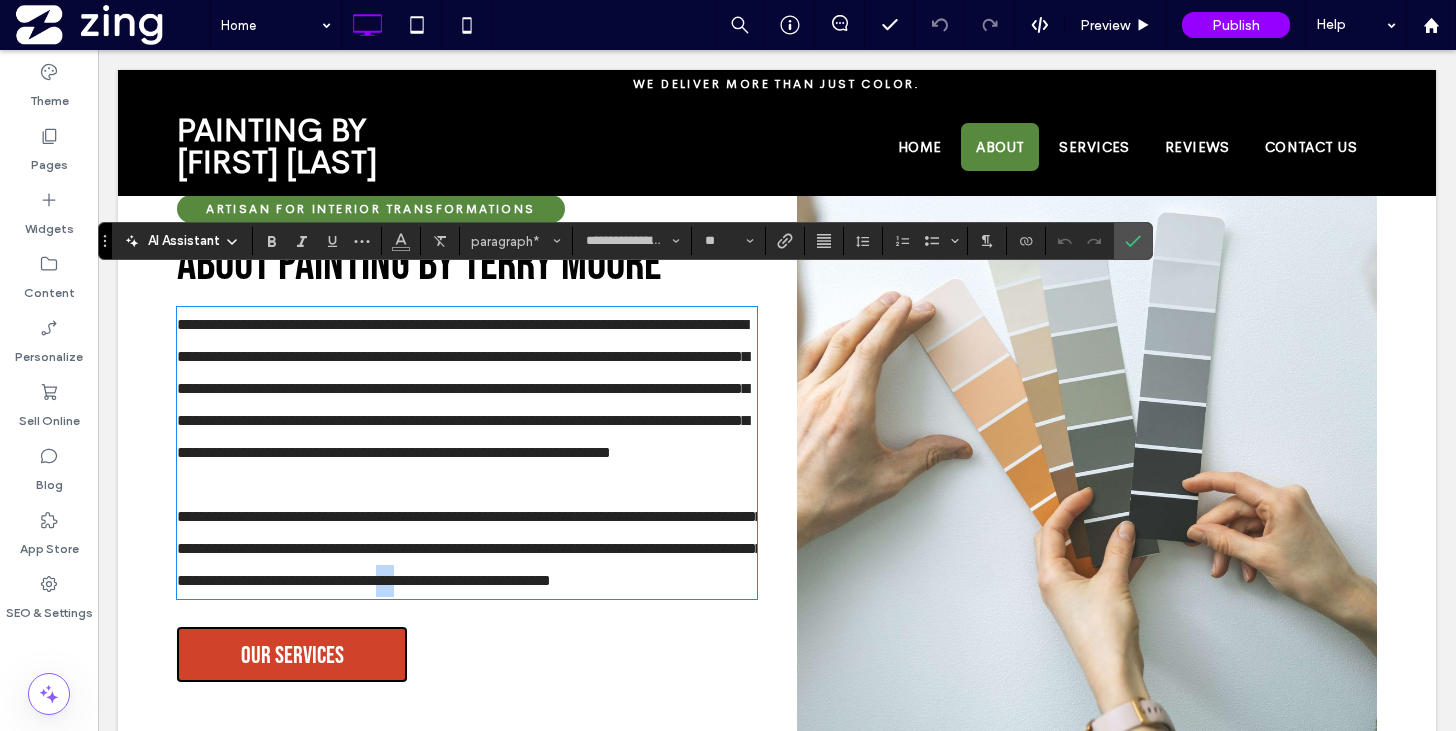 type 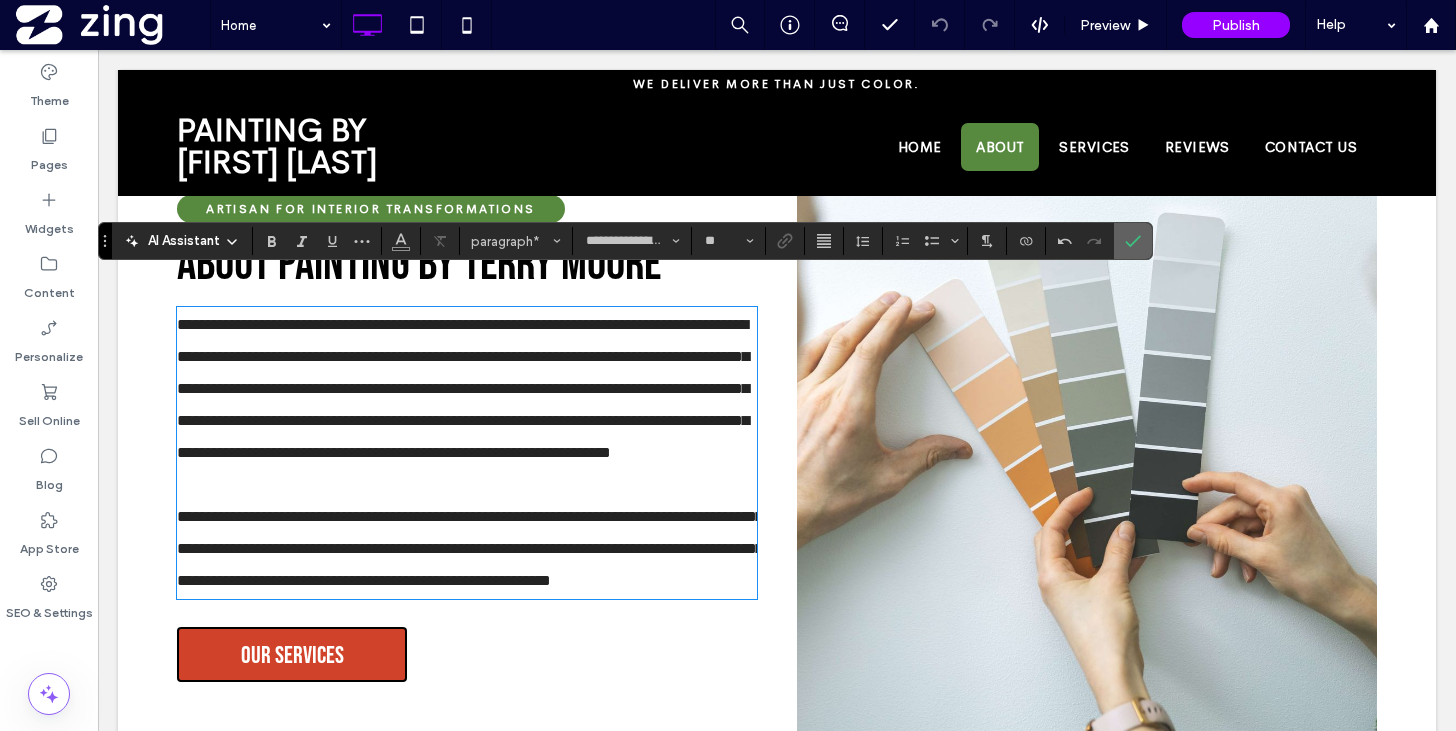 click at bounding box center (1129, 241) 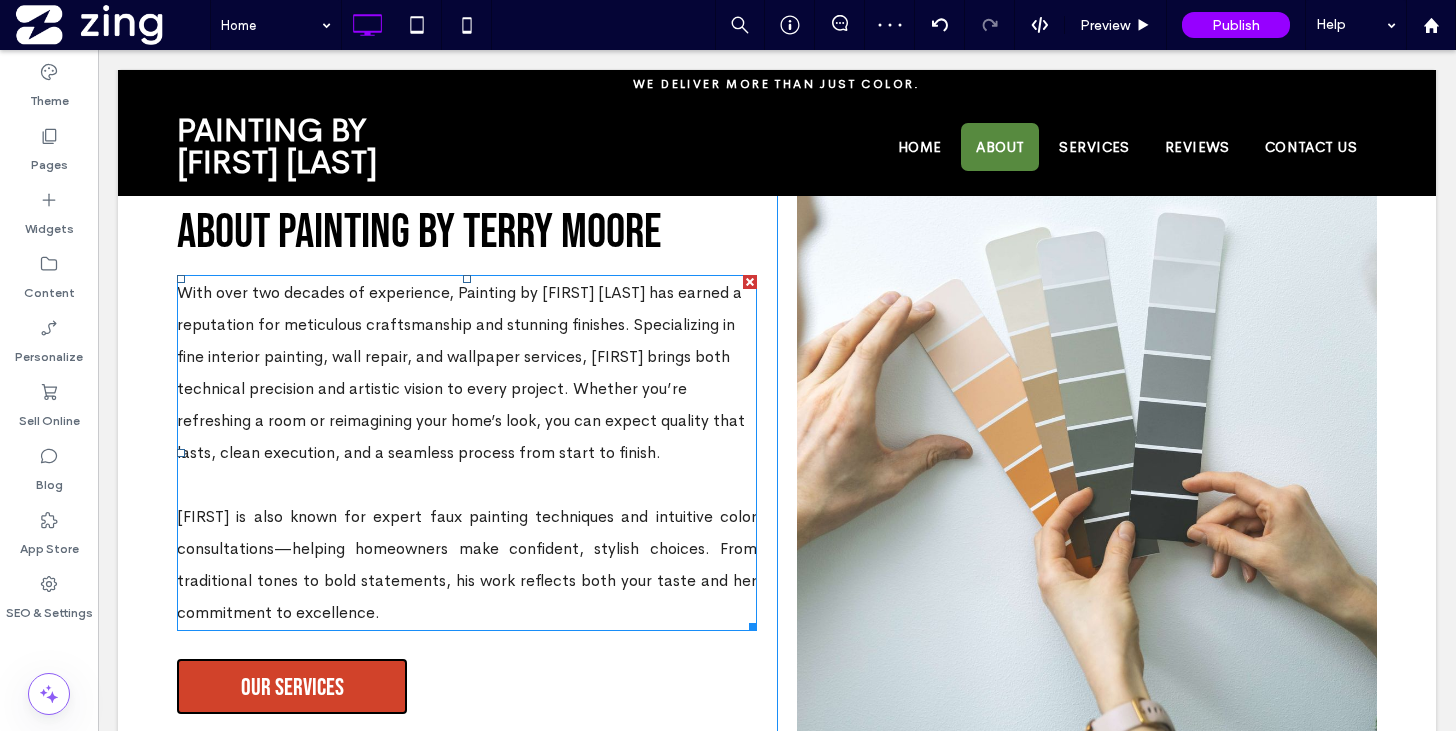 click on "Terry is also known for expert faux painting techniques and intuitive color consultations—helping homeowners make confident, stylish choices. From traditional tones to bold statements, his work reflects both your taste and her commitment to excellence." at bounding box center (467, 565) 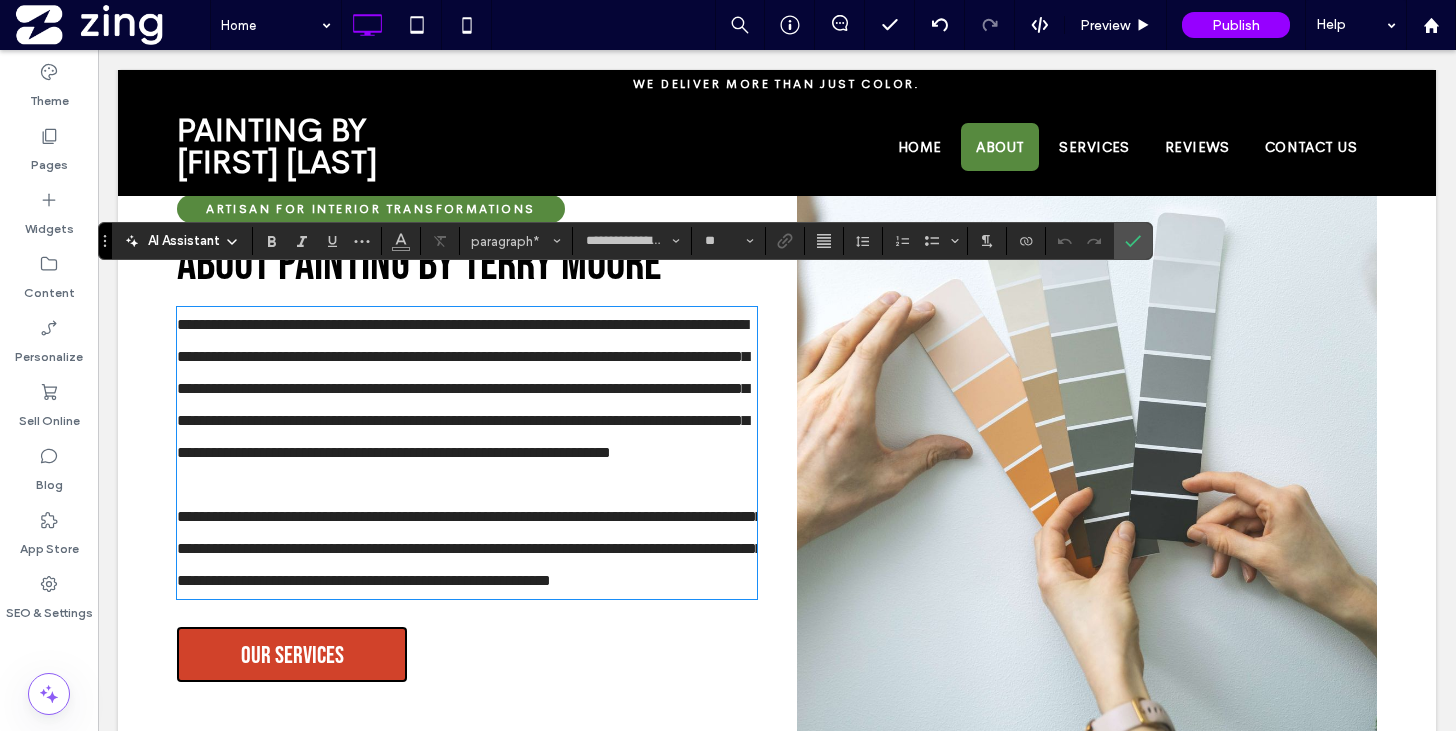 click on "**********" at bounding box center [470, 548] 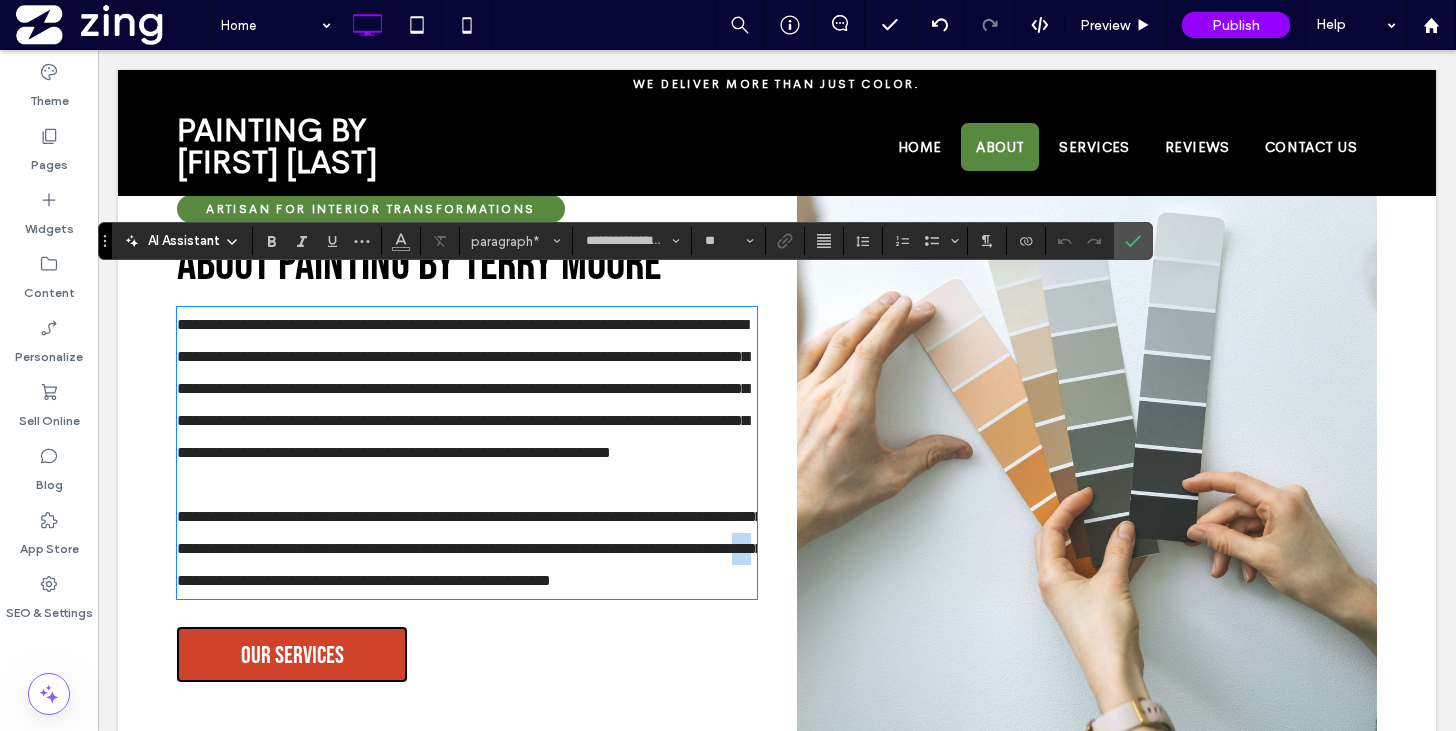 click on "**********" at bounding box center [470, 548] 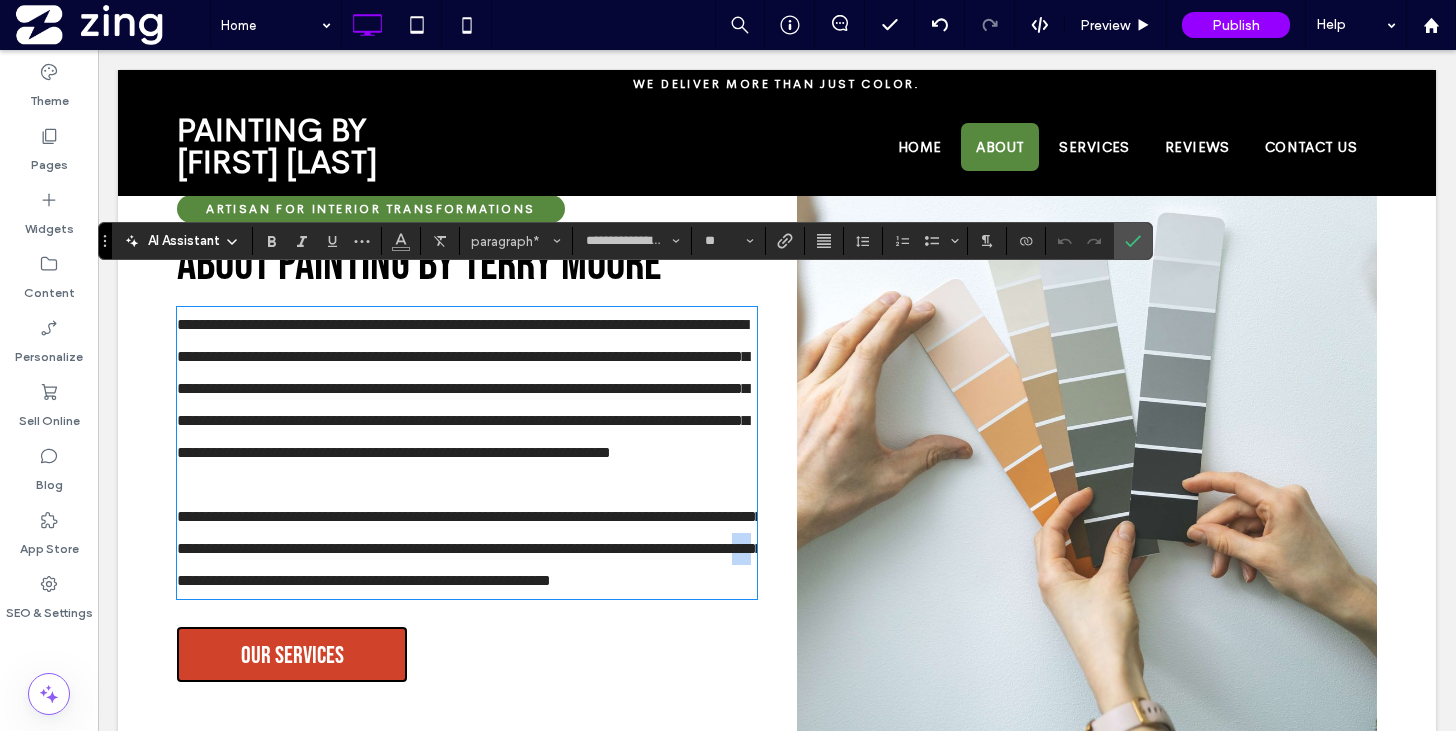 type 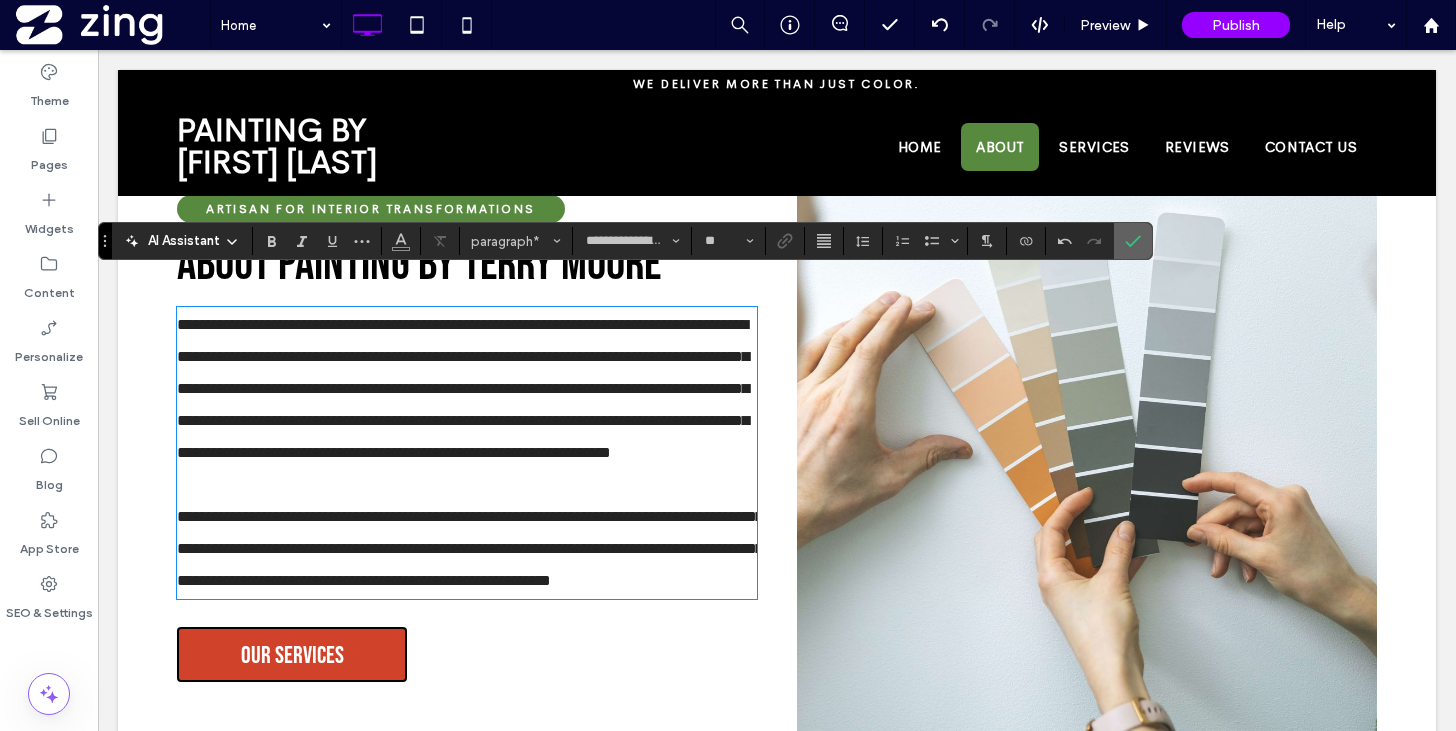 click at bounding box center (1133, 241) 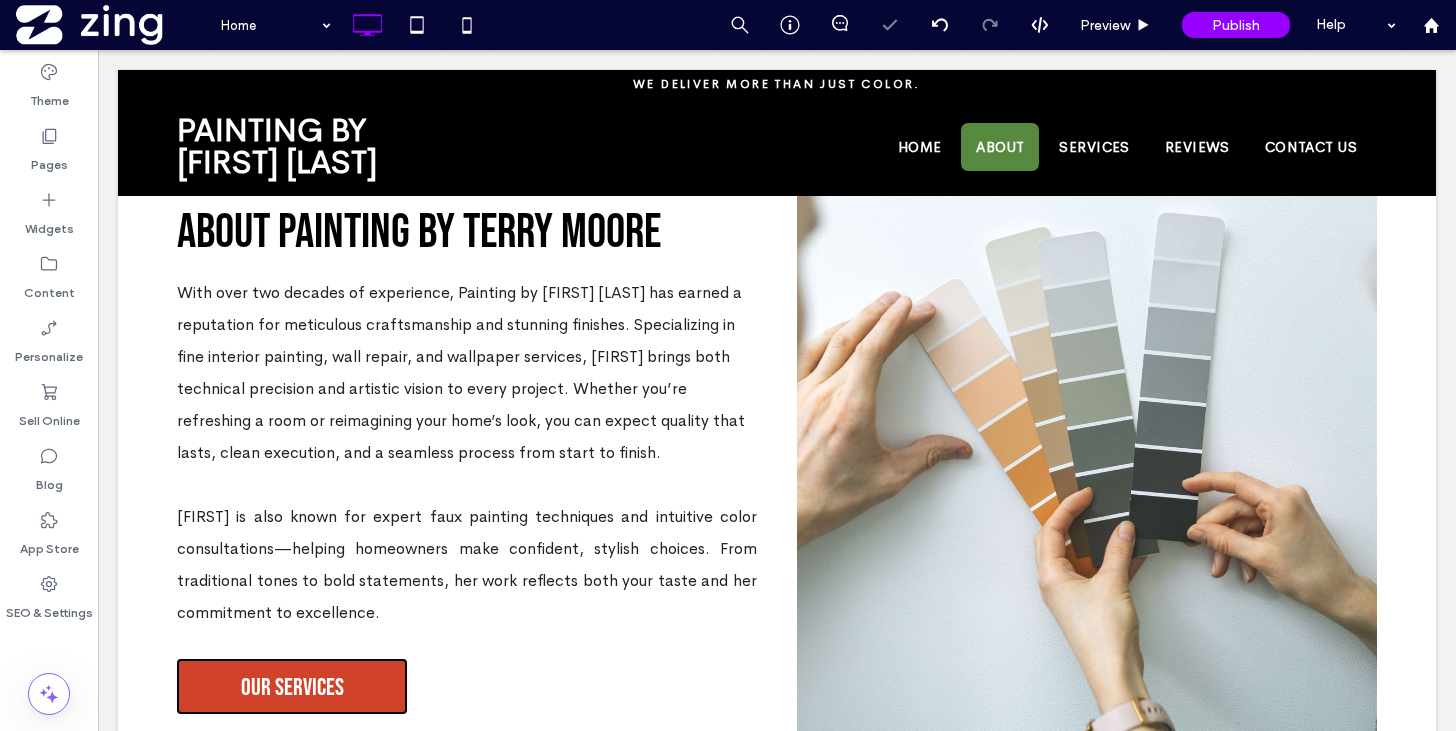 scroll, scrollTop: 5400, scrollLeft: 0, axis: vertical 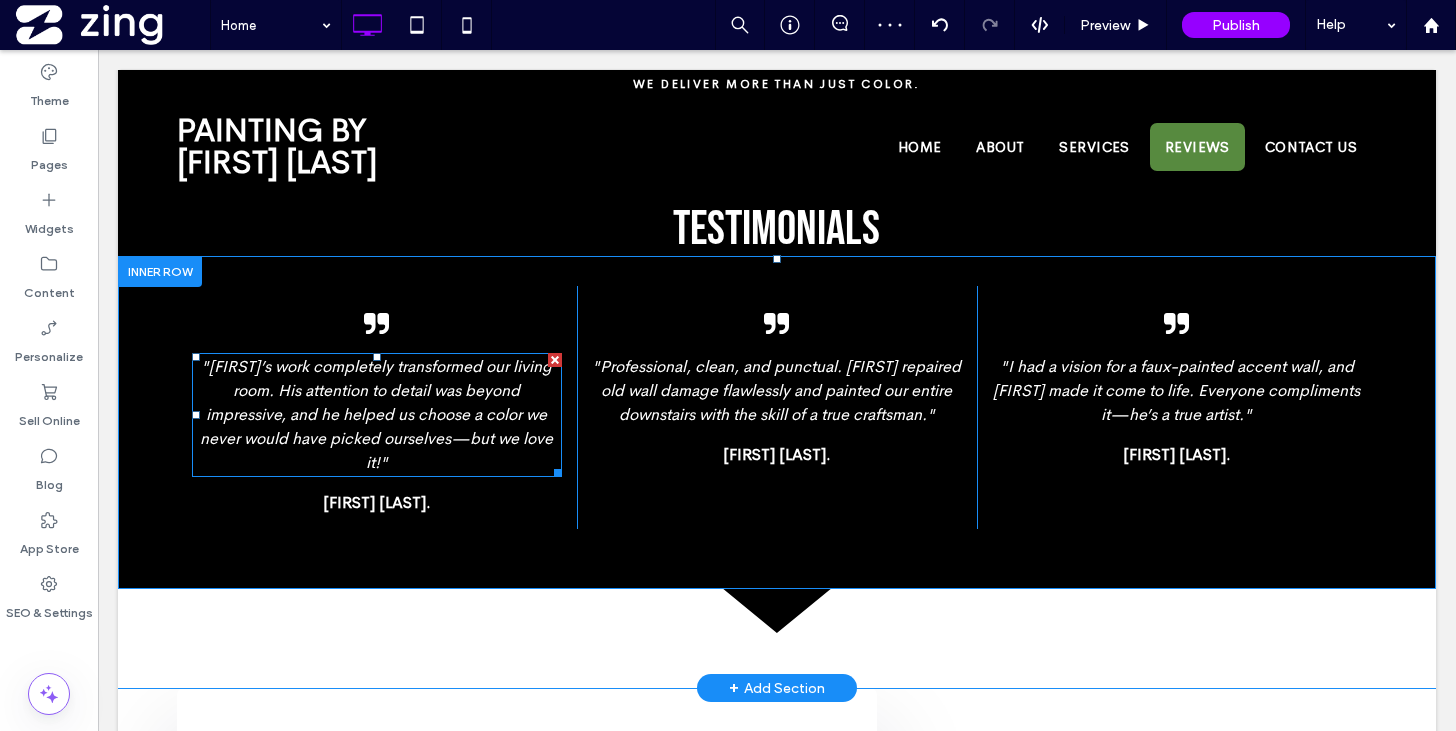 click on ""Terry’s work completely transformed our living room. His attention to detail was beyond impressive, and he helped us choose a color we never would have picked ourselves—but we love it!"" at bounding box center (376, 414) 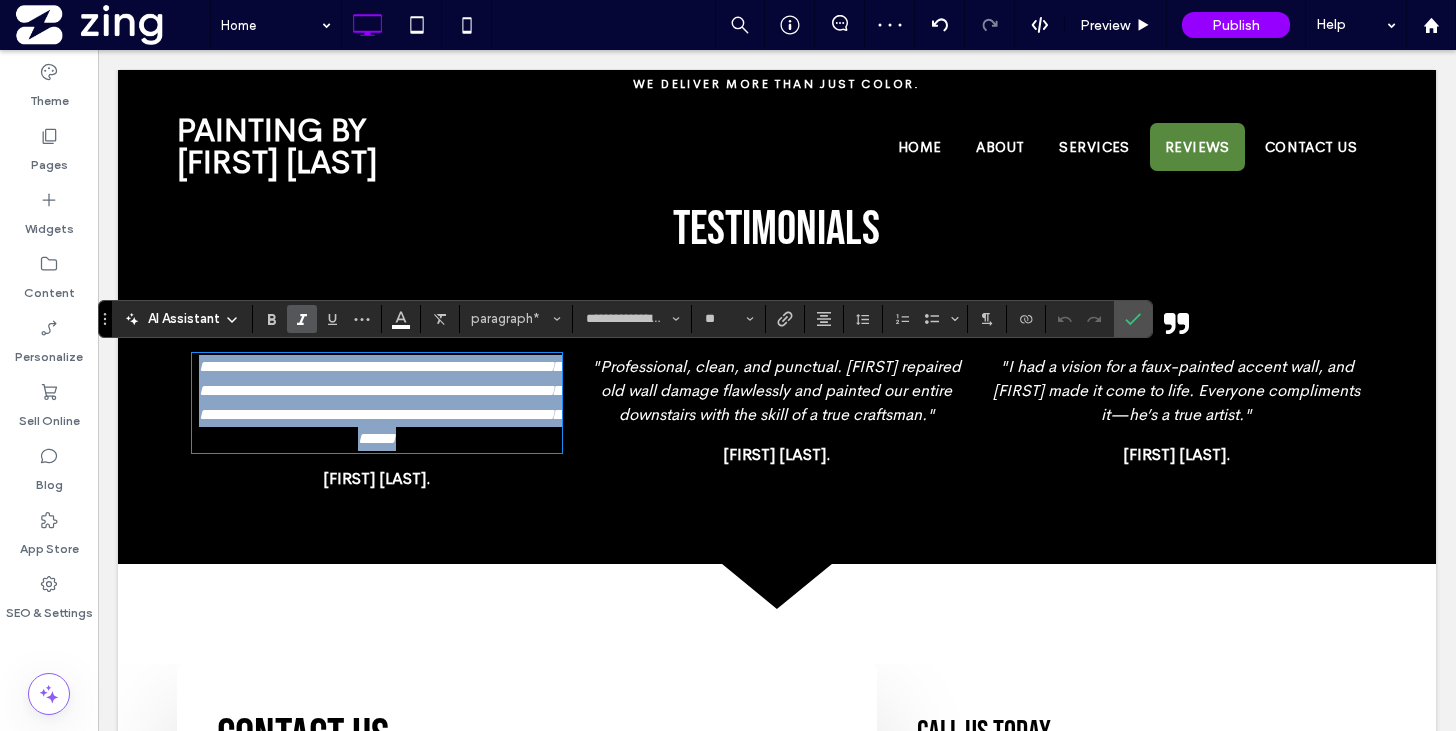 click on "**********" at bounding box center (380, 402) 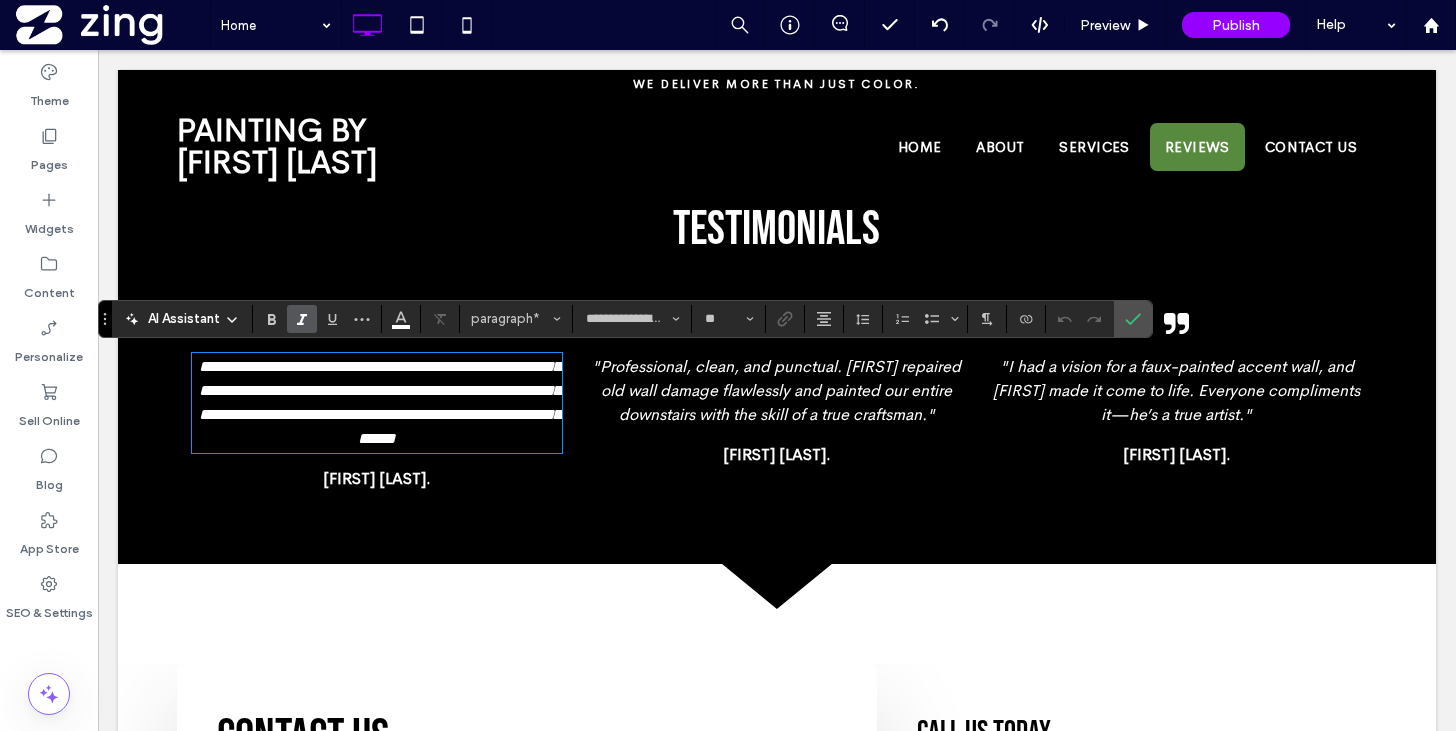 type 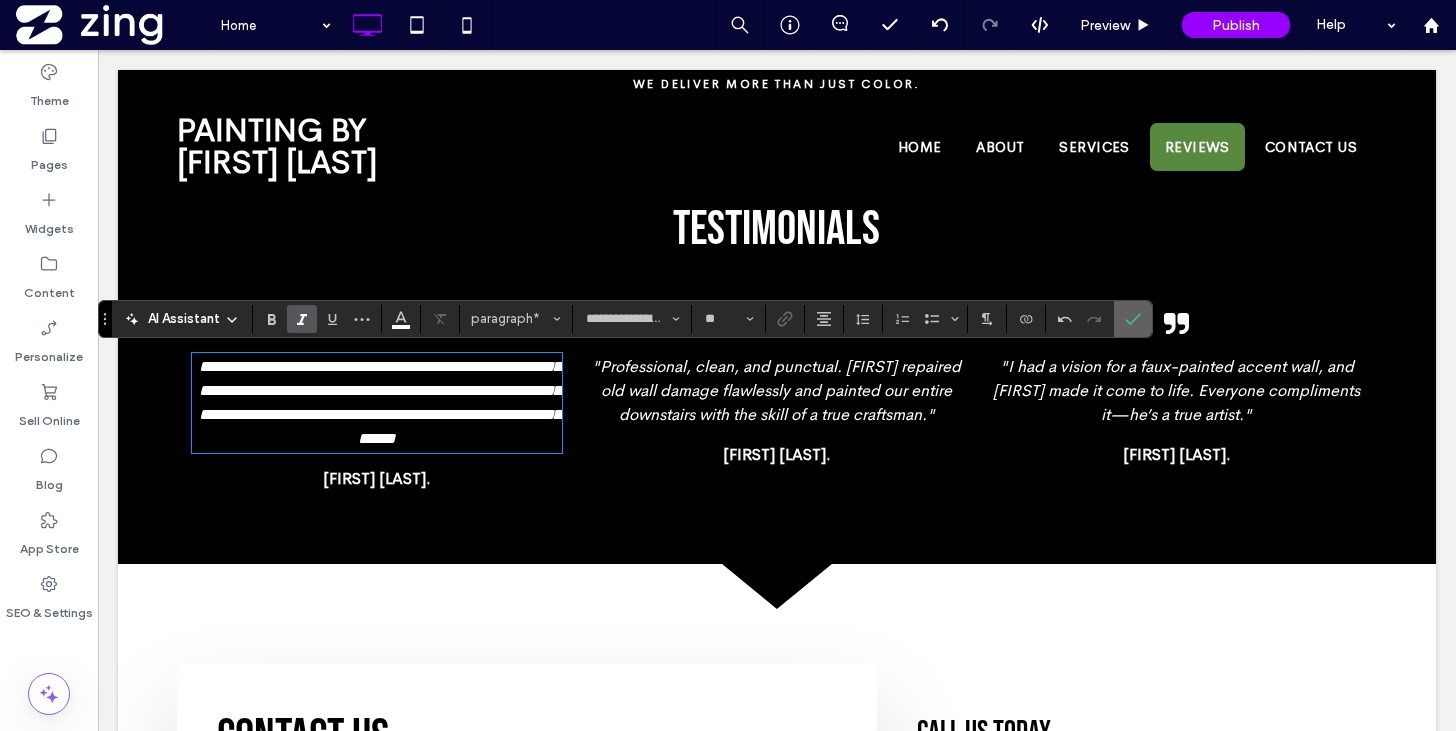click 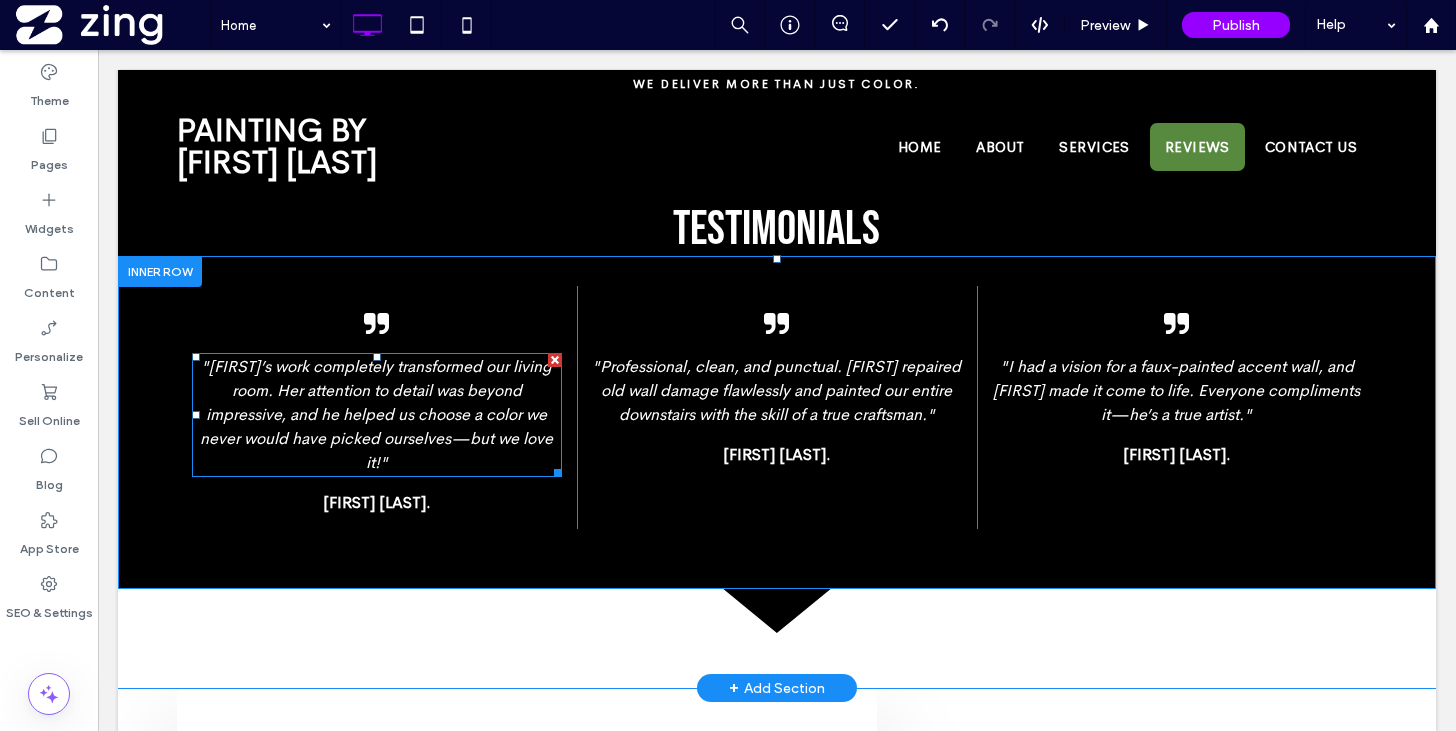 click on ""Terry’s work completely transformed our living room. Her attention to detail was beyond impressive, and he helped us choose a color we never would have picked ourselves—but we love it!"" at bounding box center [377, 415] 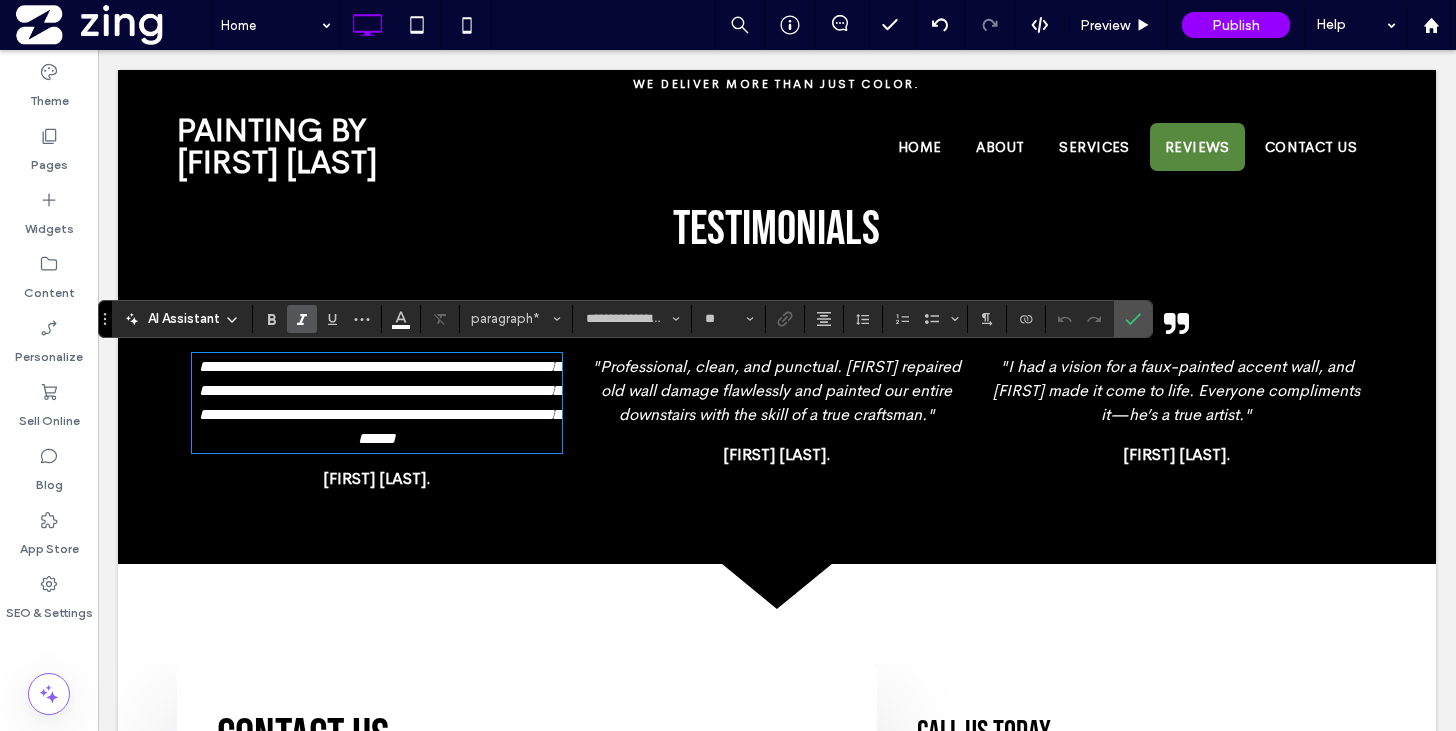 click on "**********" at bounding box center [380, 402] 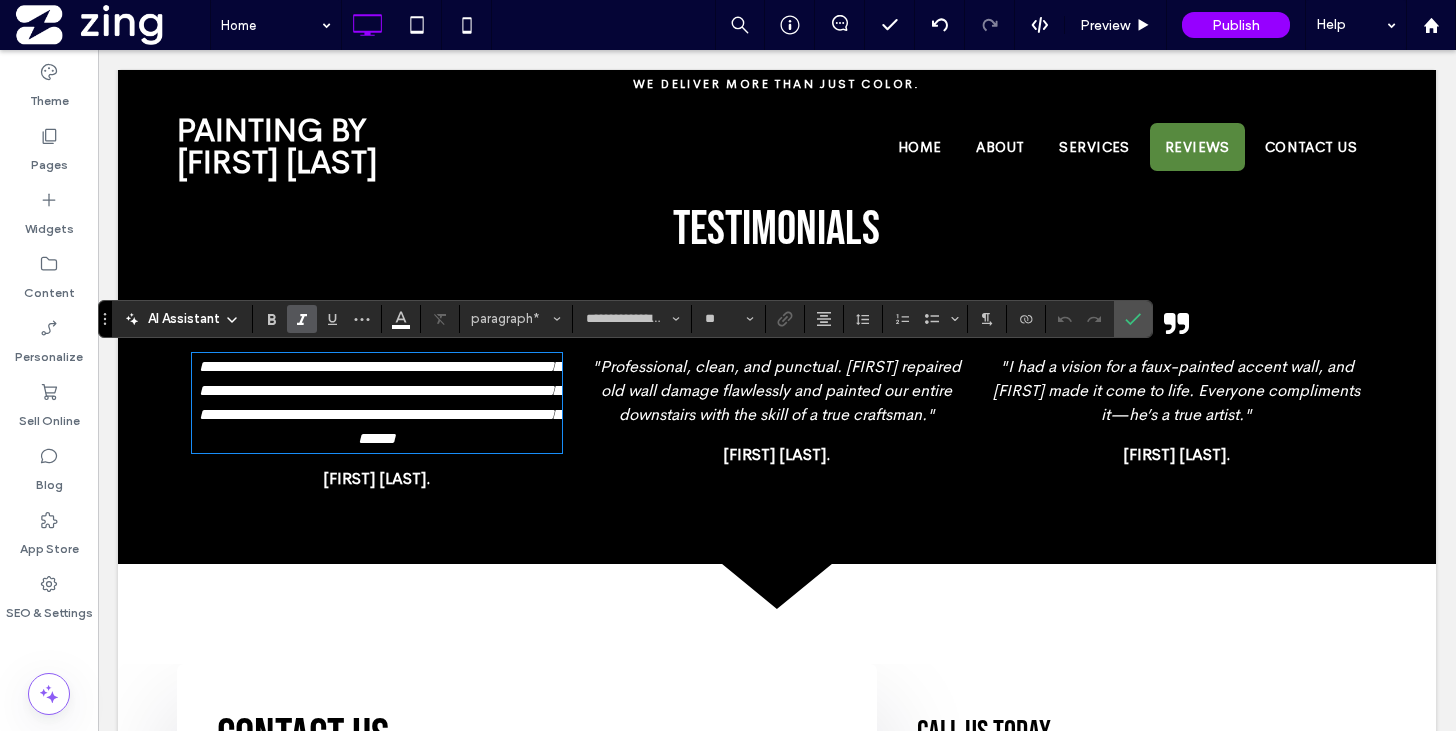 type 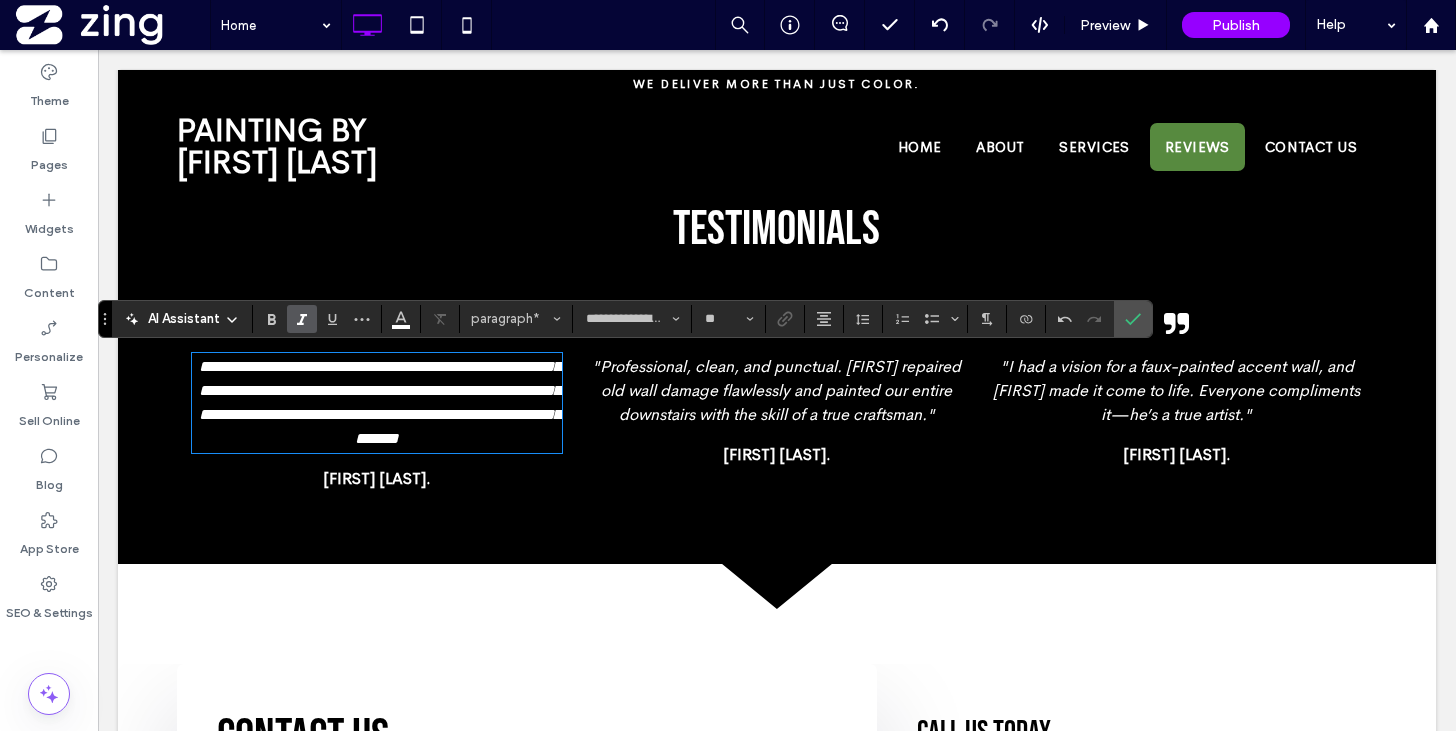 click on "Hannah M." at bounding box center [1177, 455] 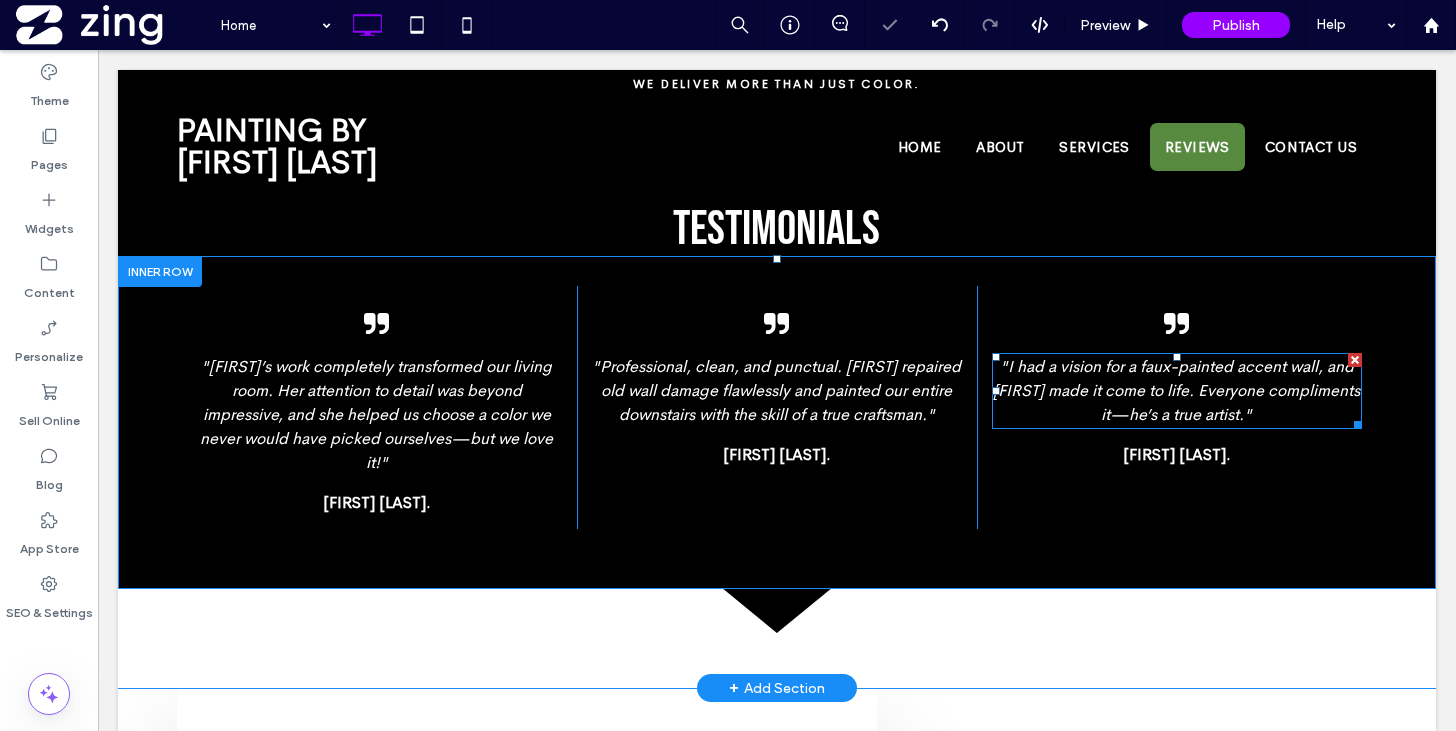 click on ""I had a vision for a faux-painted accent wall, and Terry made it come to life. Everyone compliments it—he’s a true artist."" at bounding box center (1176, 390) 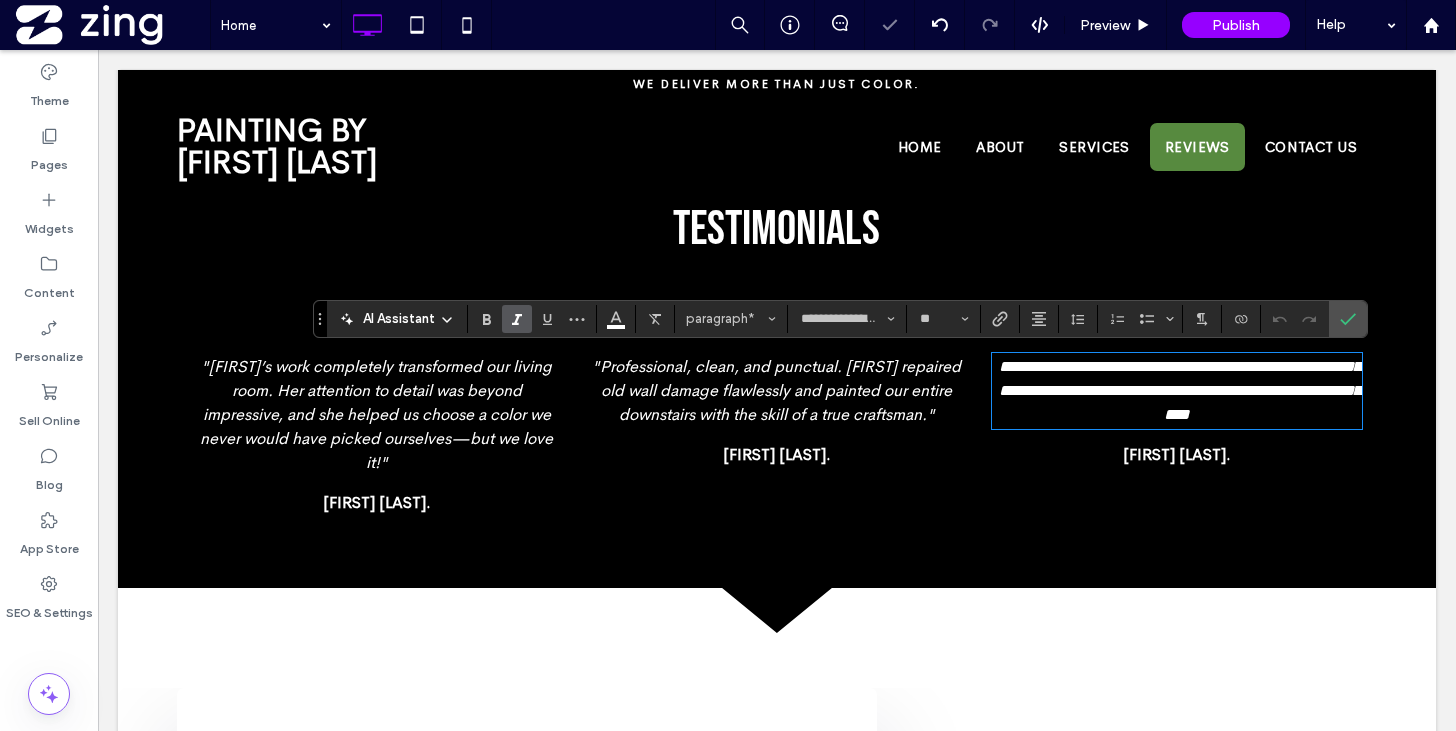 click on "**********" at bounding box center [1180, 390] 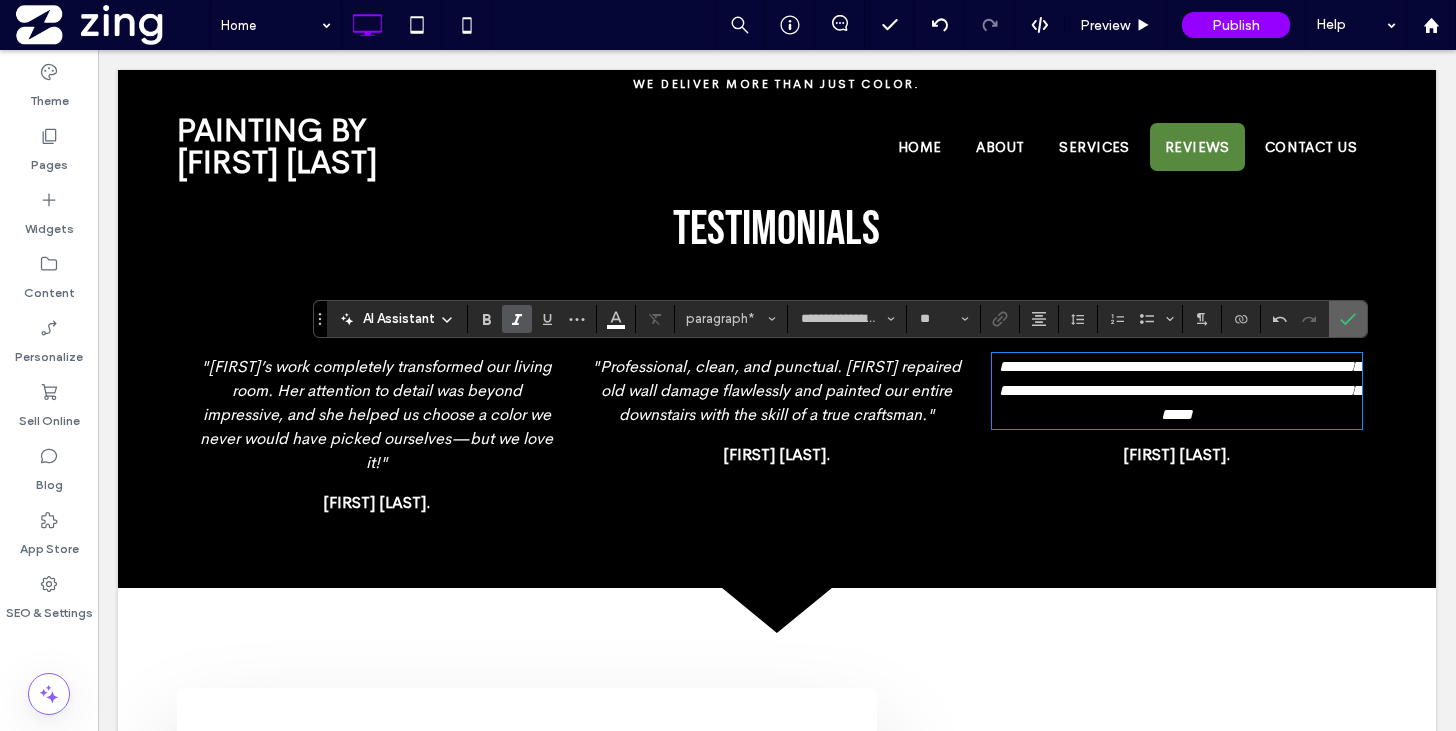 click 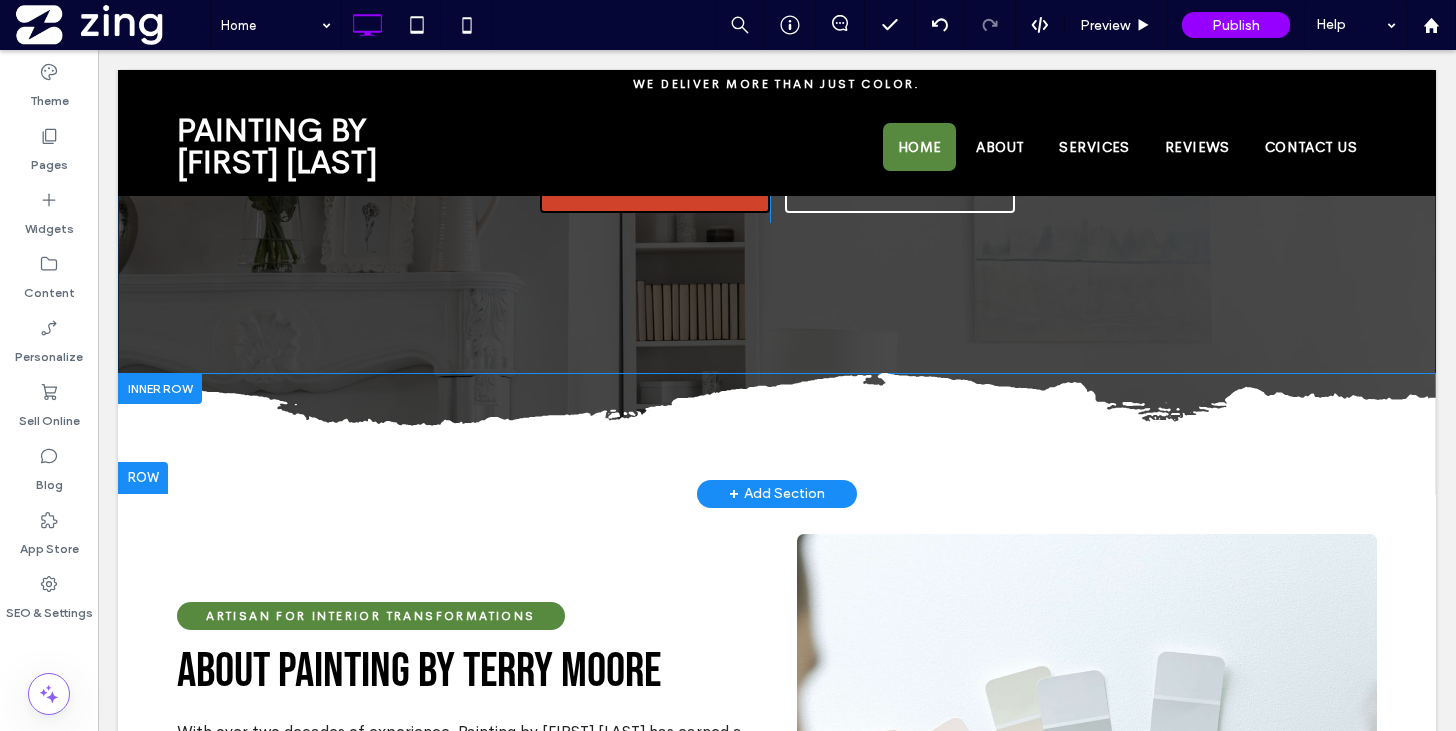 scroll, scrollTop: 566, scrollLeft: 0, axis: vertical 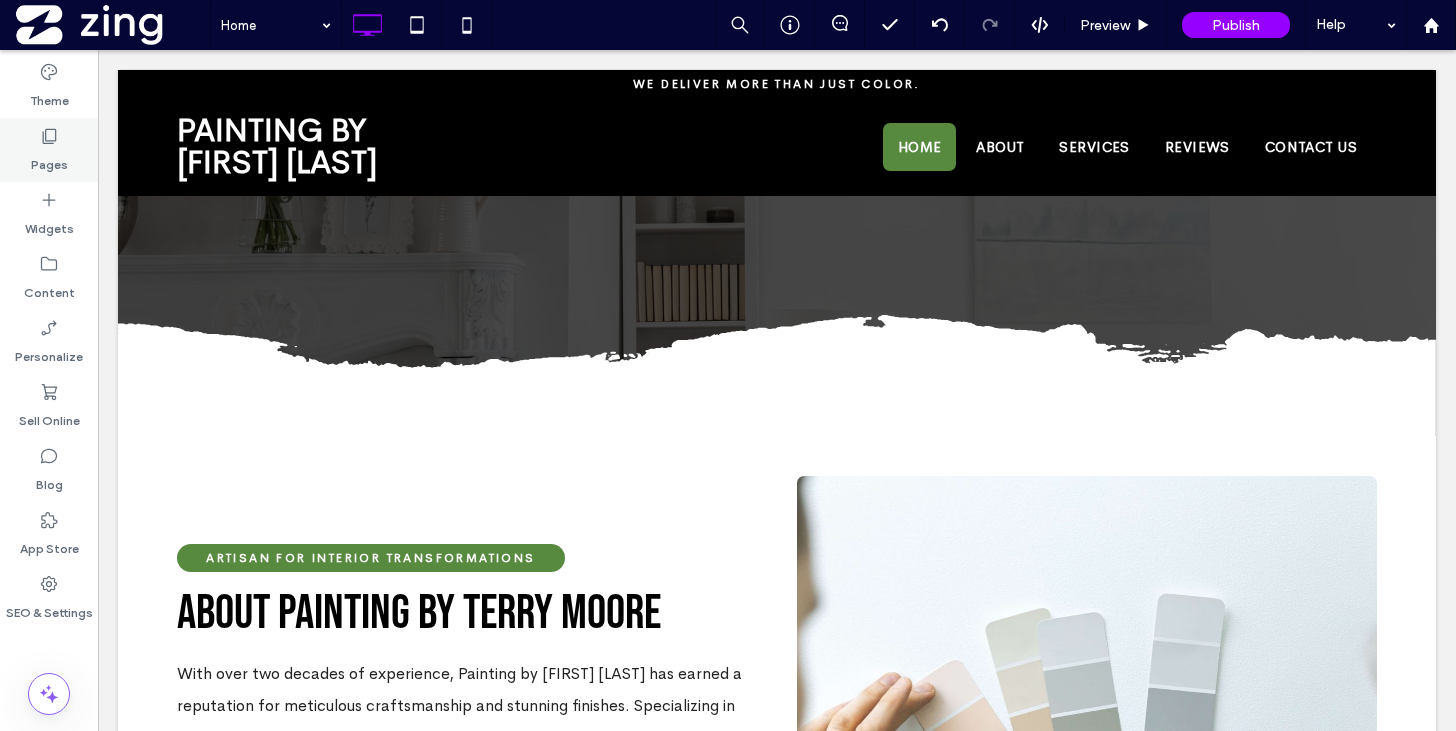 click on "Pages" at bounding box center [49, 150] 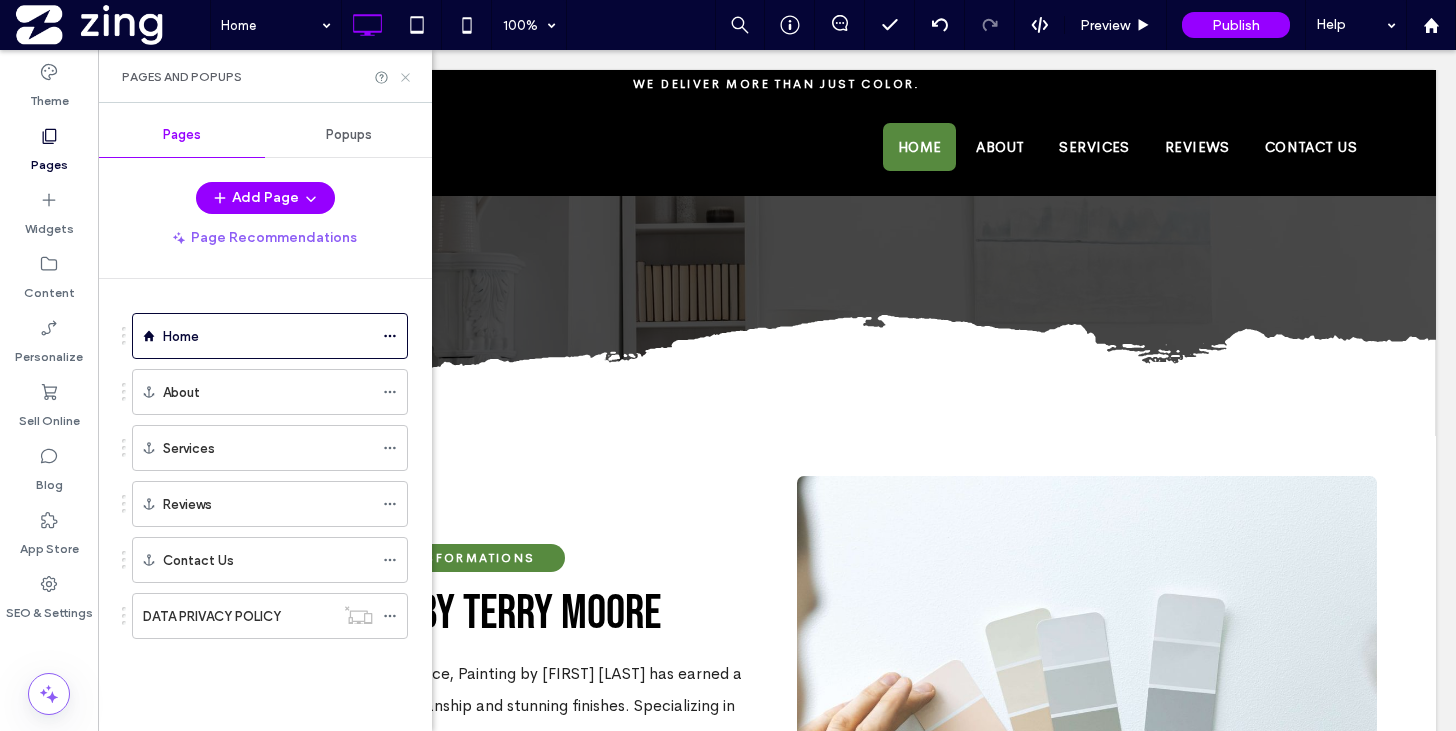 click 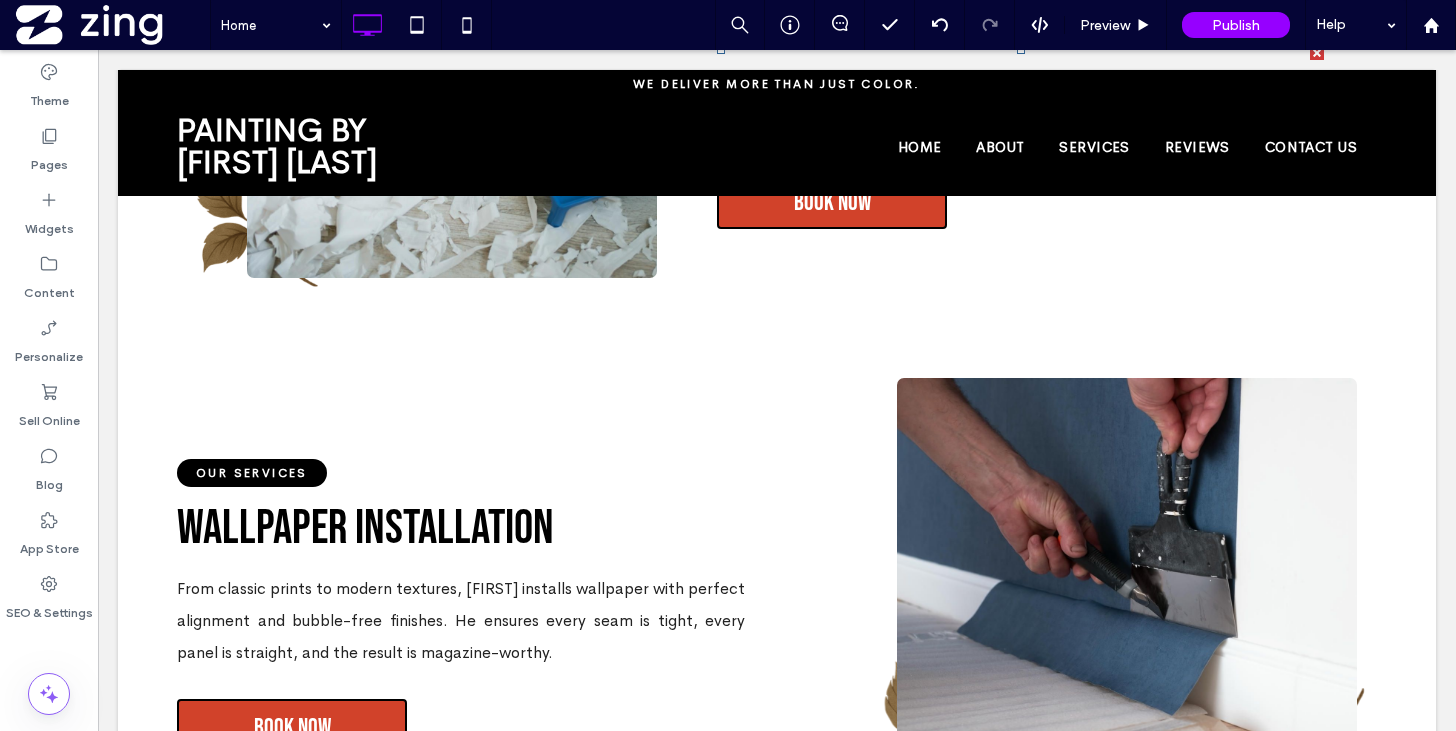 scroll, scrollTop: 3621, scrollLeft: 0, axis: vertical 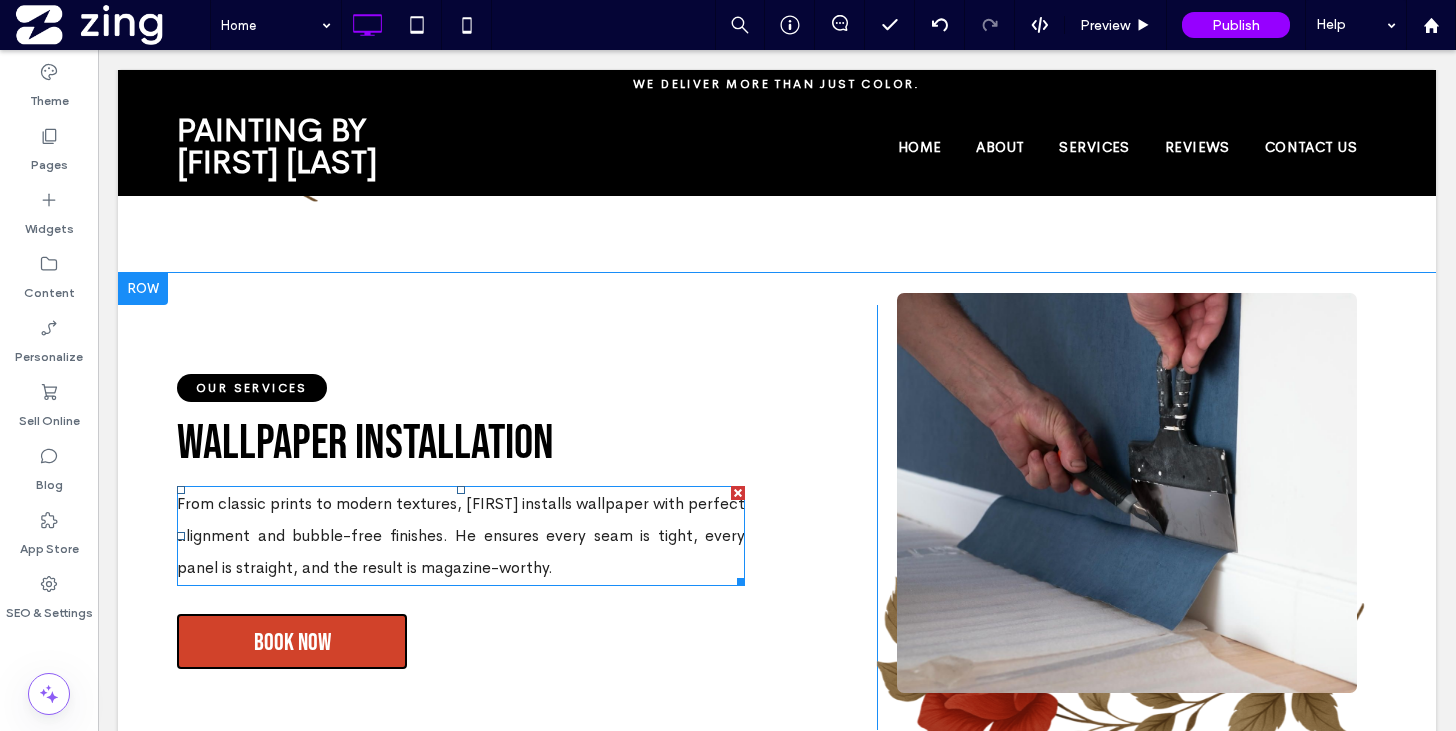 click on "From classic prints to modern textures, Terry installs wallpaper with perfect alignment and bubble-free finishes. He ensures every seam is tight, every panel is straight, and the result is magazine-worthy." at bounding box center (461, 535) 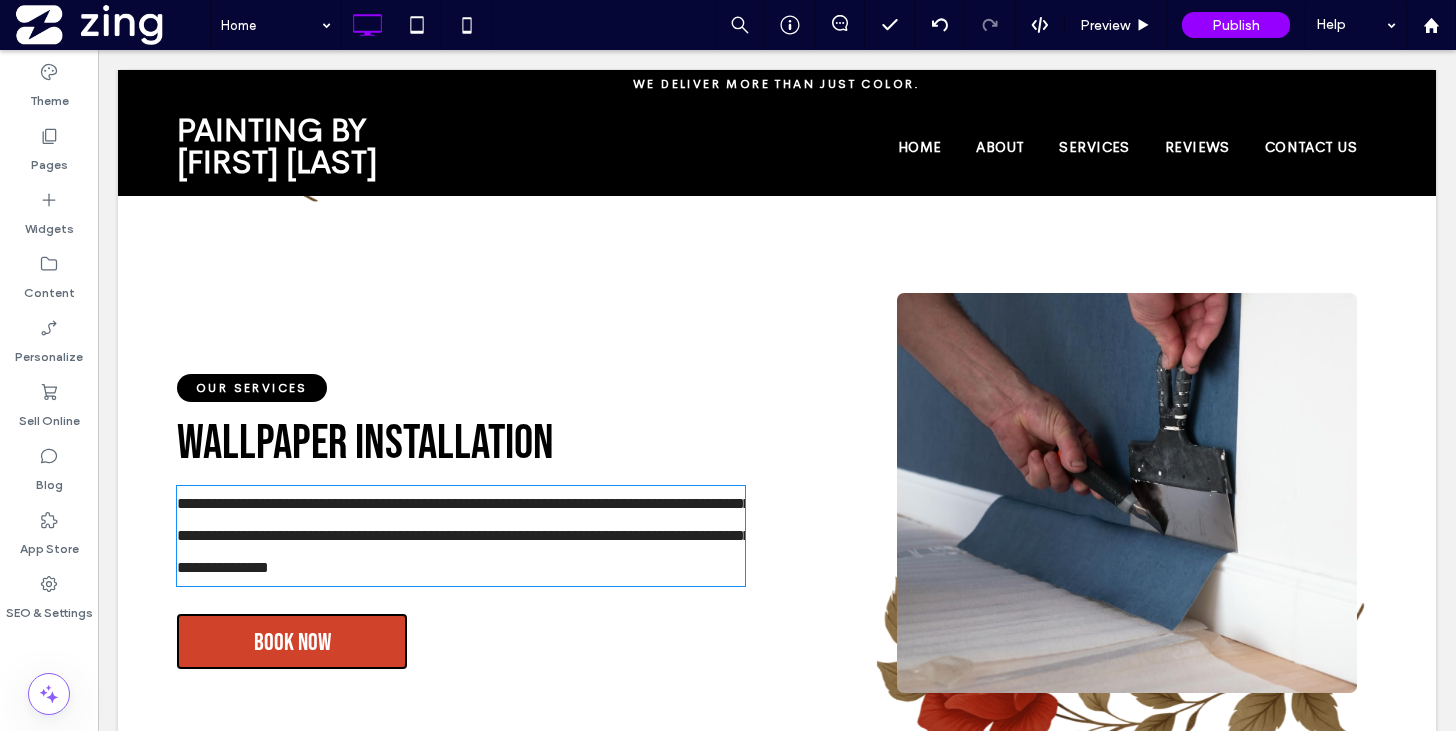 type on "**********" 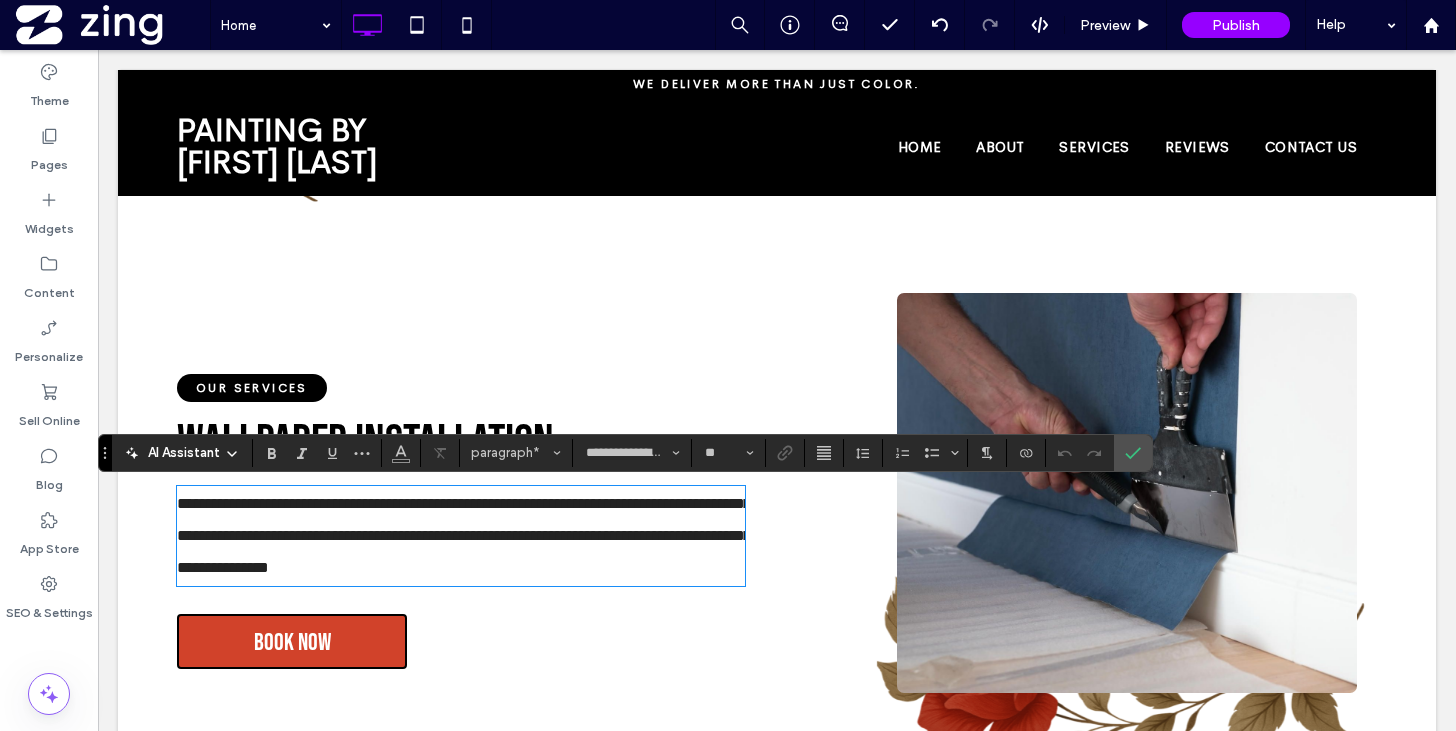 click on "**********" at bounding box center [464, 535] 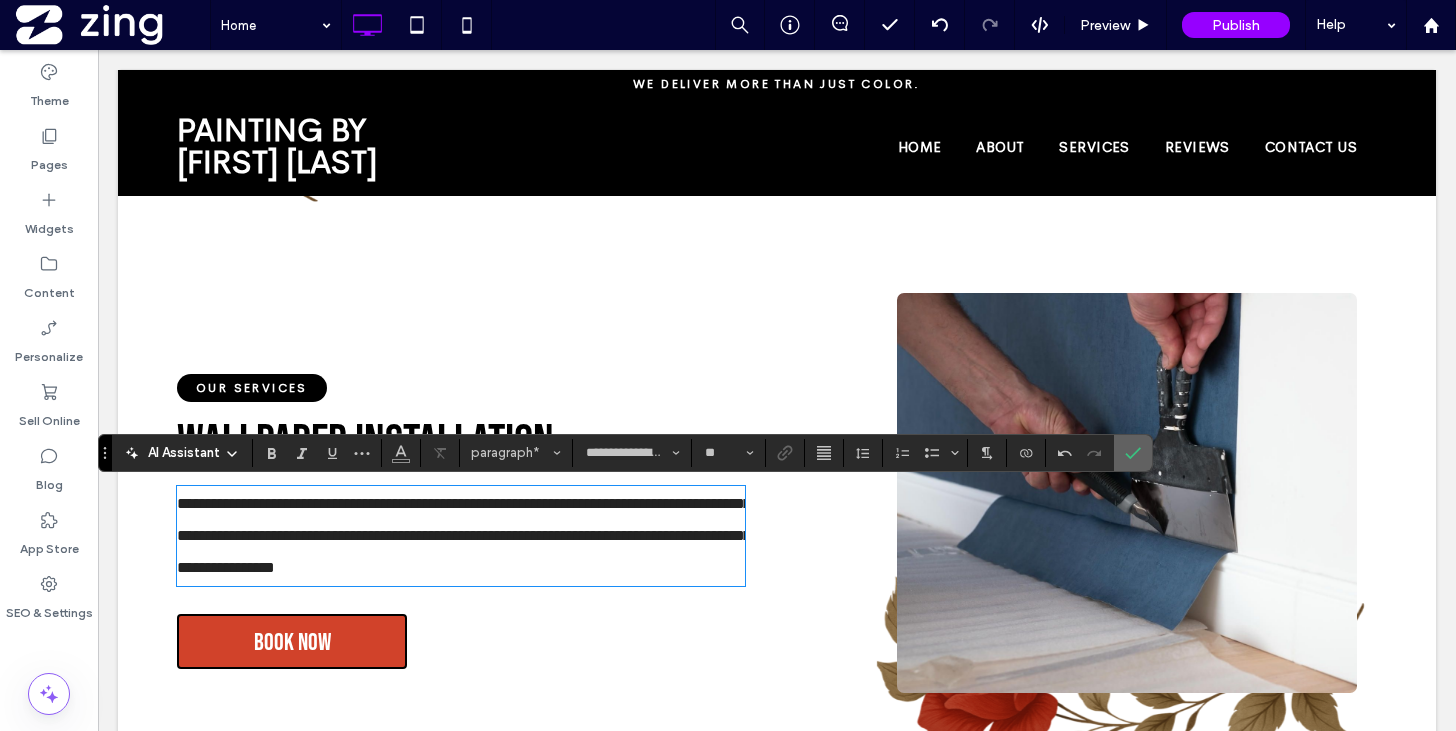 click at bounding box center (1133, 453) 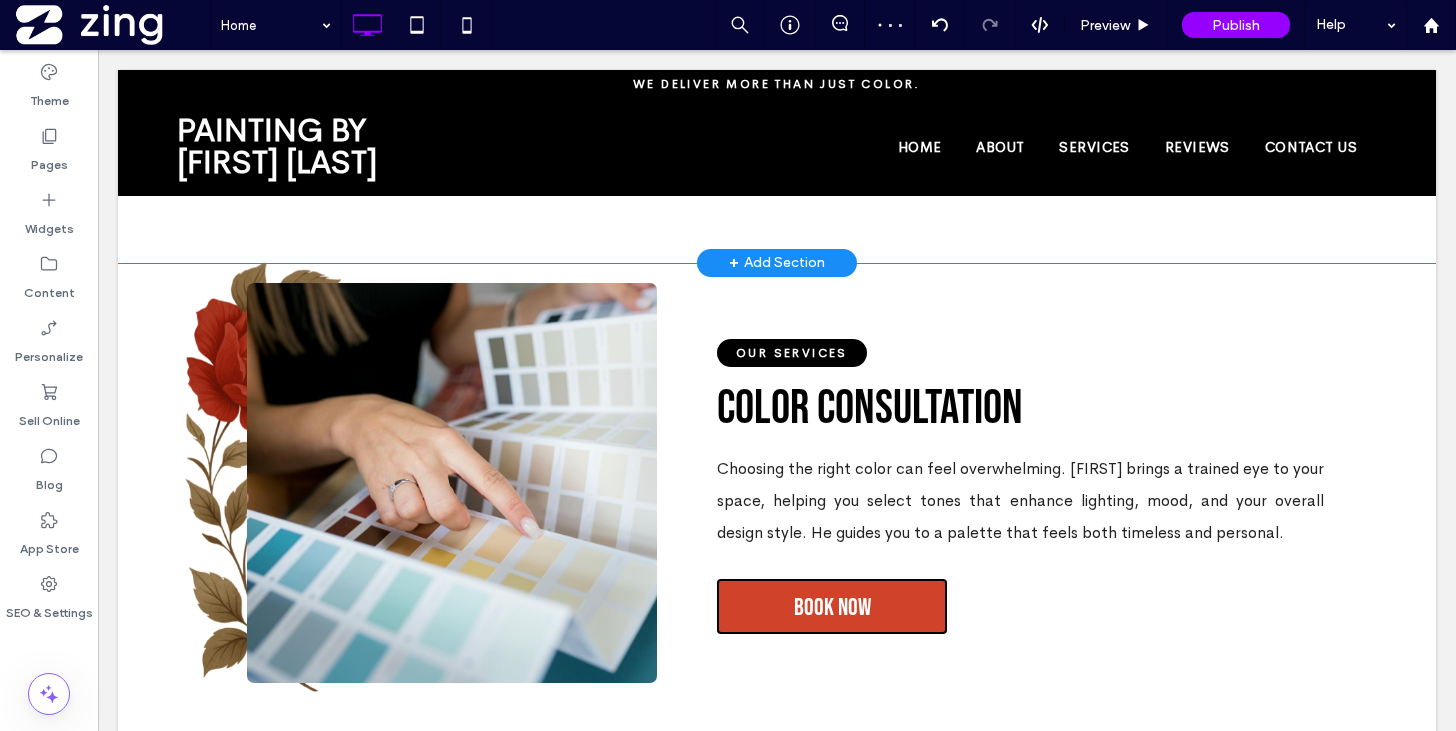 scroll, scrollTop: 4221, scrollLeft: 0, axis: vertical 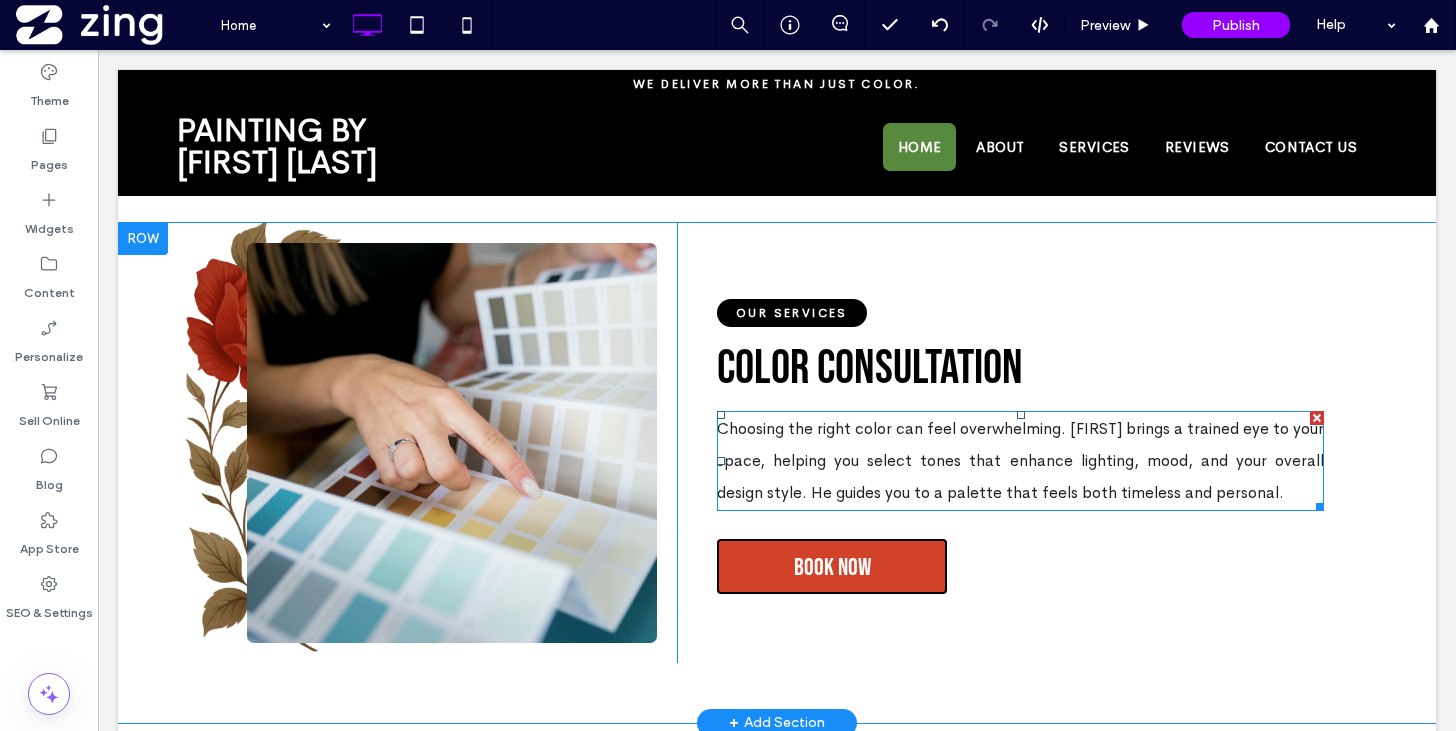 click on "Choosing the right color can feel overwhelming. Terry brings a trained eye to your space, helping you select tones that enhance lighting, mood, and your overall design style. He guides you to a palette that feels both timeless and personal." at bounding box center (1020, 460) 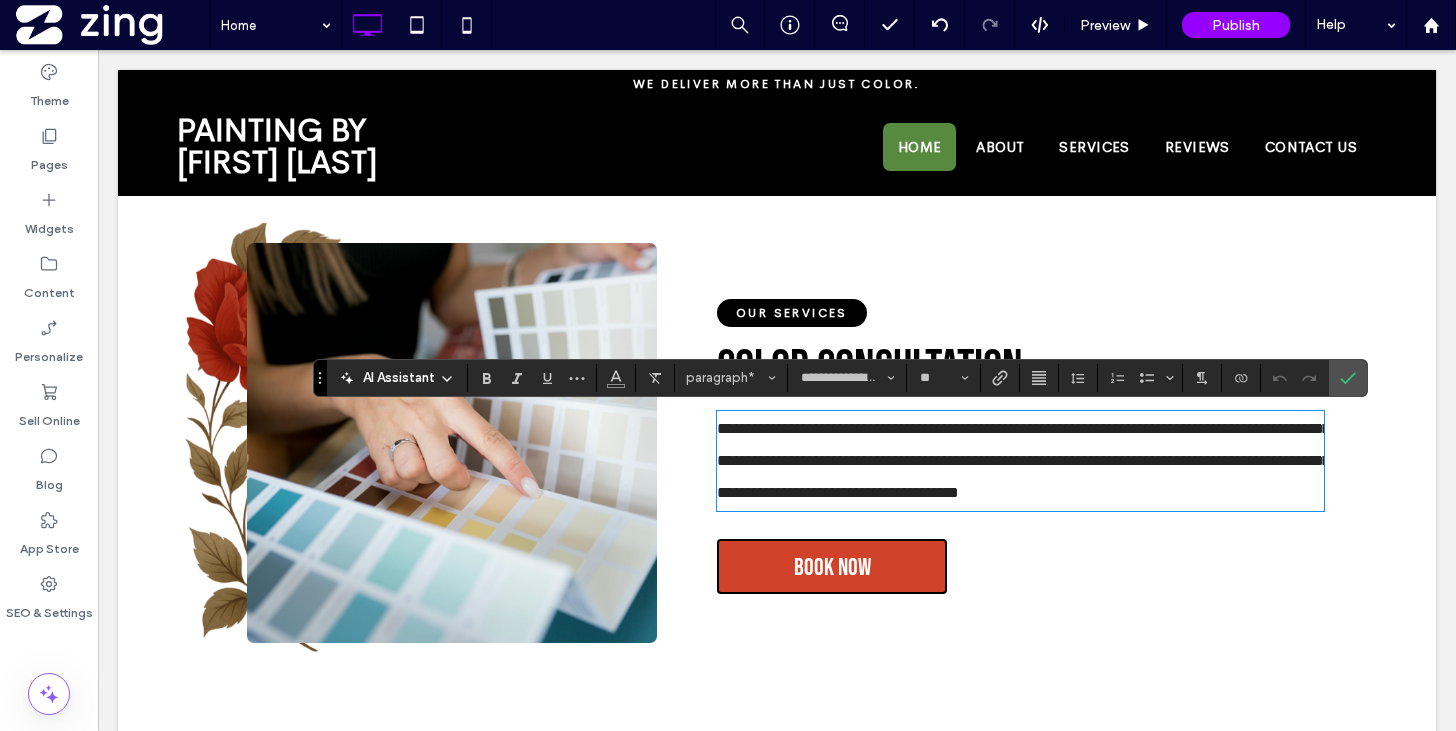 click on "**********" at bounding box center [1023, 460] 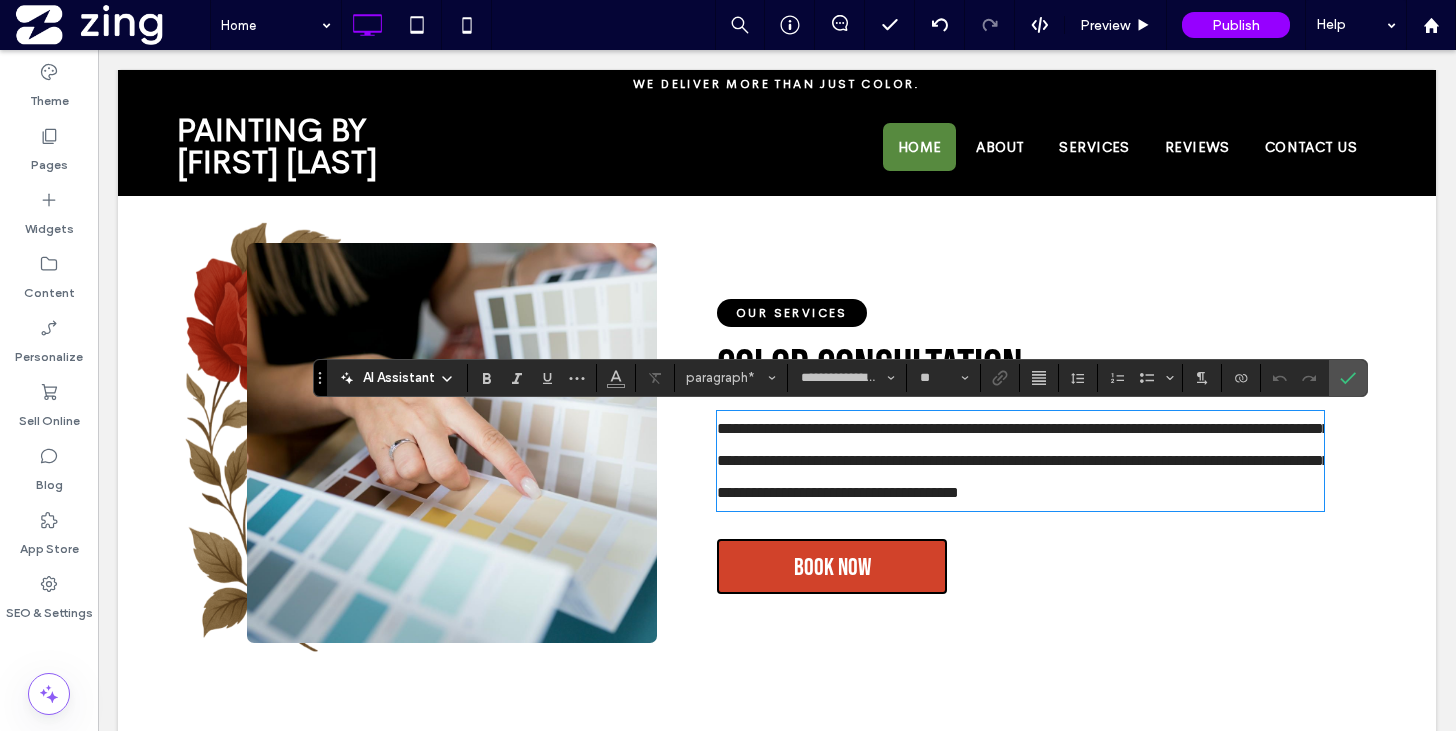 type 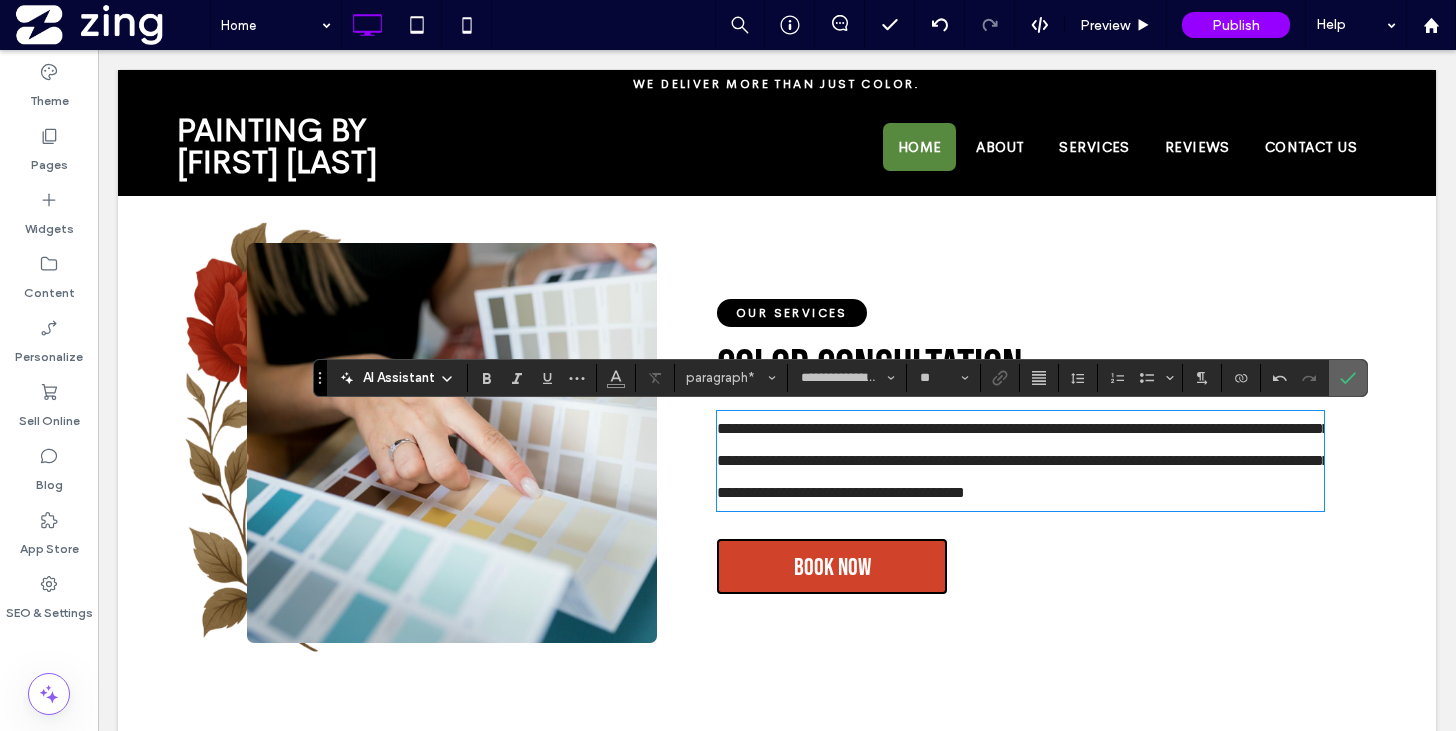 click 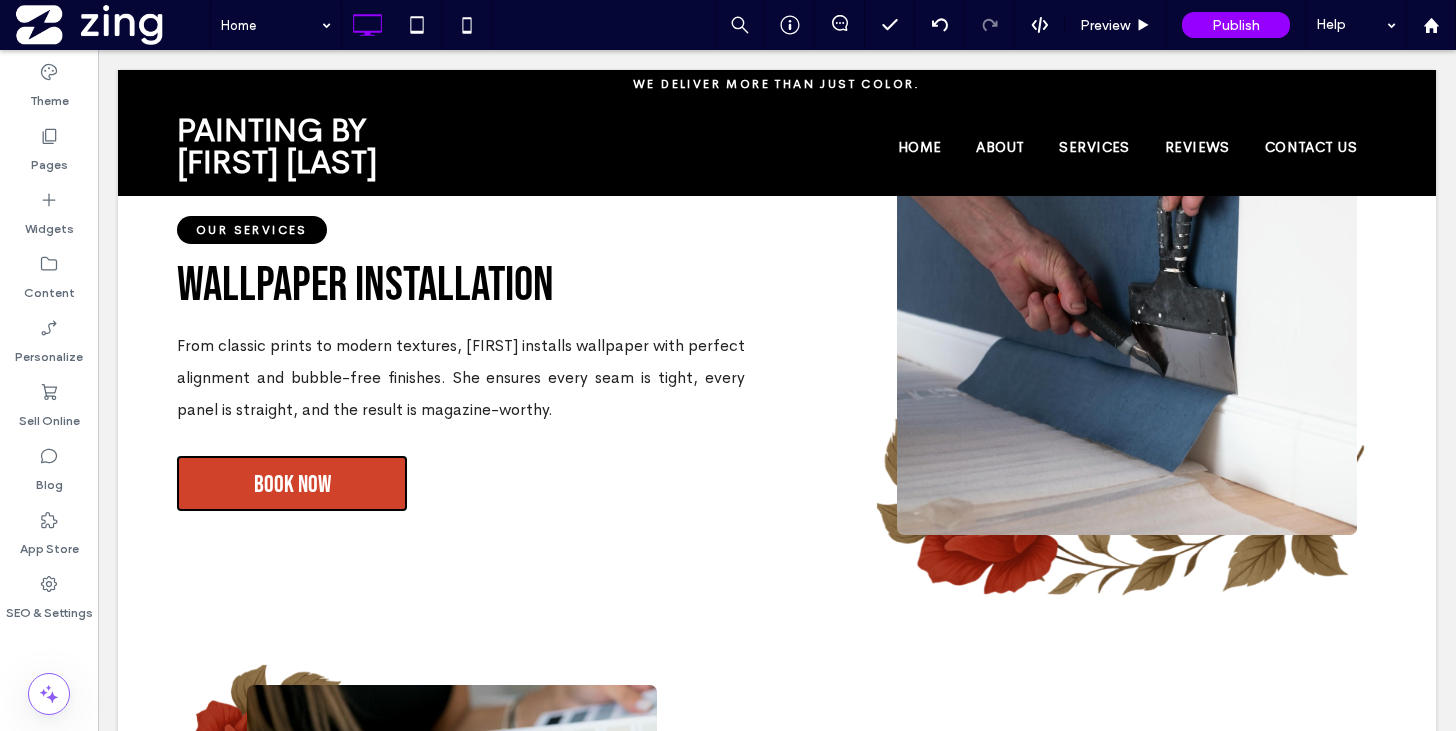 scroll, scrollTop: 3775, scrollLeft: 0, axis: vertical 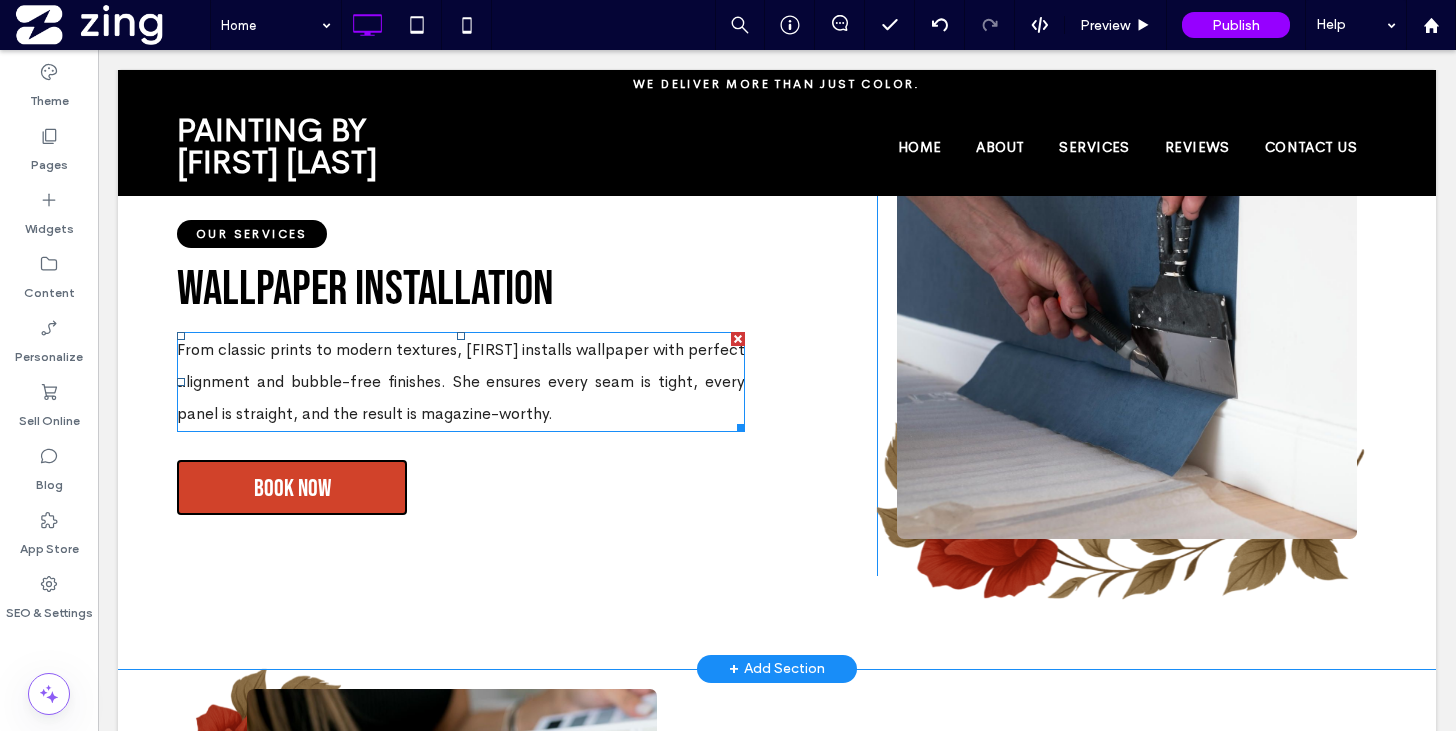 click on "From classic prints to modern textures, Terry installs wallpaper with perfect alignment and bubble-free finishes. She ensures every seam is tight, every panel is straight, and the result is magazine-worthy." at bounding box center [461, 381] 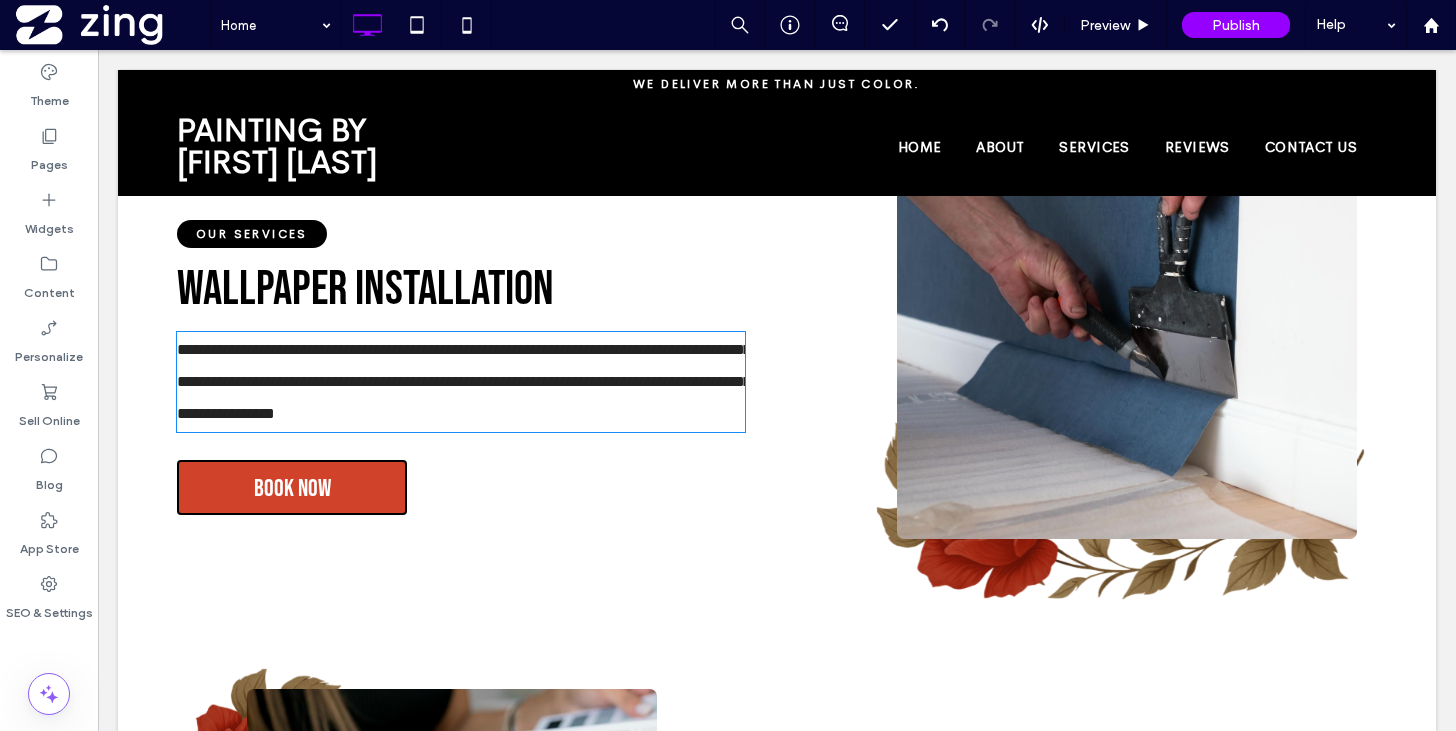 type on "**********" 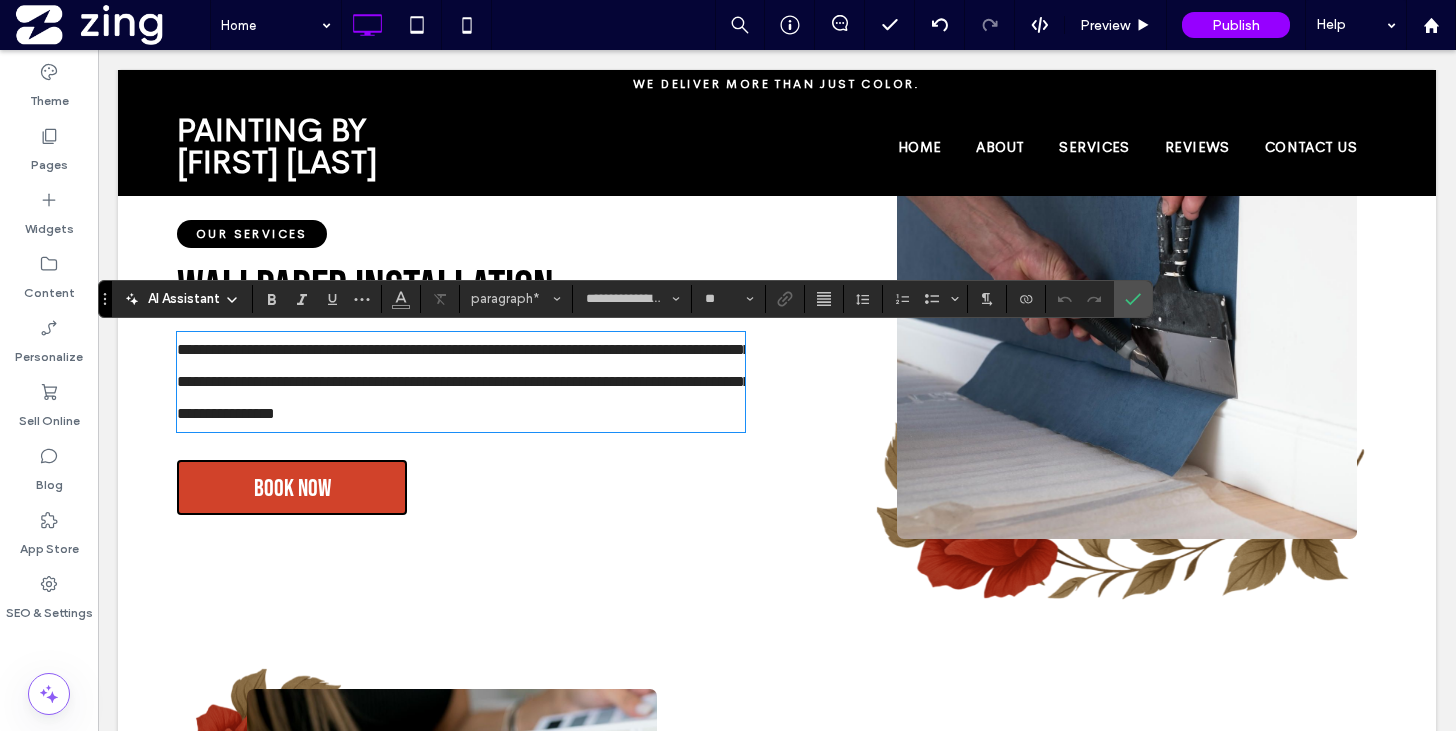 click on "**********" at bounding box center (464, 381) 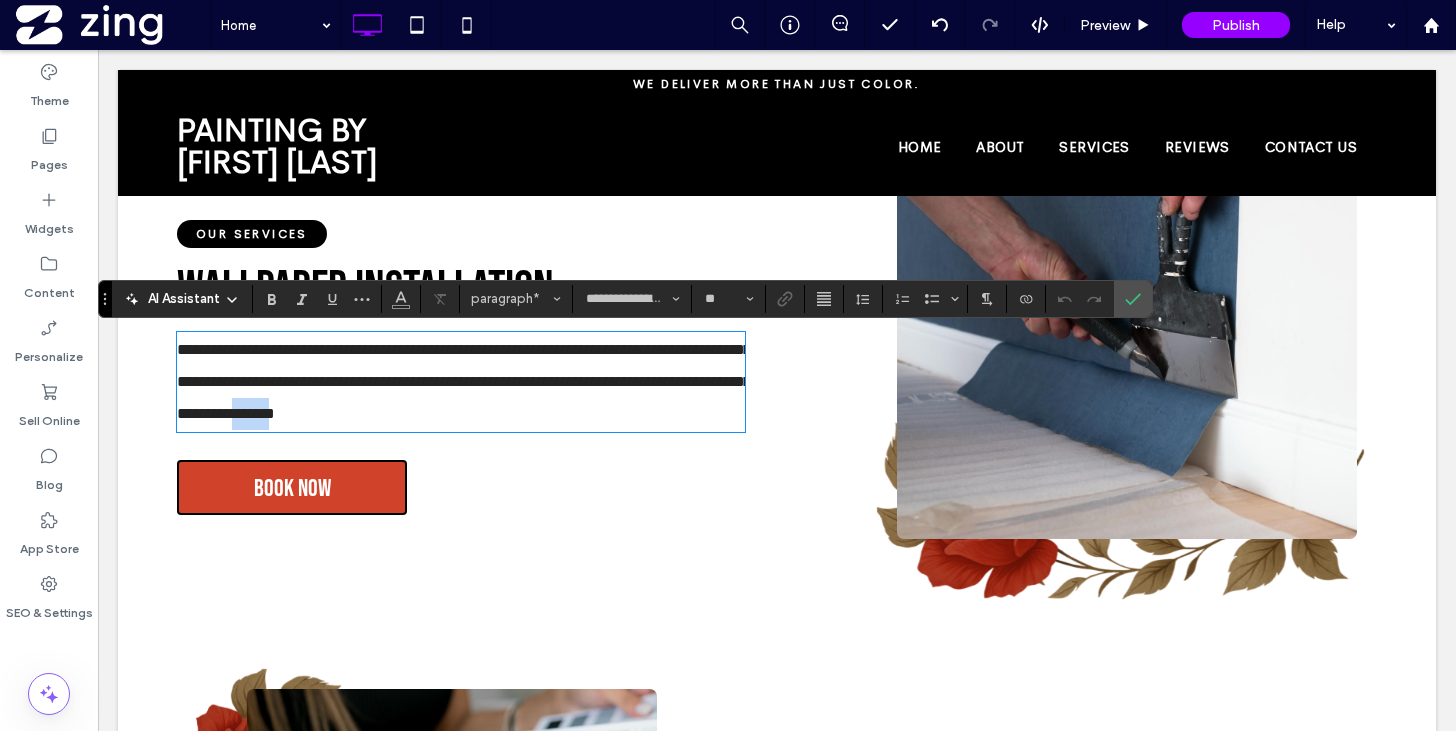 click on "**********" at bounding box center [464, 381] 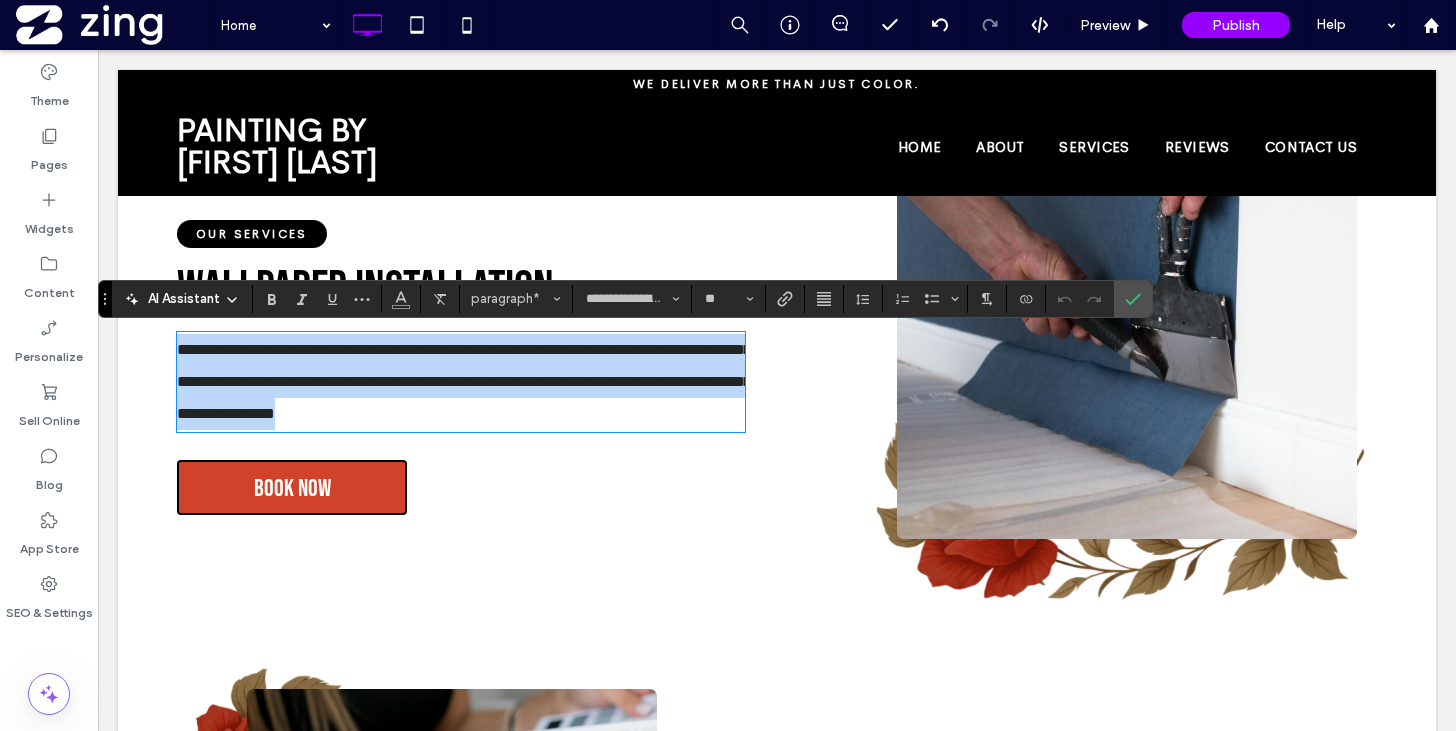 click on "**********" at bounding box center (464, 381) 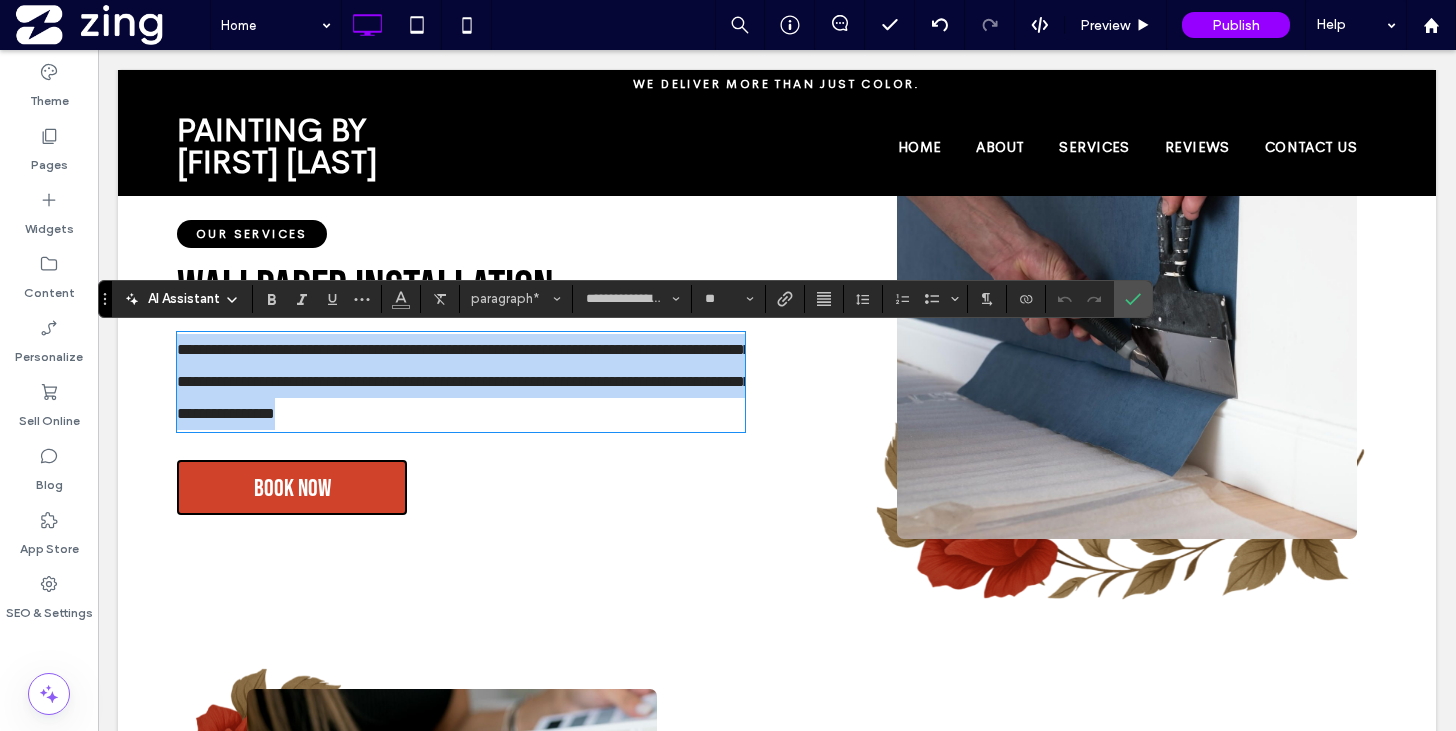 click on "**********" at bounding box center [464, 381] 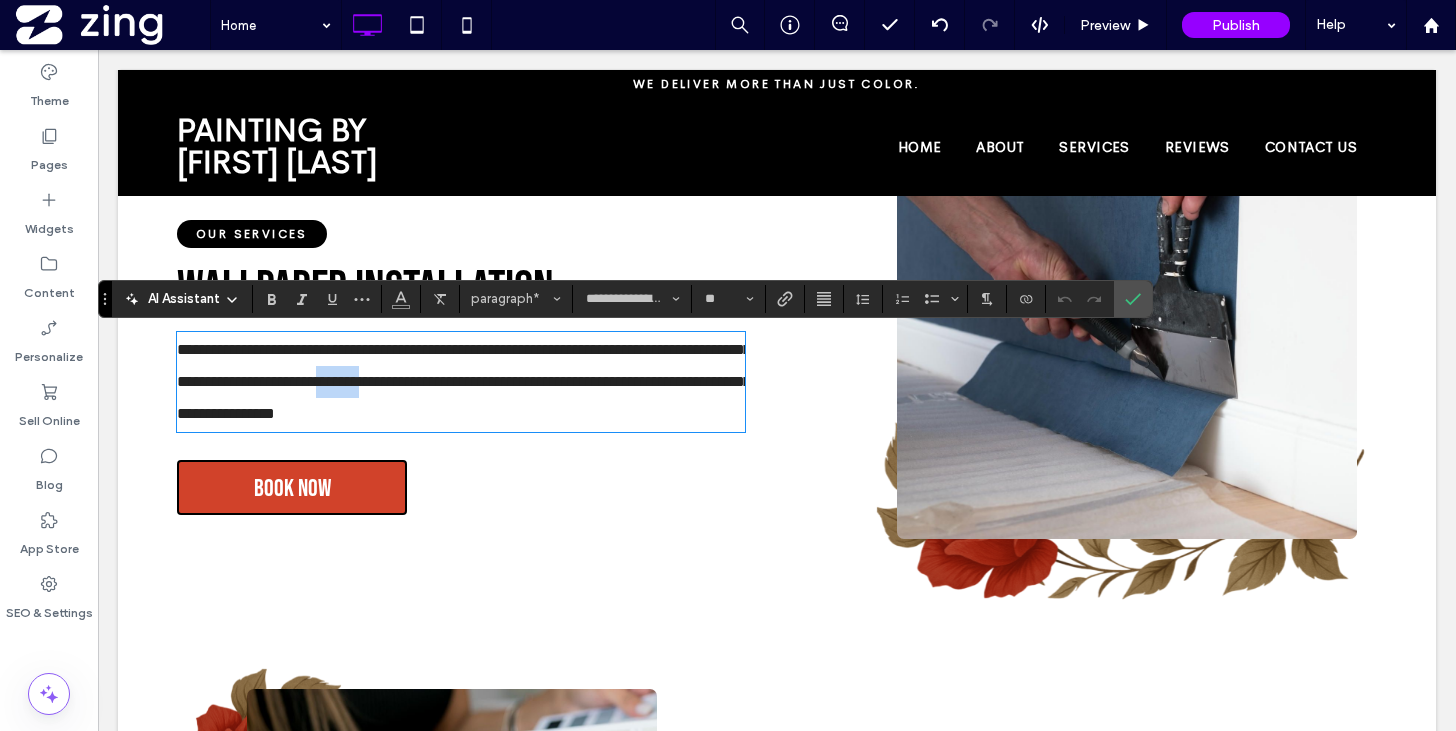 click on "**********" at bounding box center [464, 381] 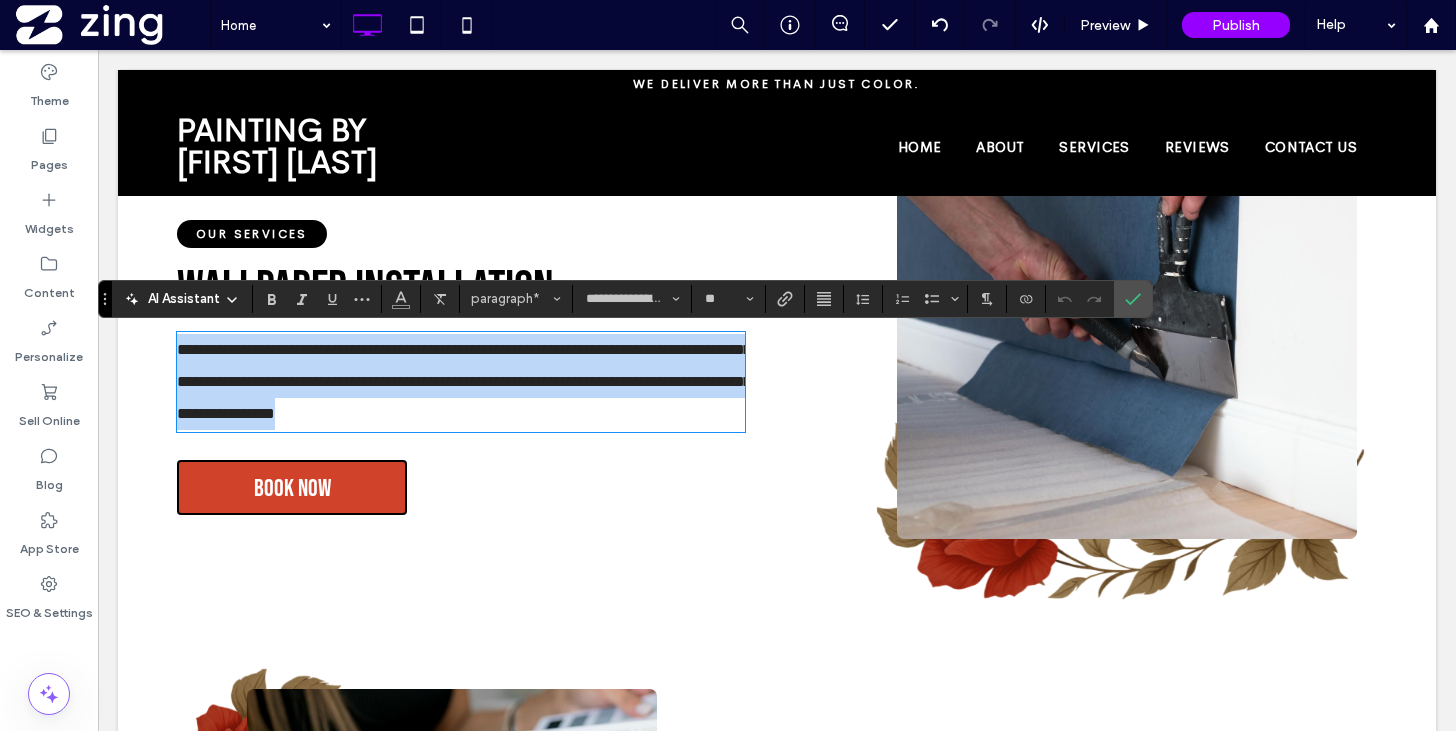 click on "**********" at bounding box center [464, 381] 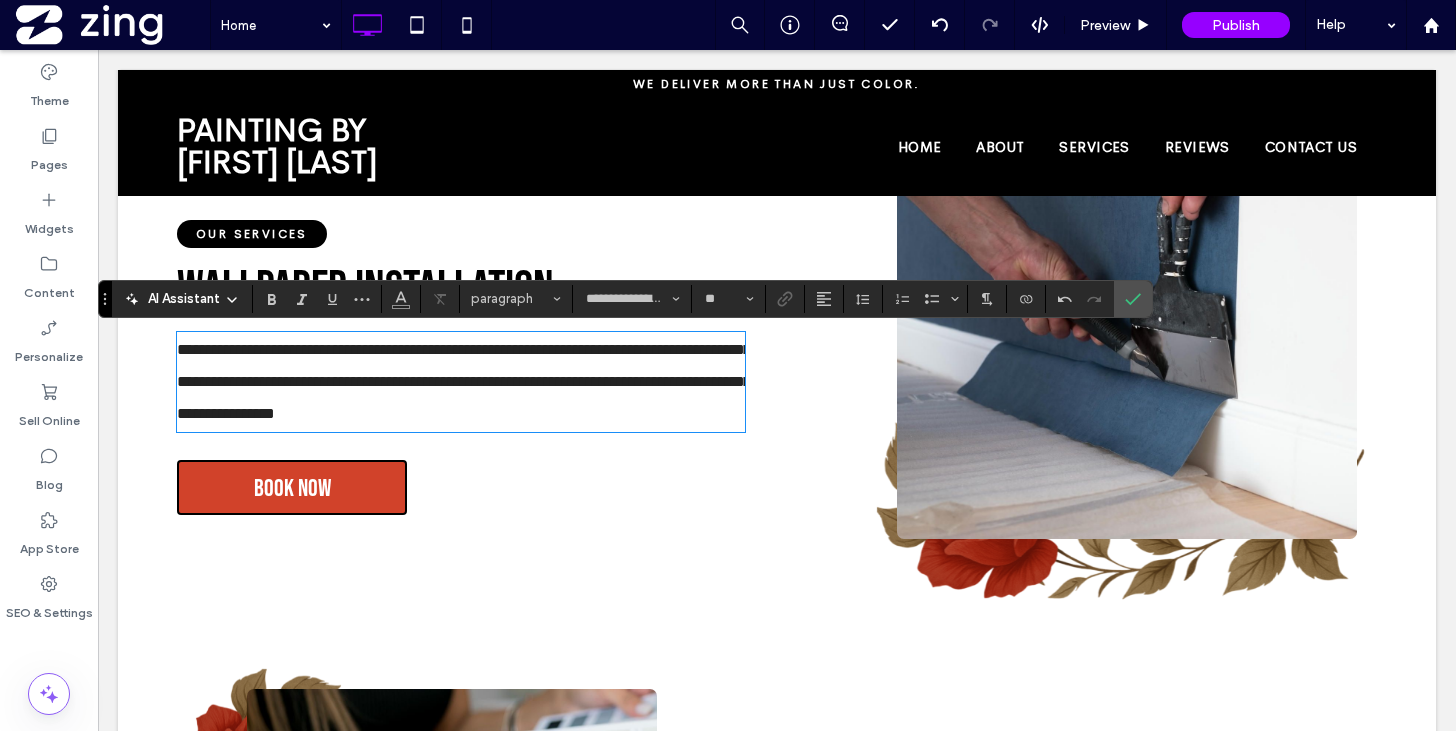 scroll, scrollTop: 0, scrollLeft: 0, axis: both 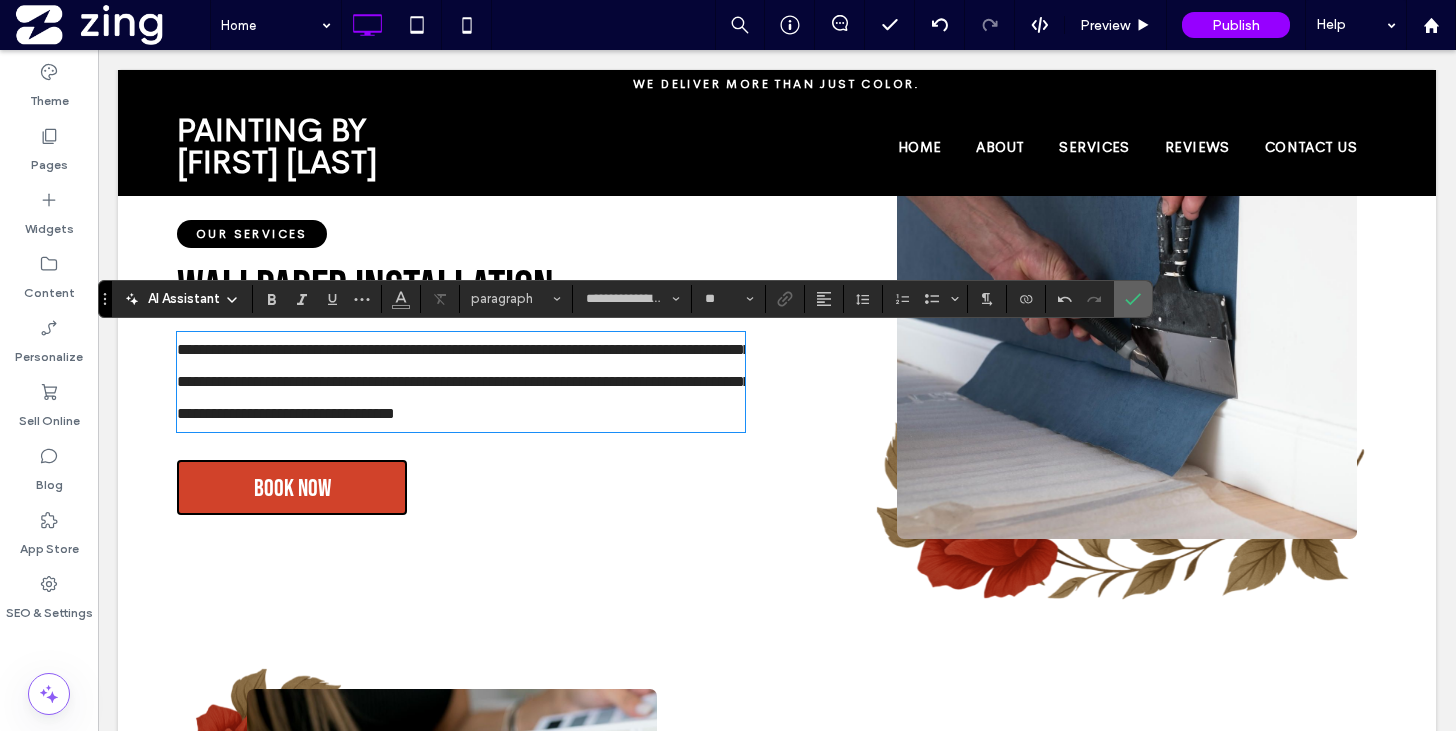 click 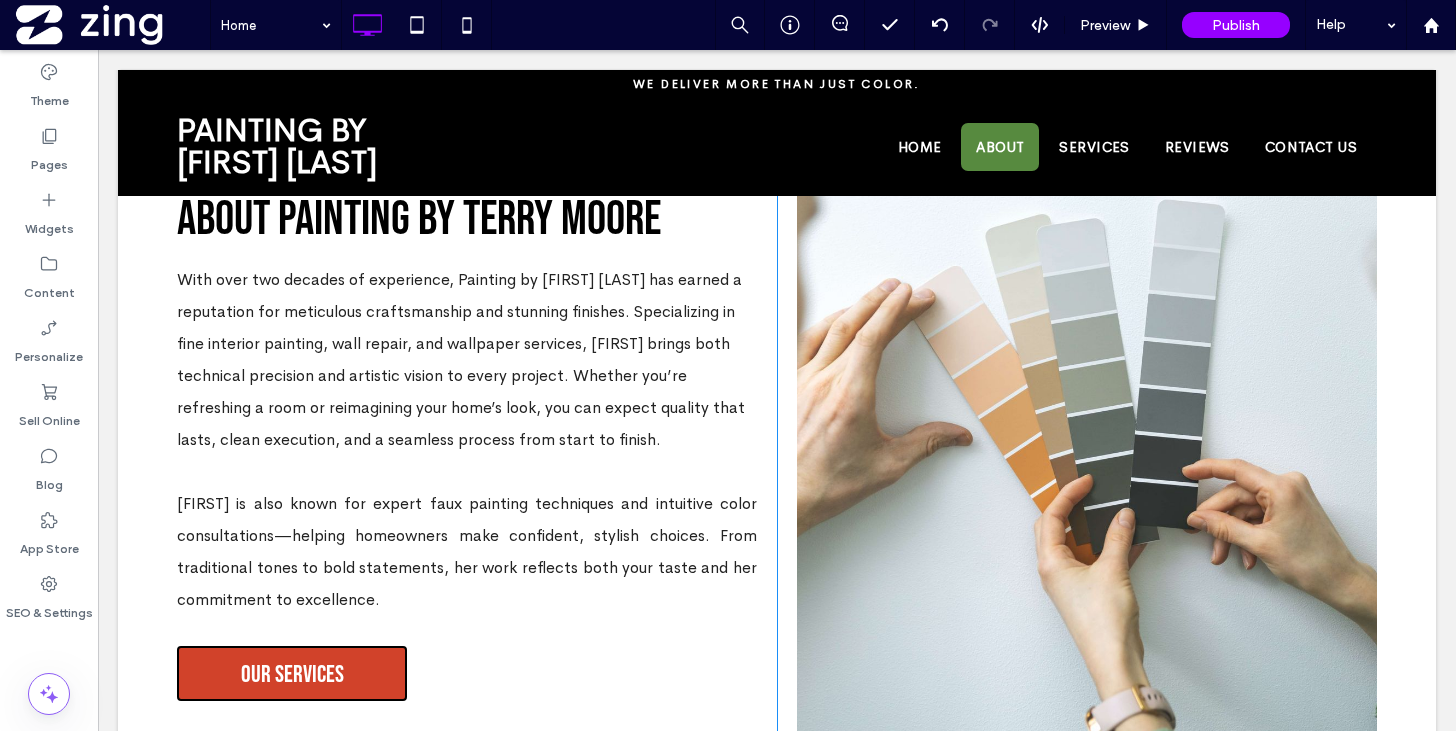 scroll, scrollTop: 680, scrollLeft: 0, axis: vertical 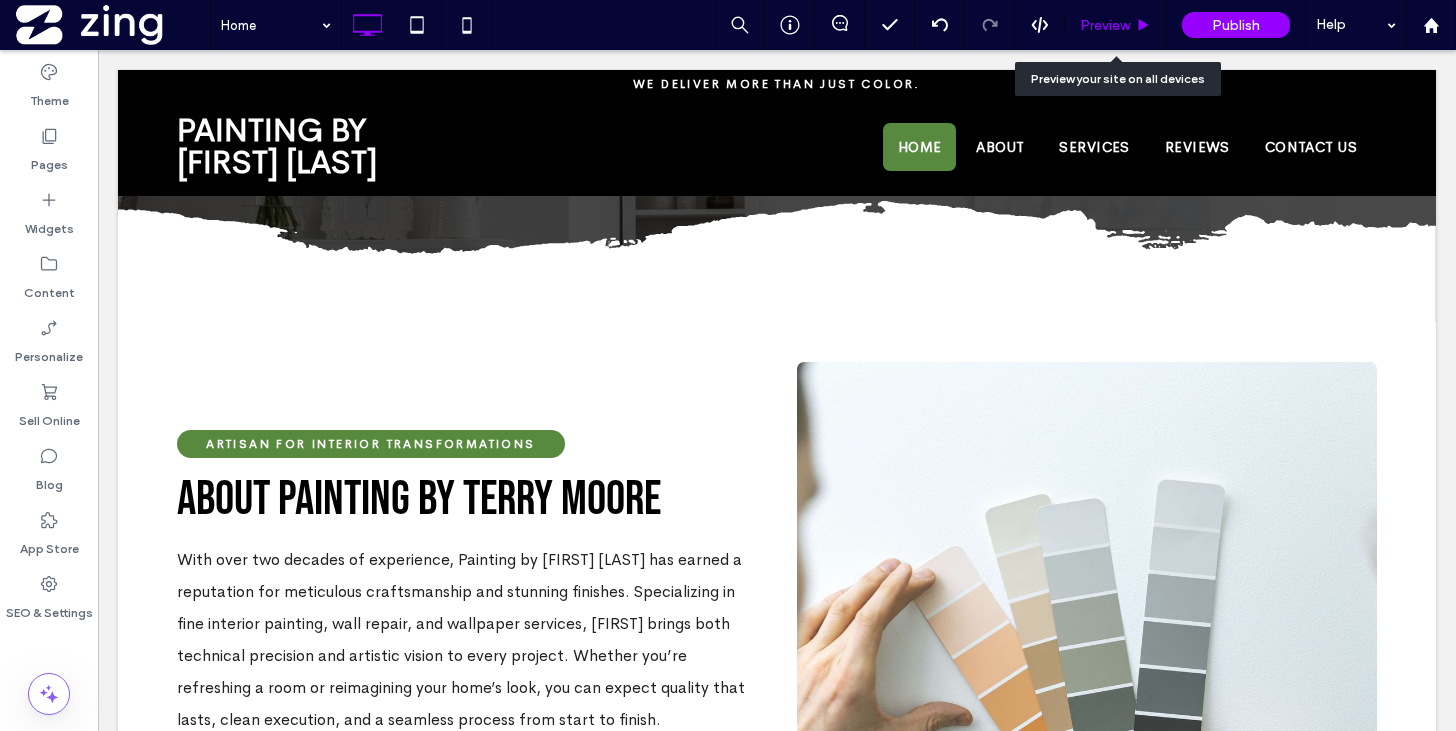 click on "Preview" at bounding box center [1116, 25] 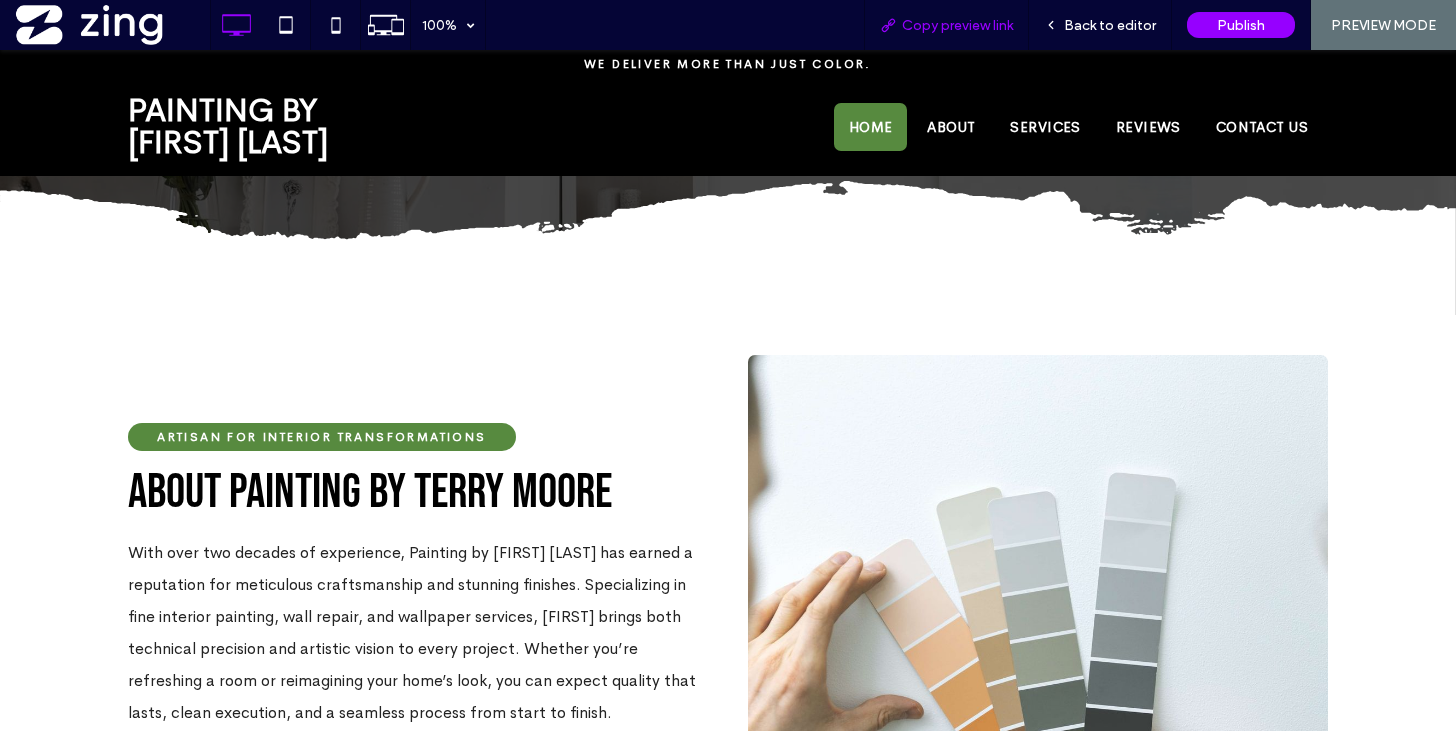 click on "Copy preview link" at bounding box center [957, 25] 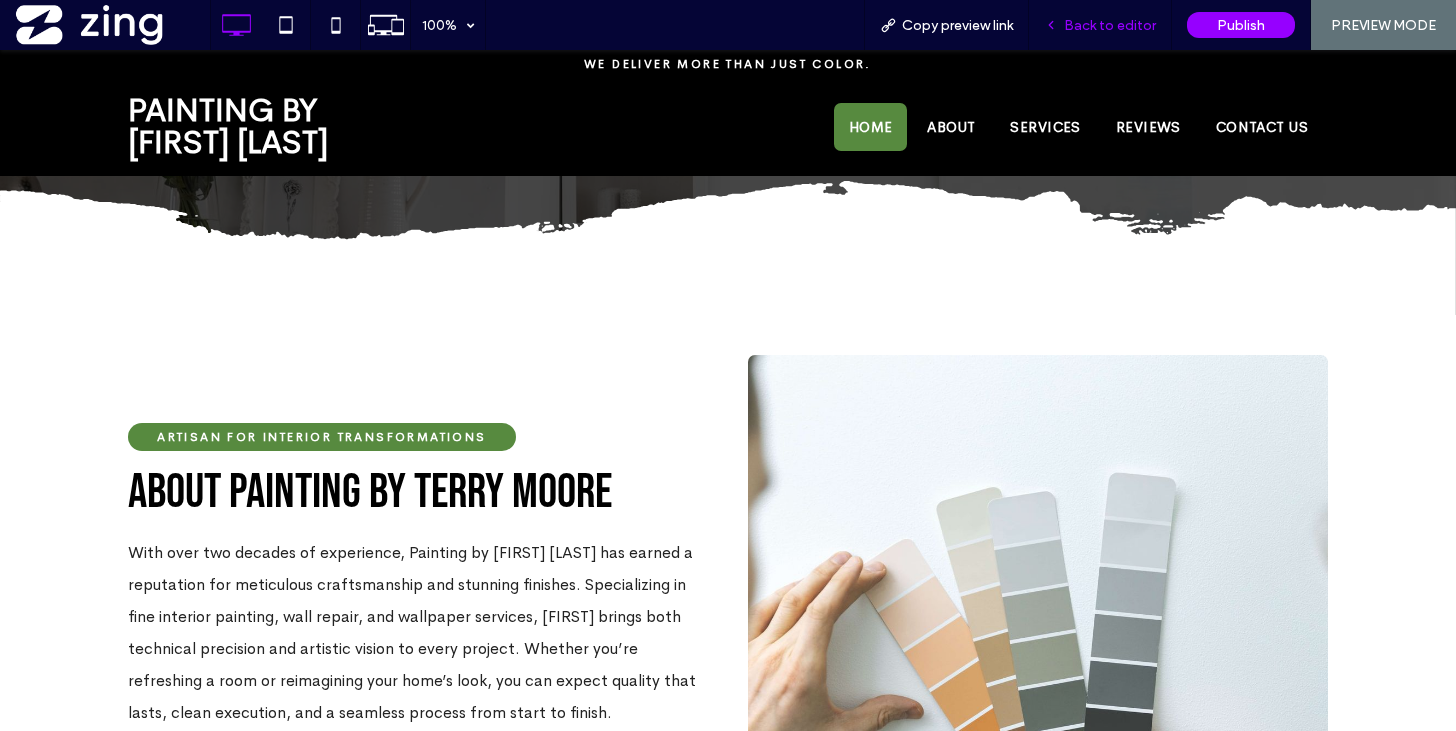click on "Back to editor" at bounding box center [1110, 25] 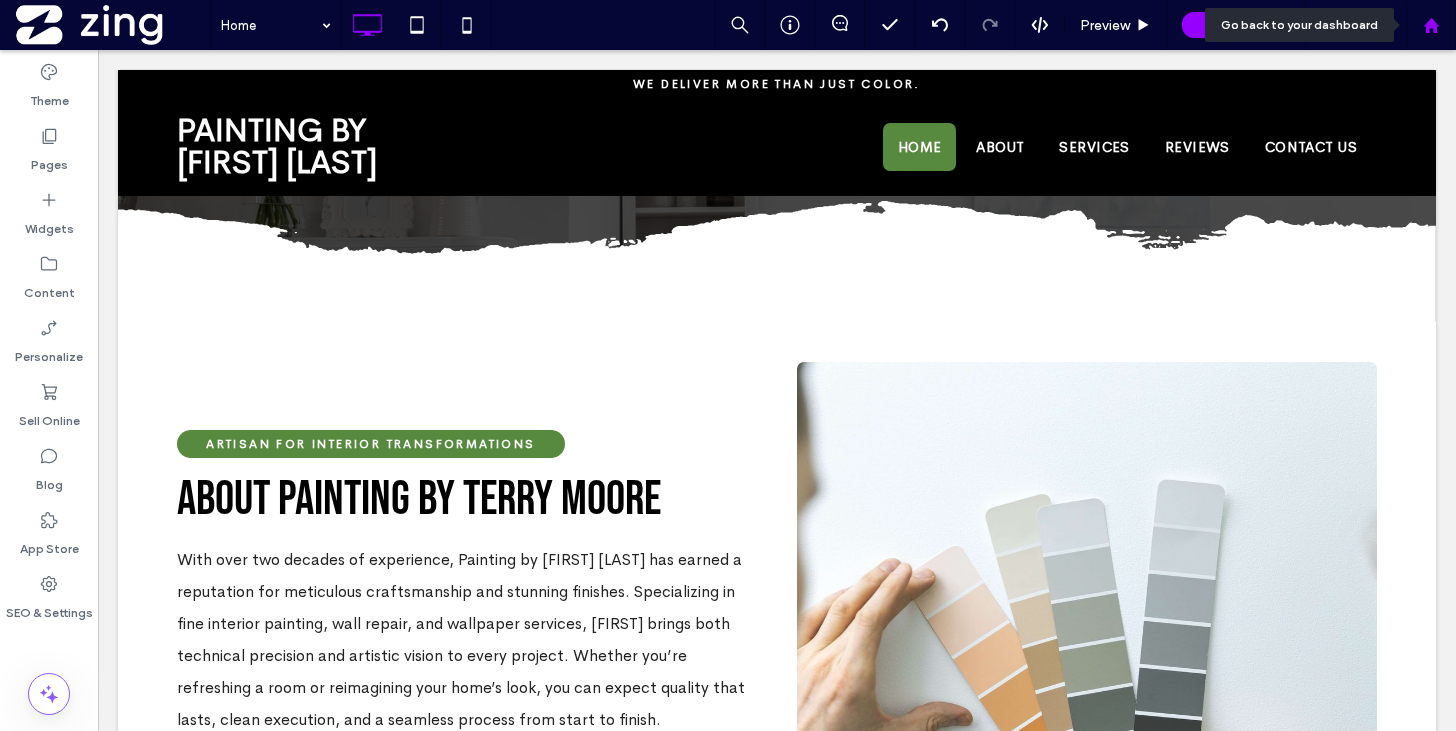 click 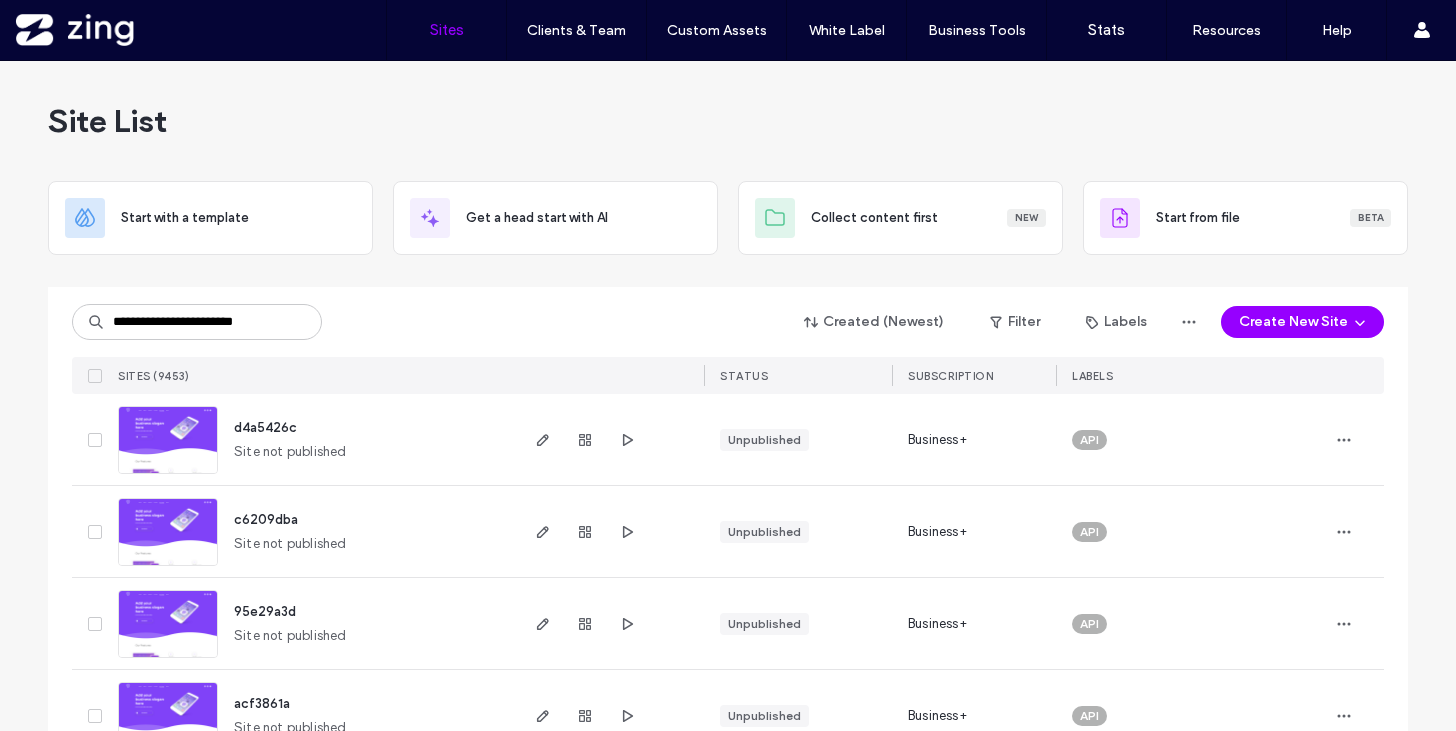 scroll, scrollTop: 0, scrollLeft: 0, axis: both 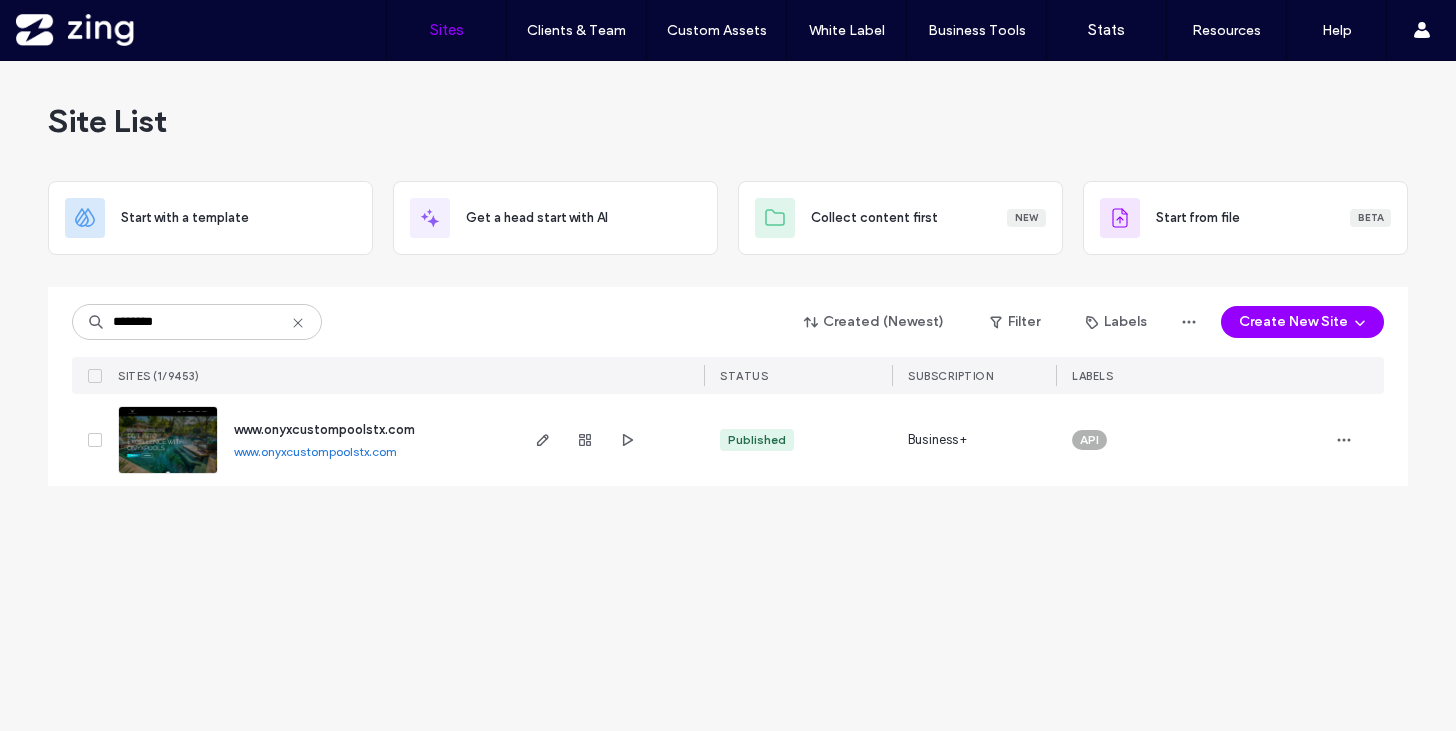 type on "********" 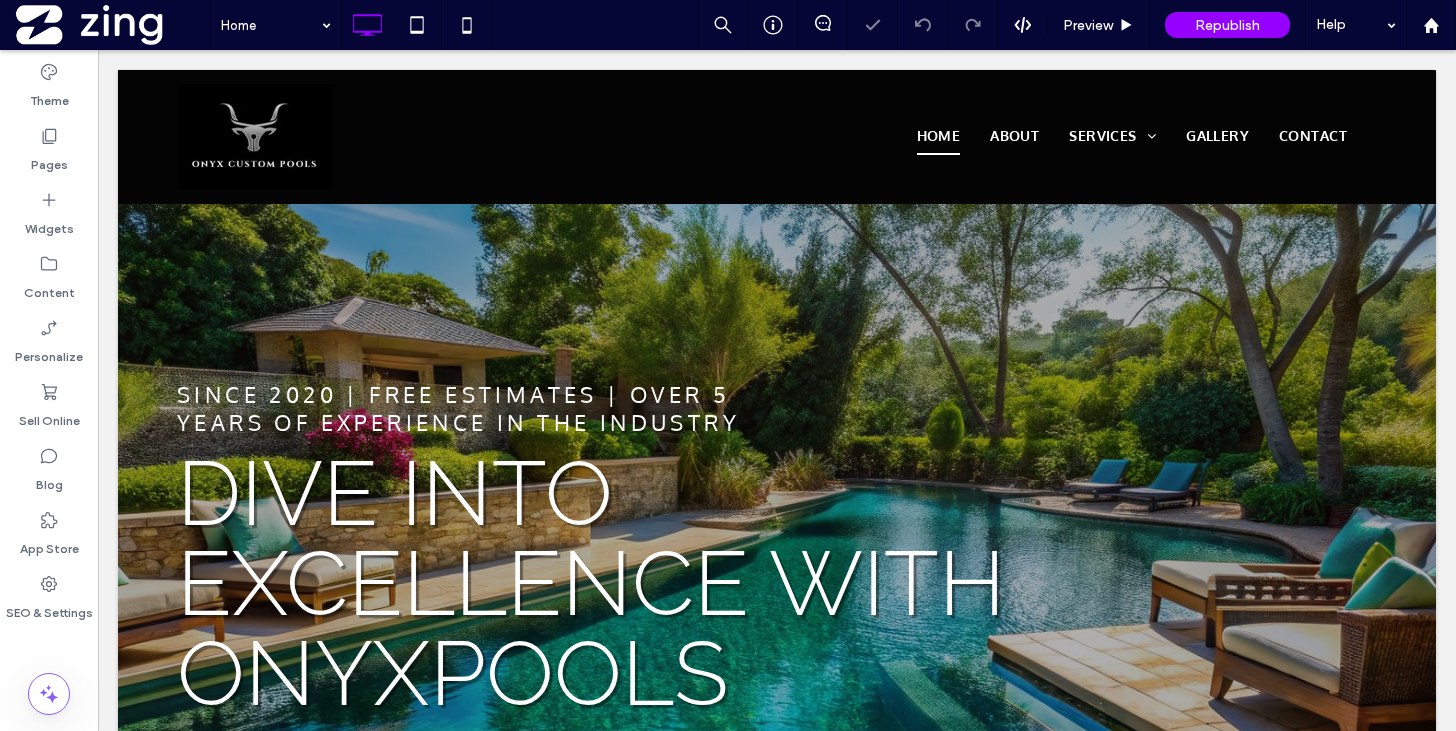 scroll, scrollTop: 0, scrollLeft: 0, axis: both 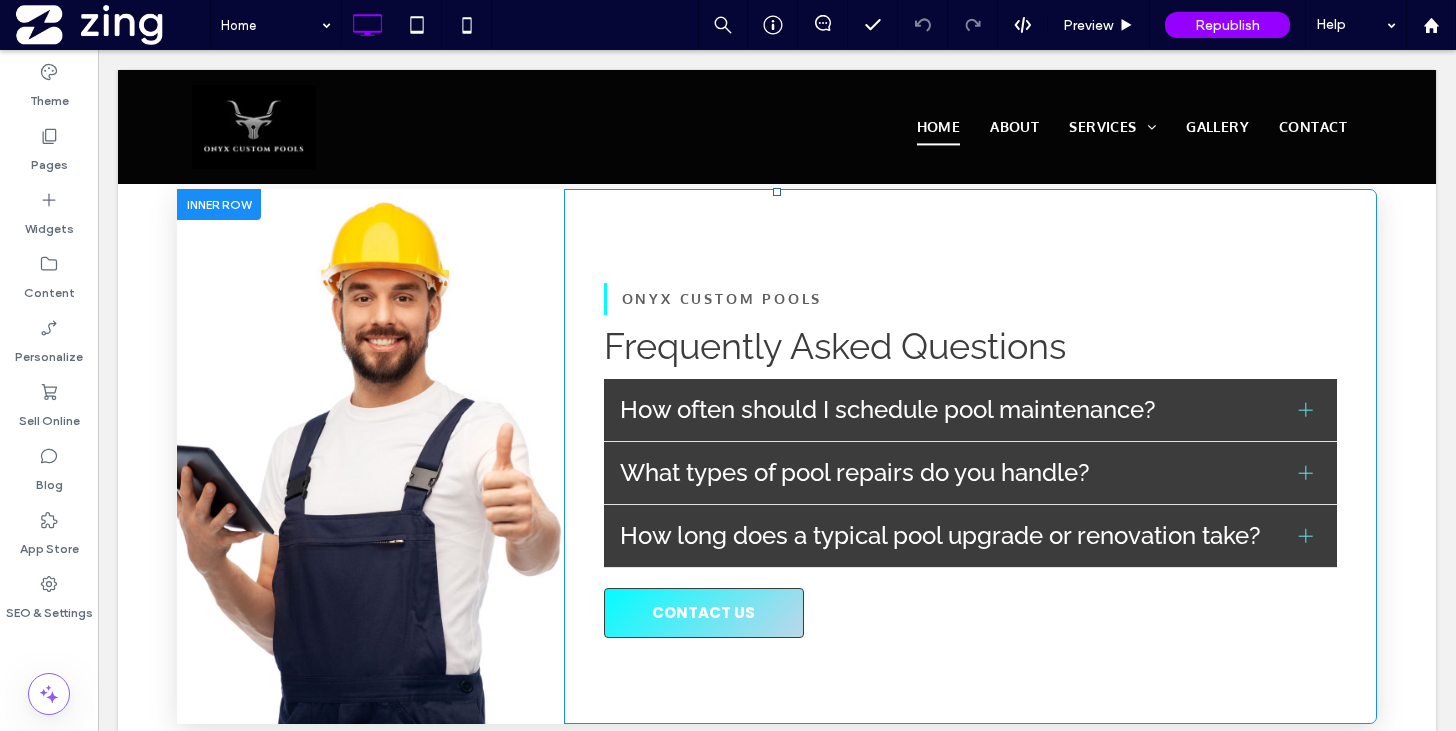 click on "Click To Paste" at bounding box center (370, 456) 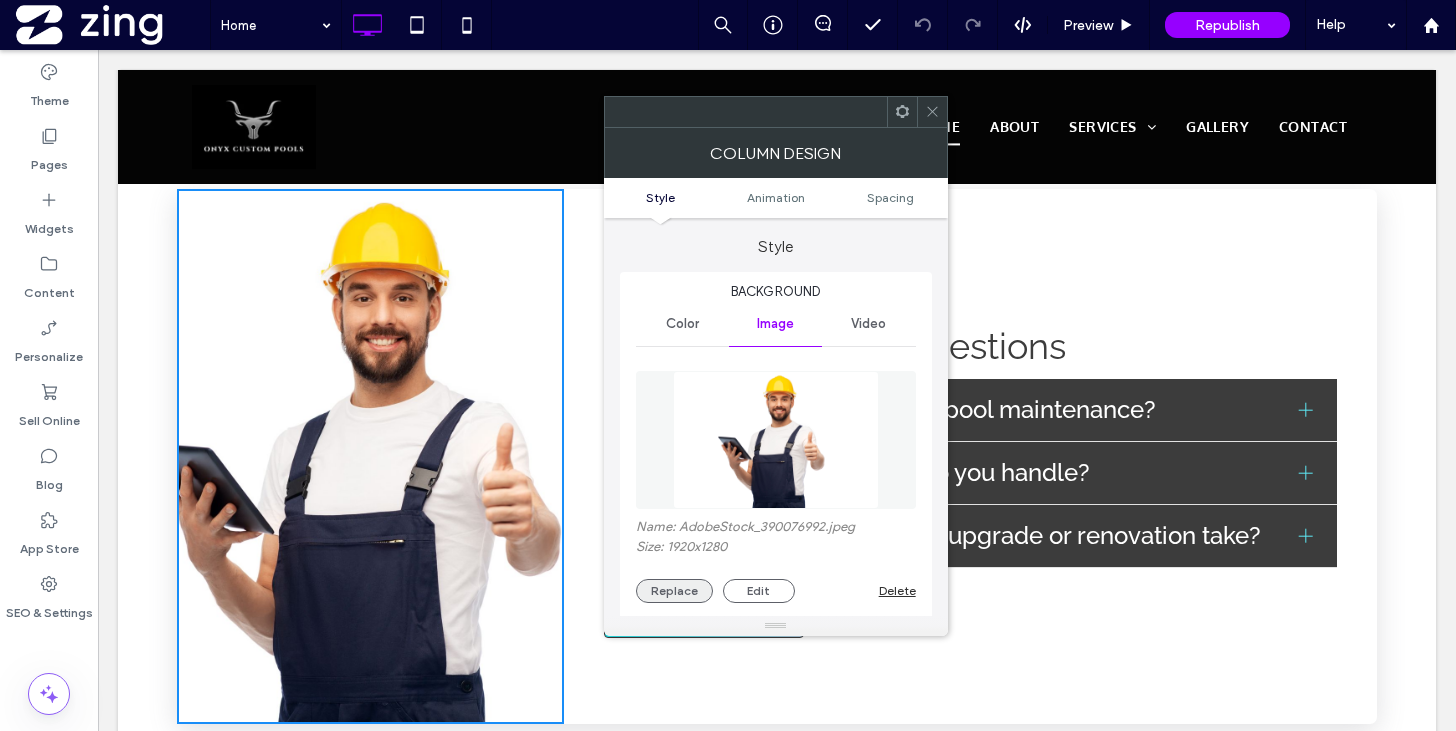 click on "Replace" at bounding box center [674, 591] 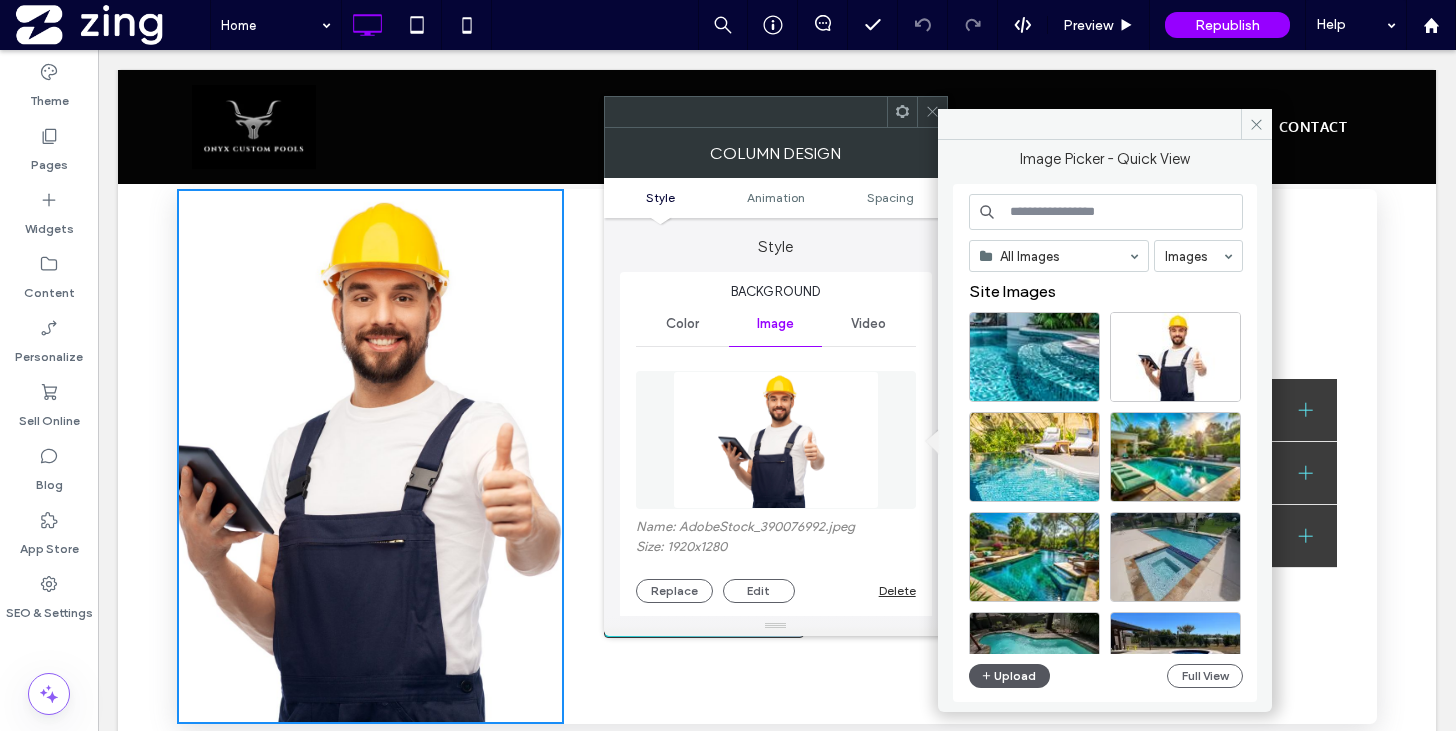 click on "Upload" at bounding box center (1010, 676) 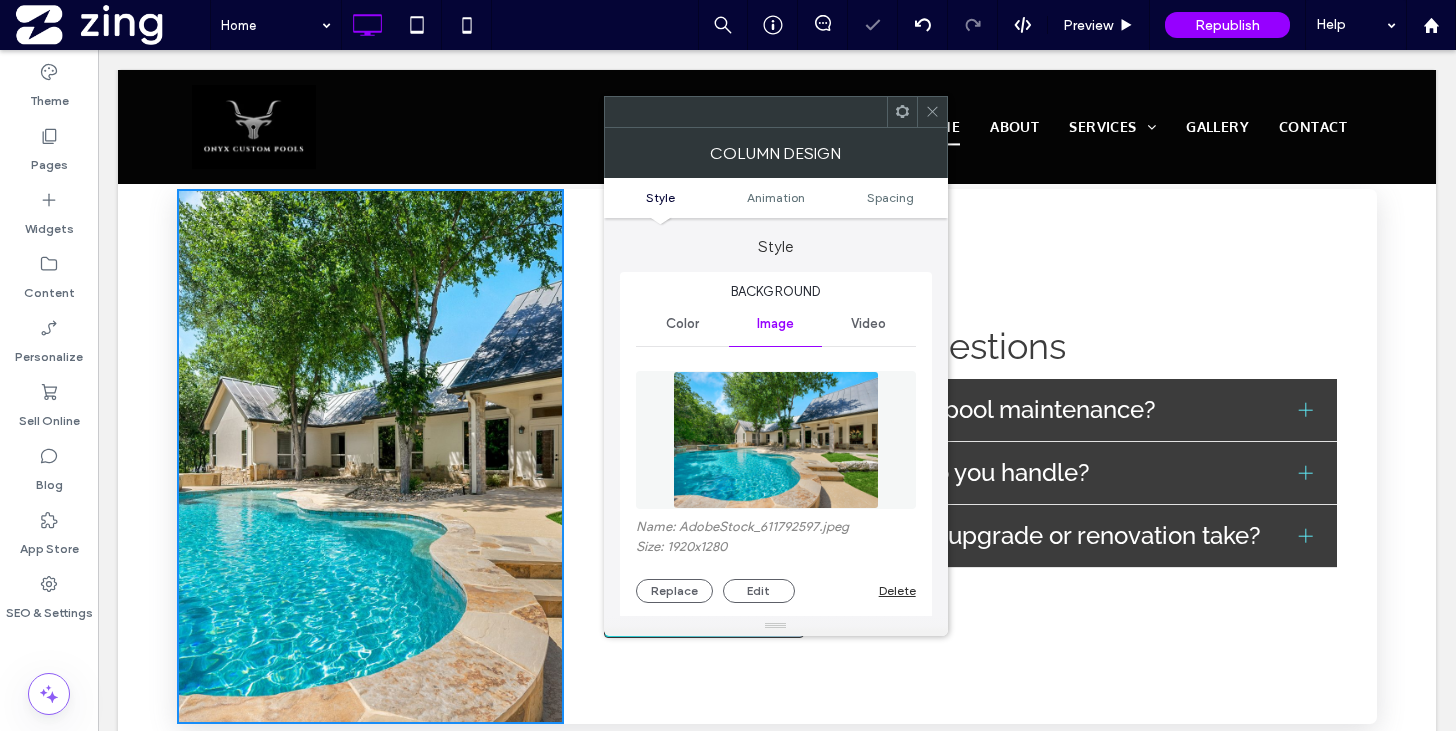 click 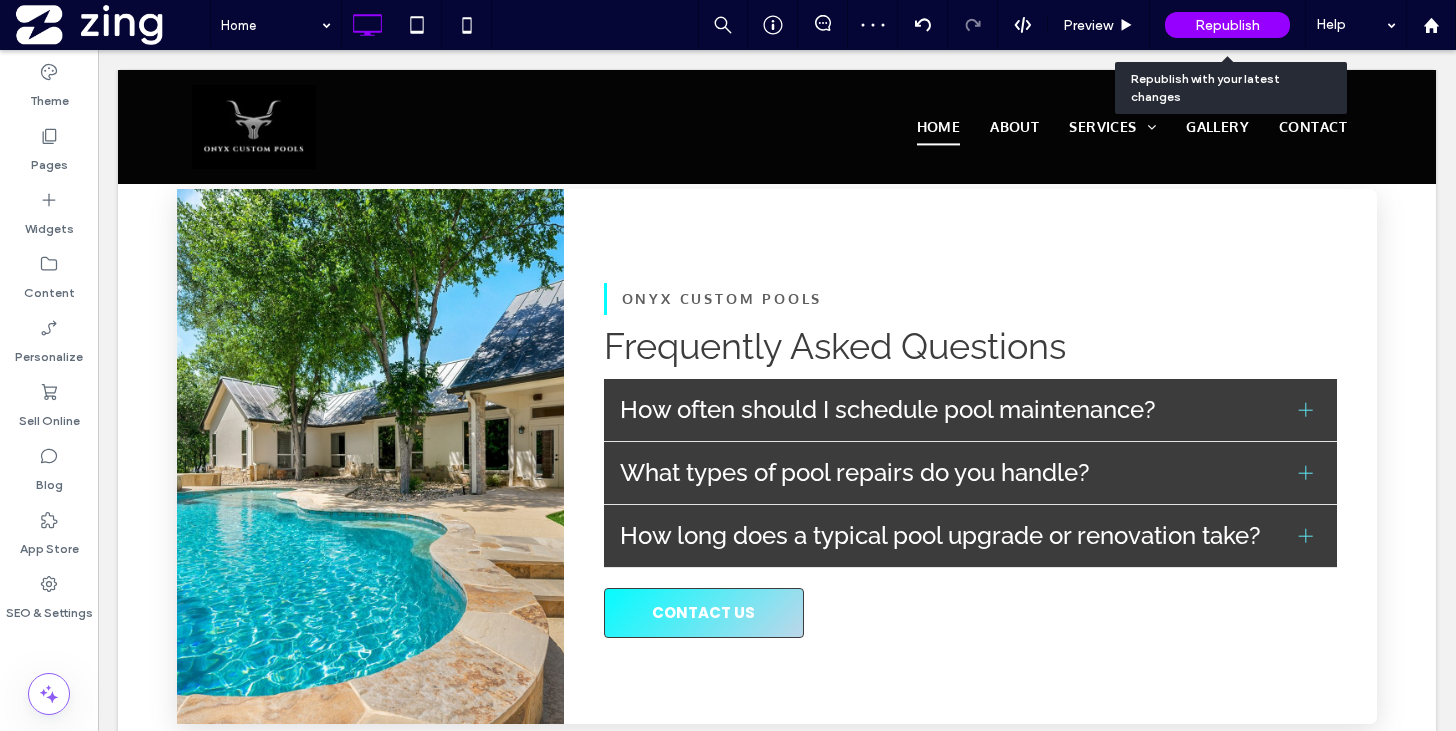 click on "Republish" at bounding box center (1227, 25) 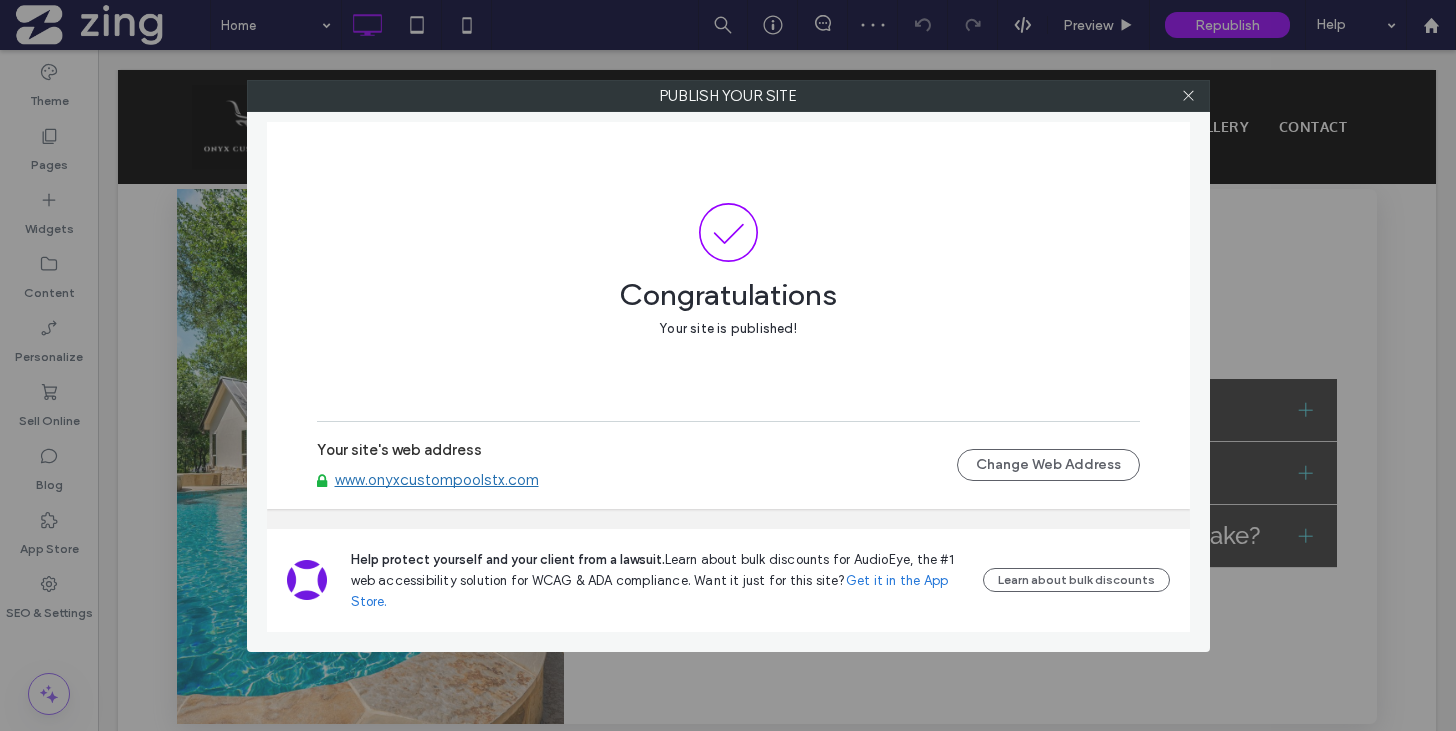 click on "www.onyxcustompoolstx.com" at bounding box center (437, 480) 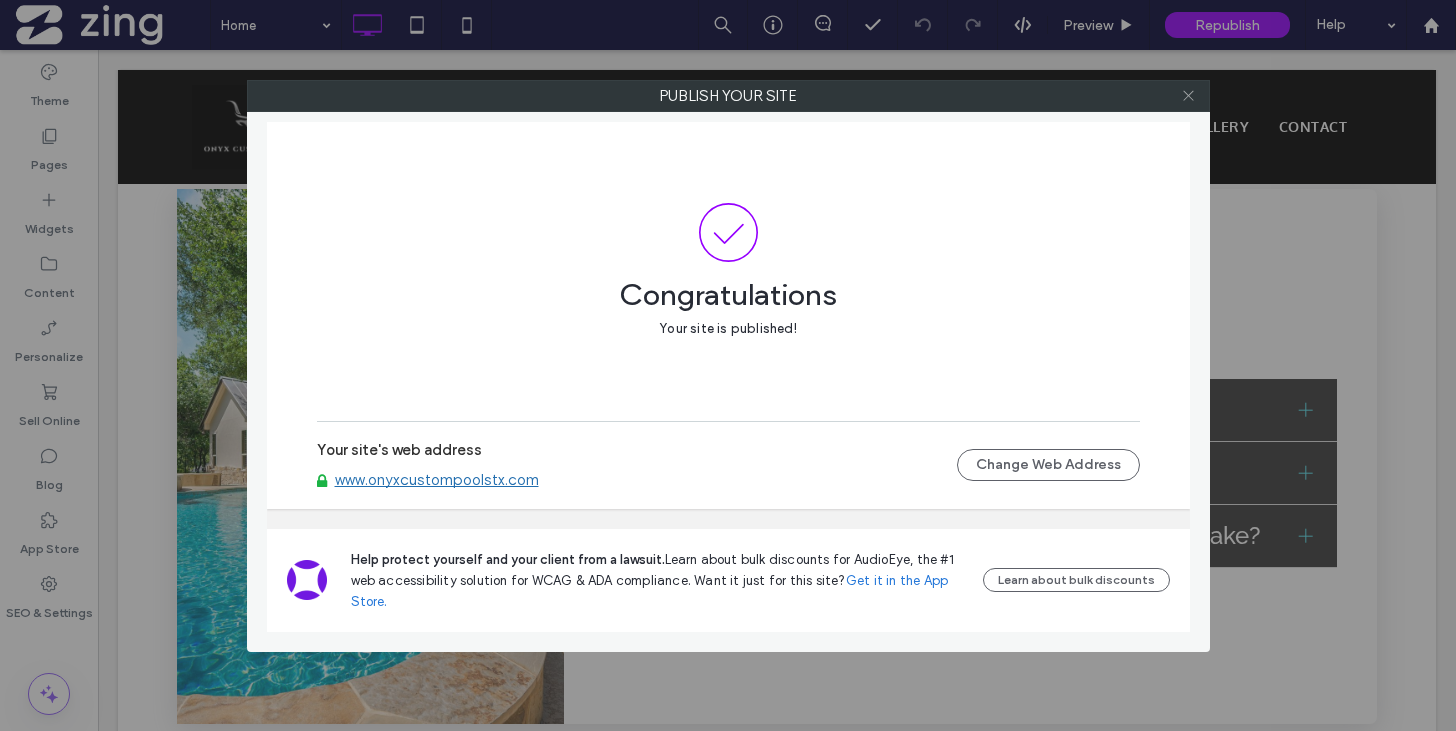 click 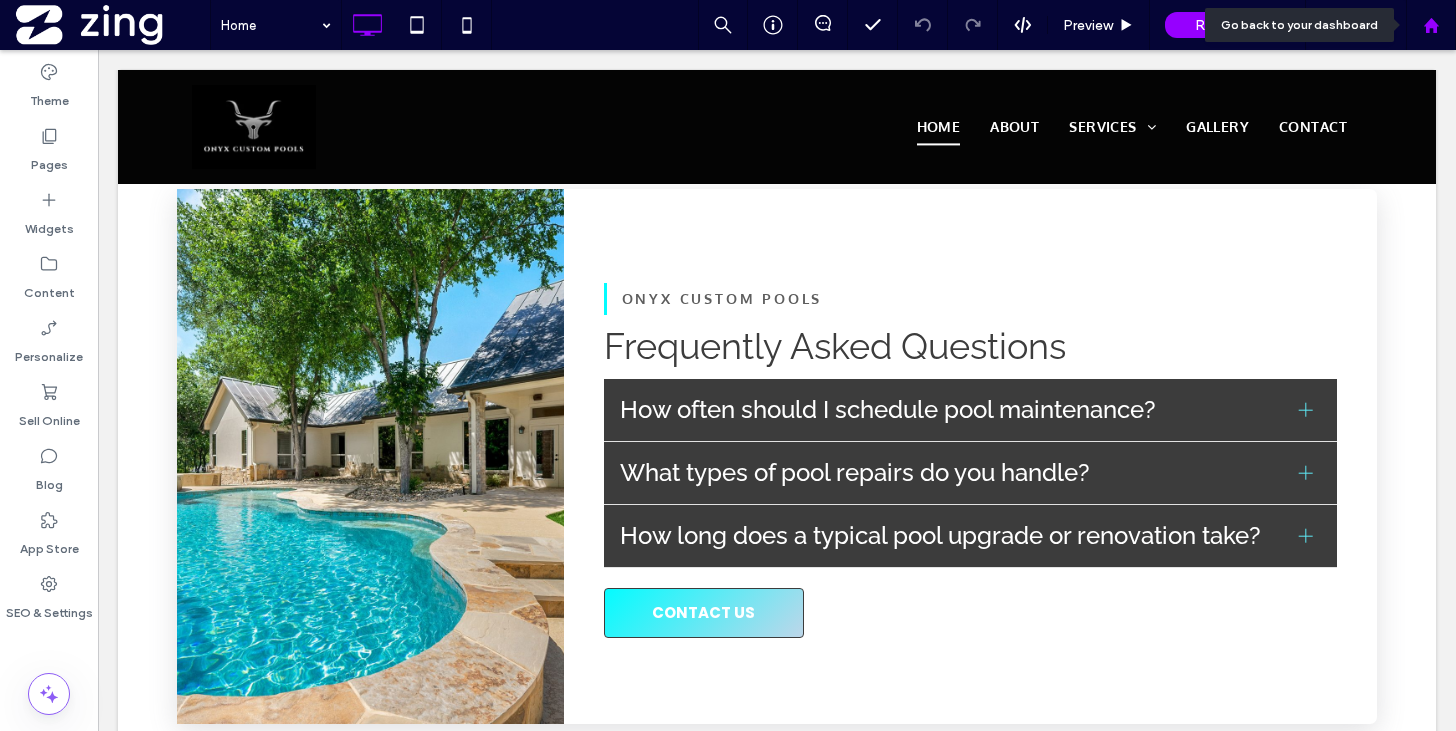 click 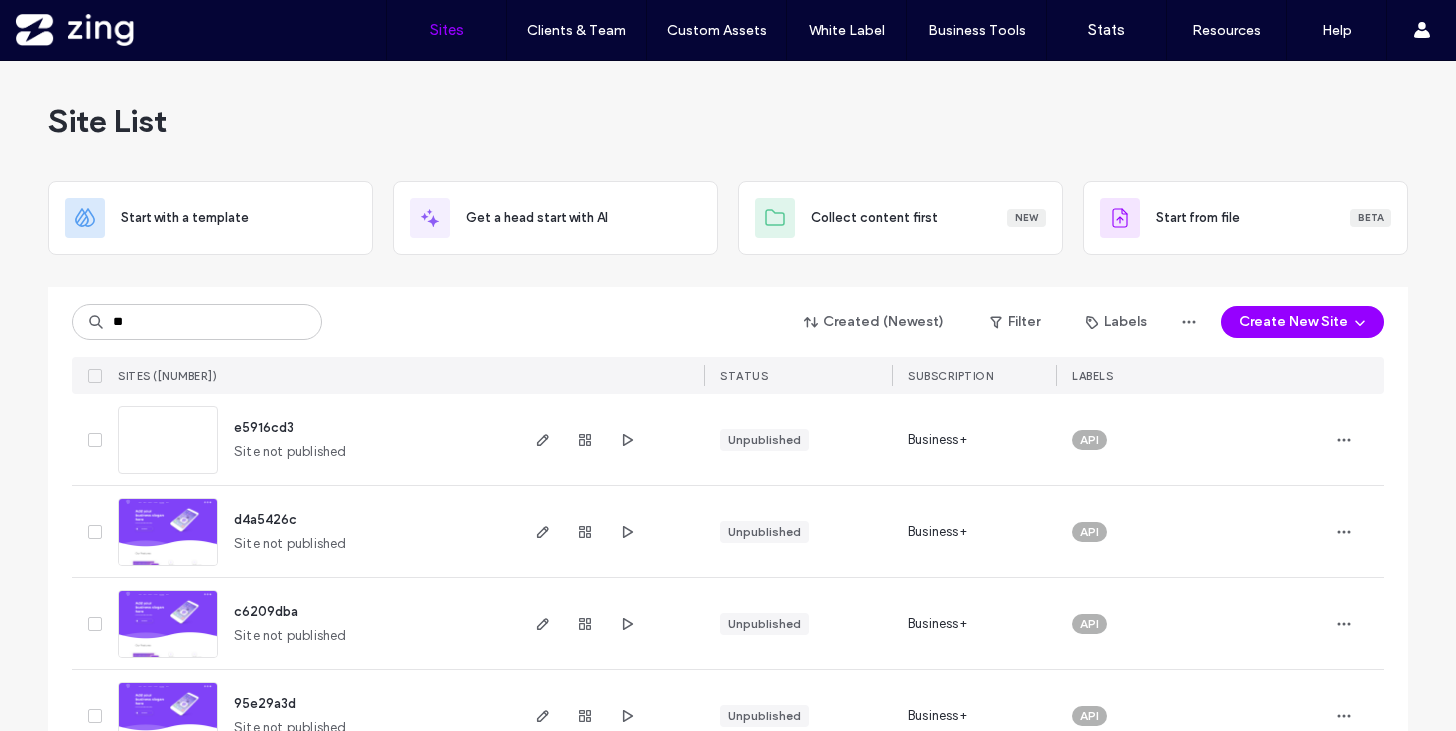 scroll, scrollTop: 0, scrollLeft: 0, axis: both 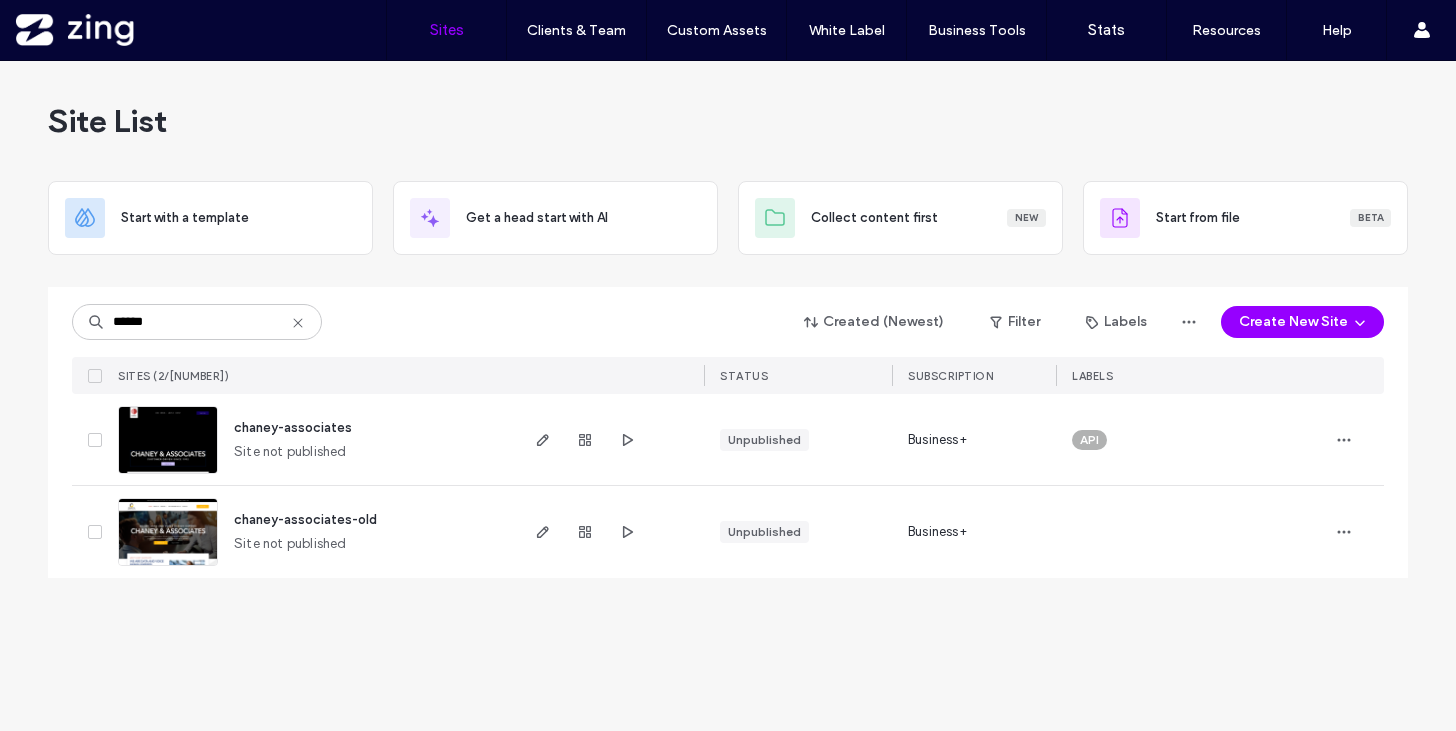 type on "******" 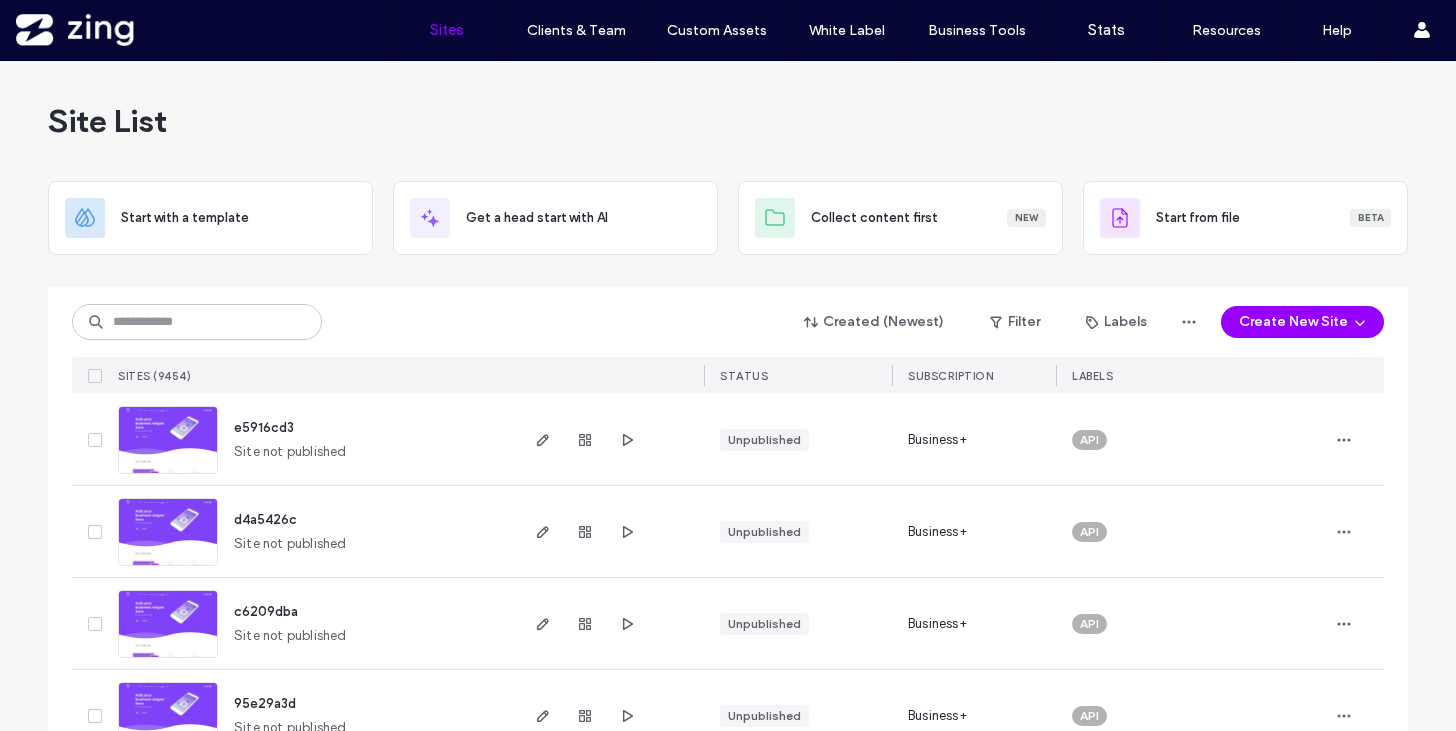 scroll, scrollTop: 0, scrollLeft: 0, axis: both 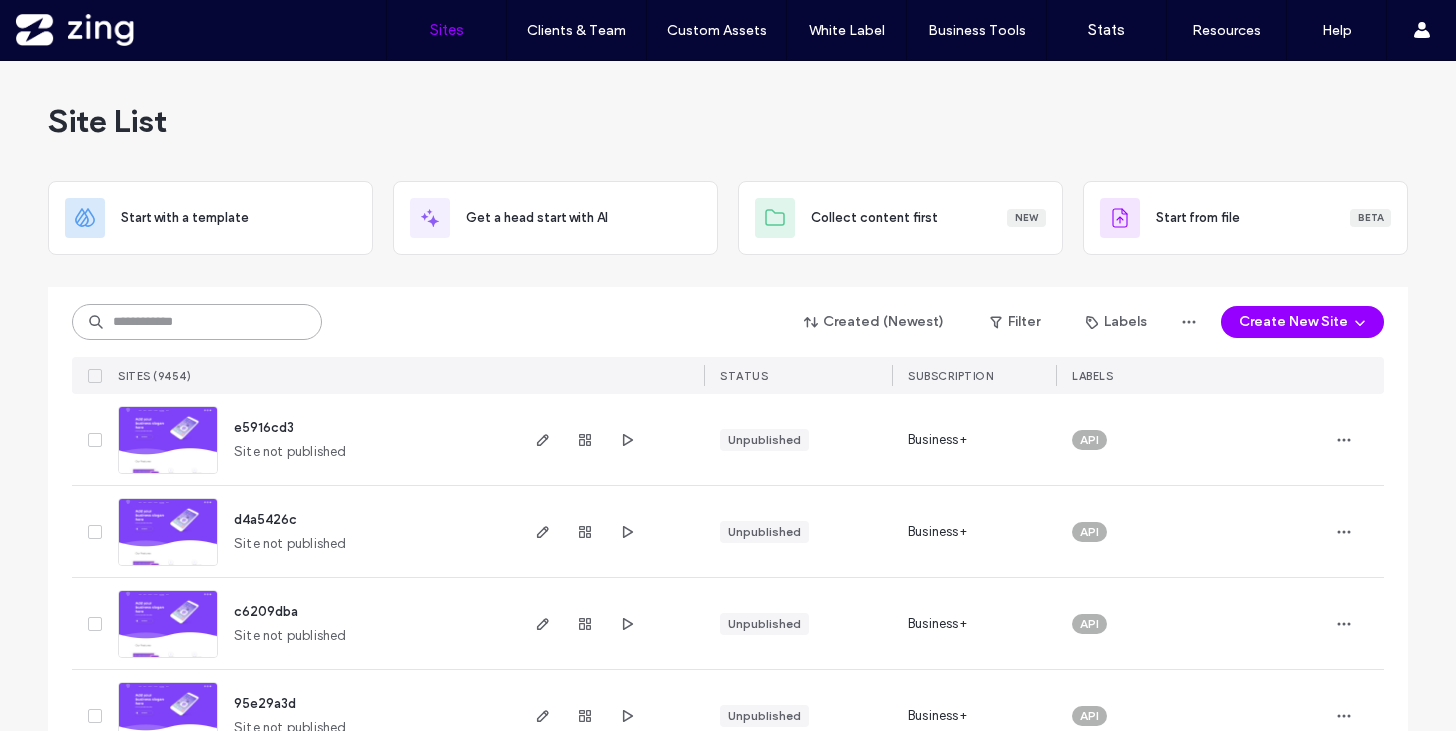 click at bounding box center (197, 322) 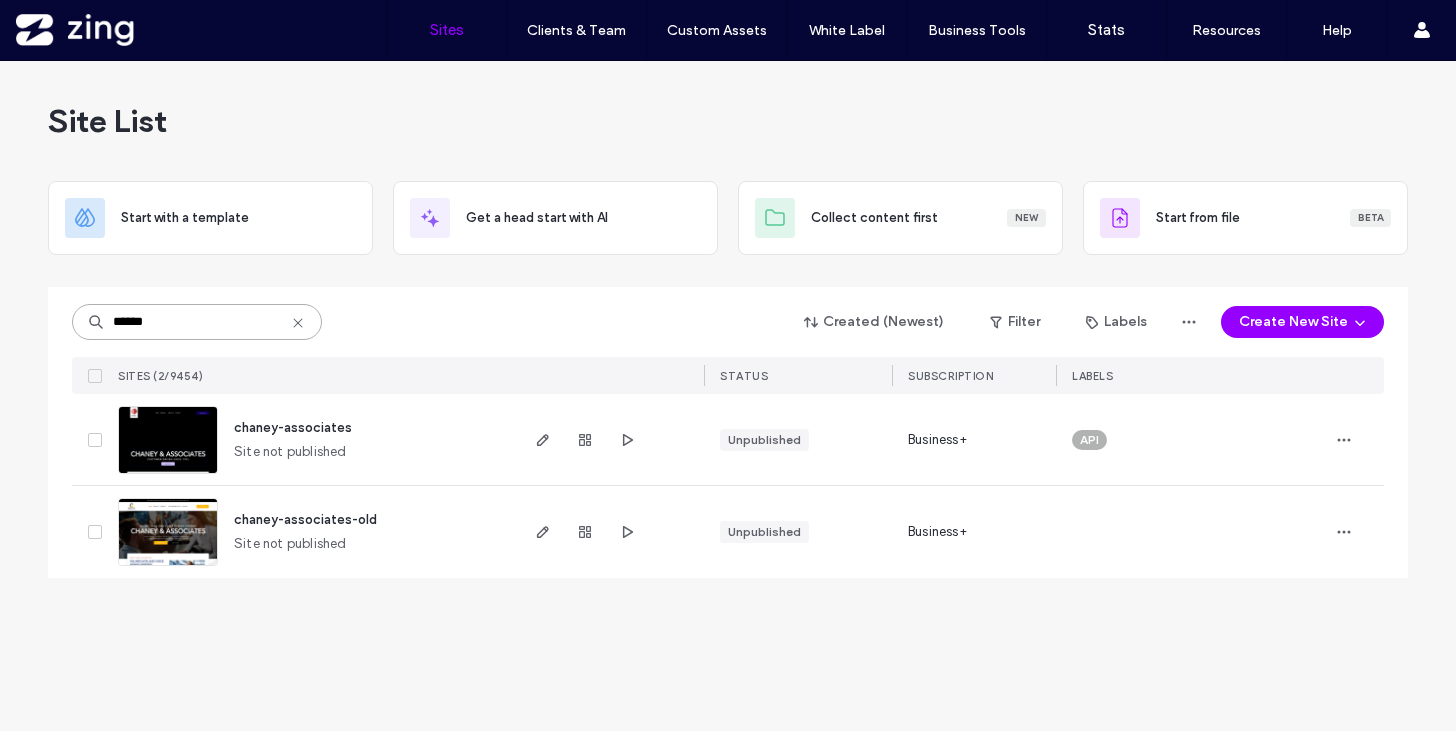type on "******" 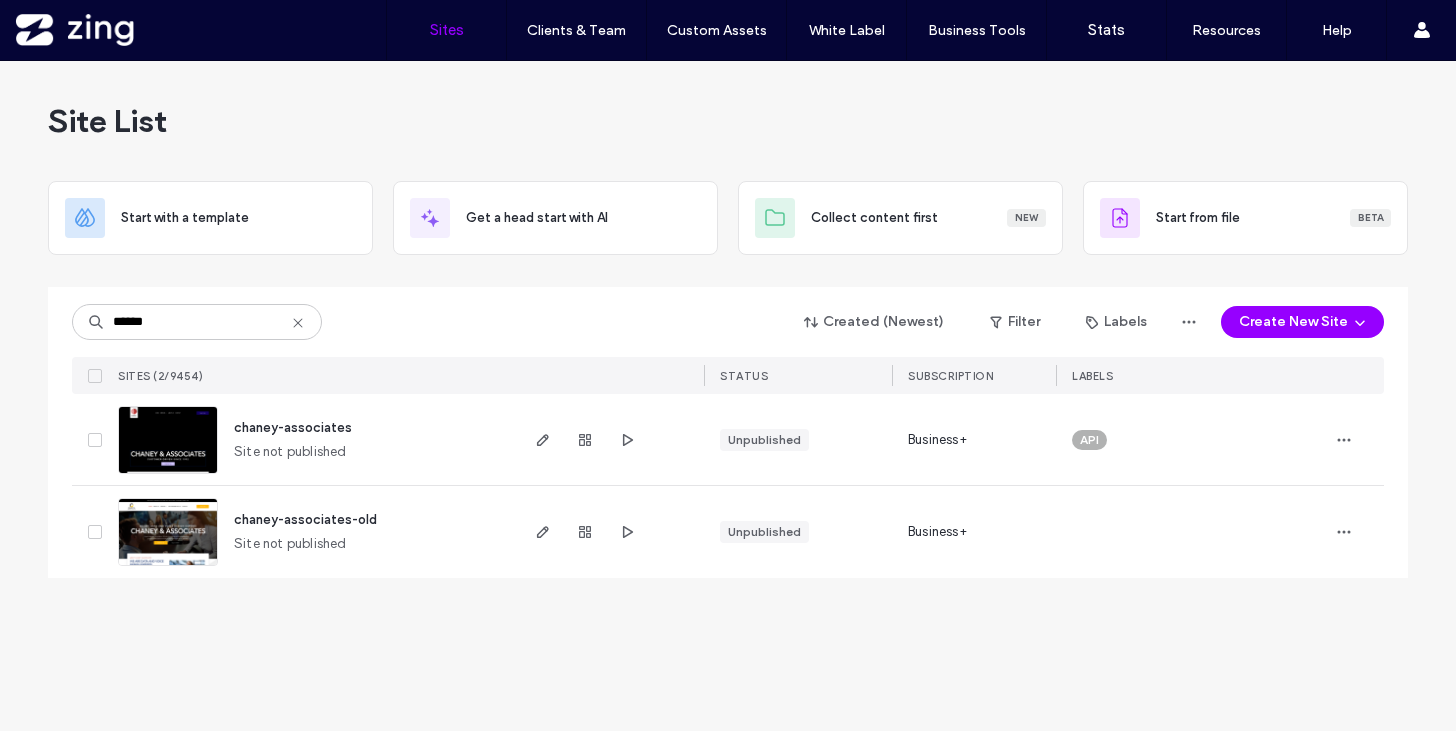 click at bounding box center (168, 475) 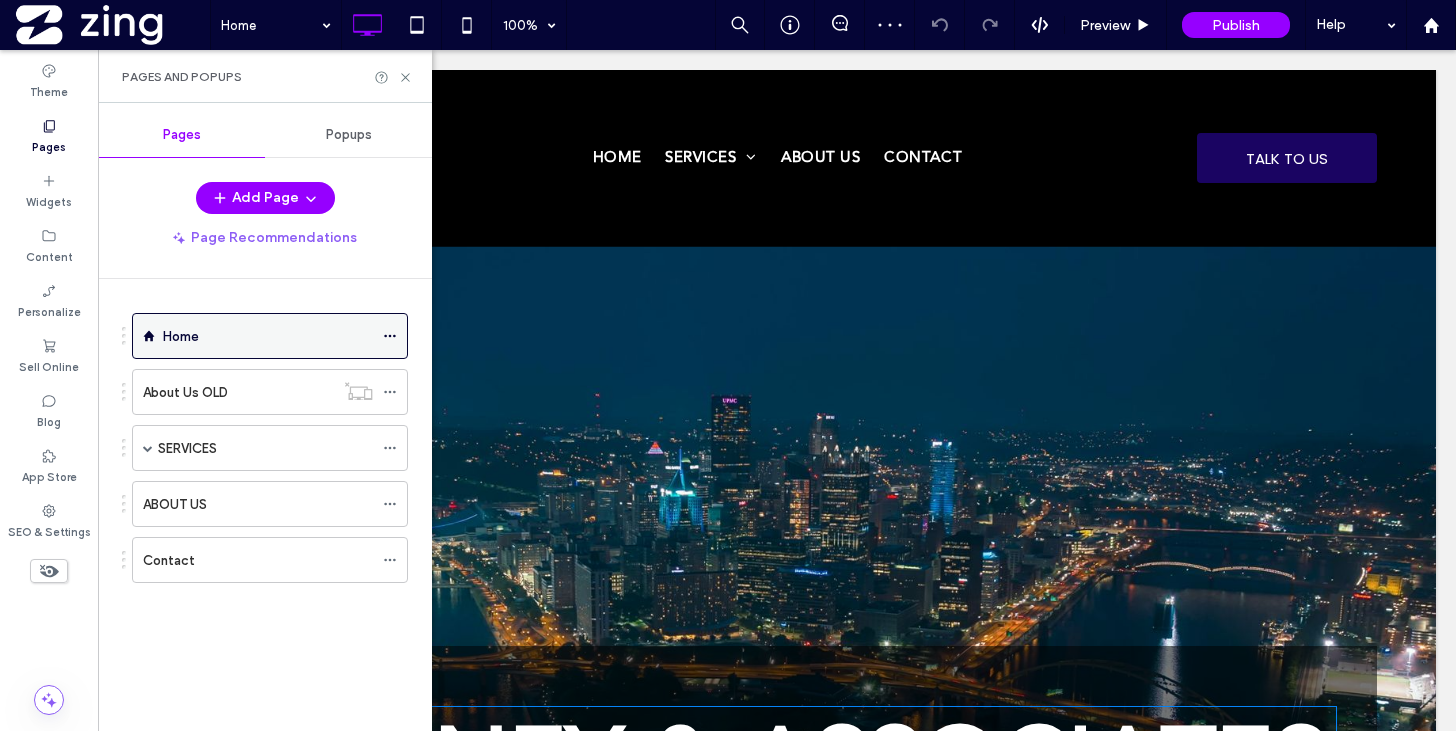 scroll, scrollTop: 0, scrollLeft: 0, axis: both 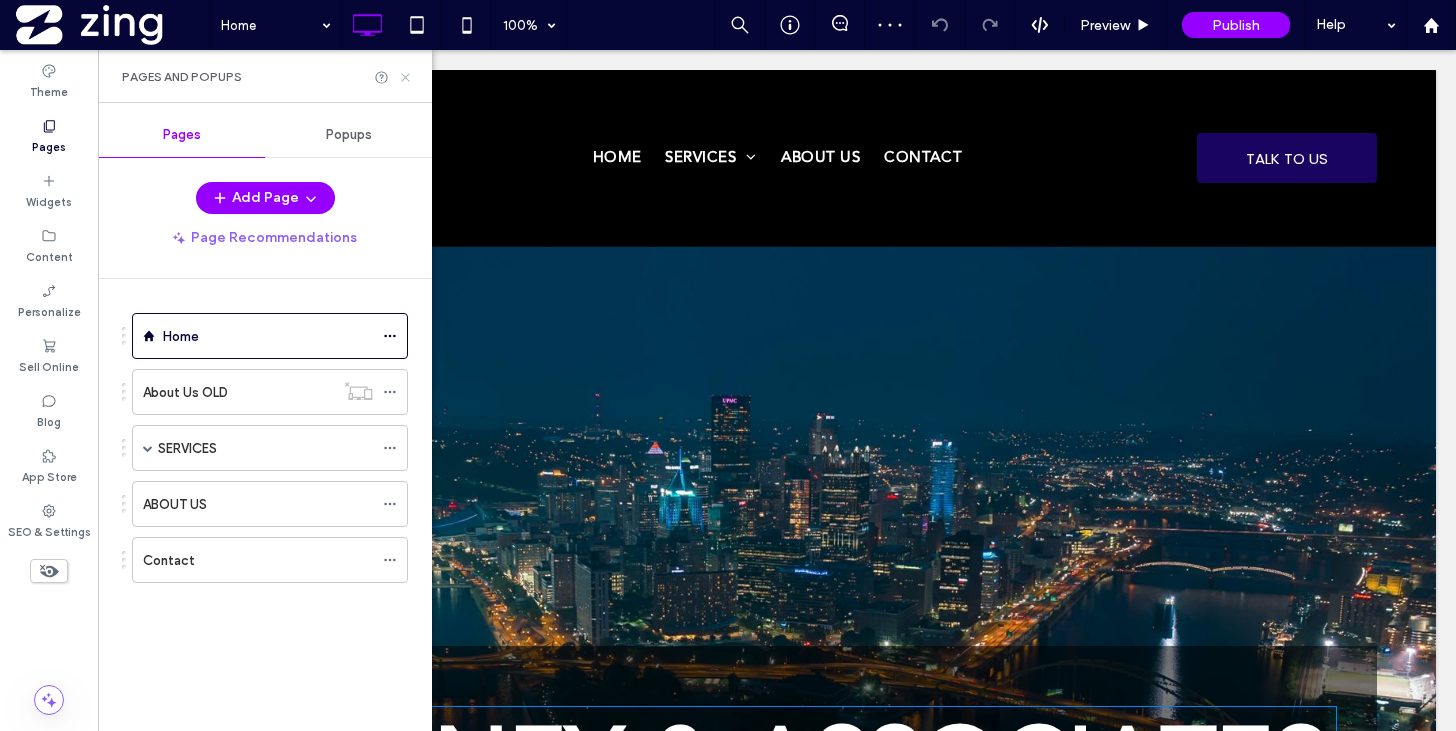 click 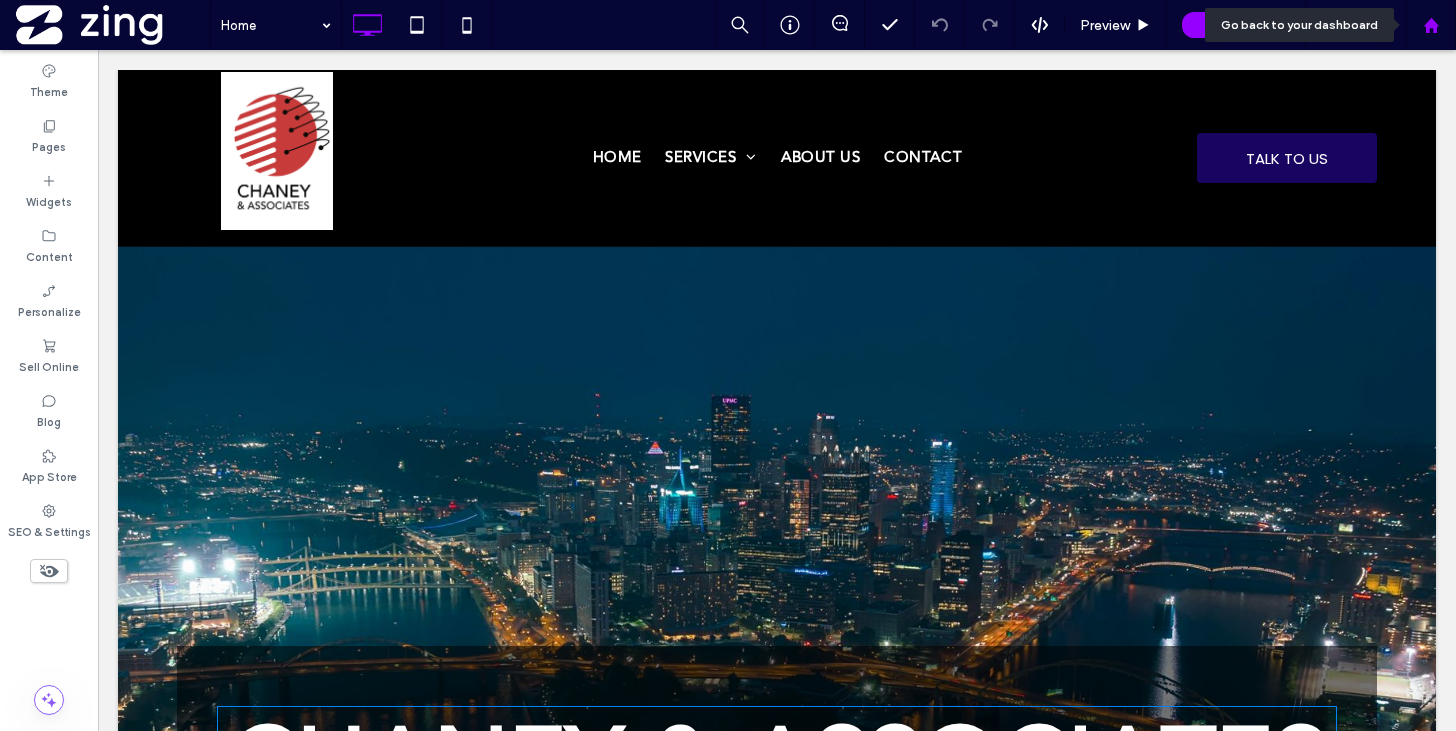 click at bounding box center (1431, 25) 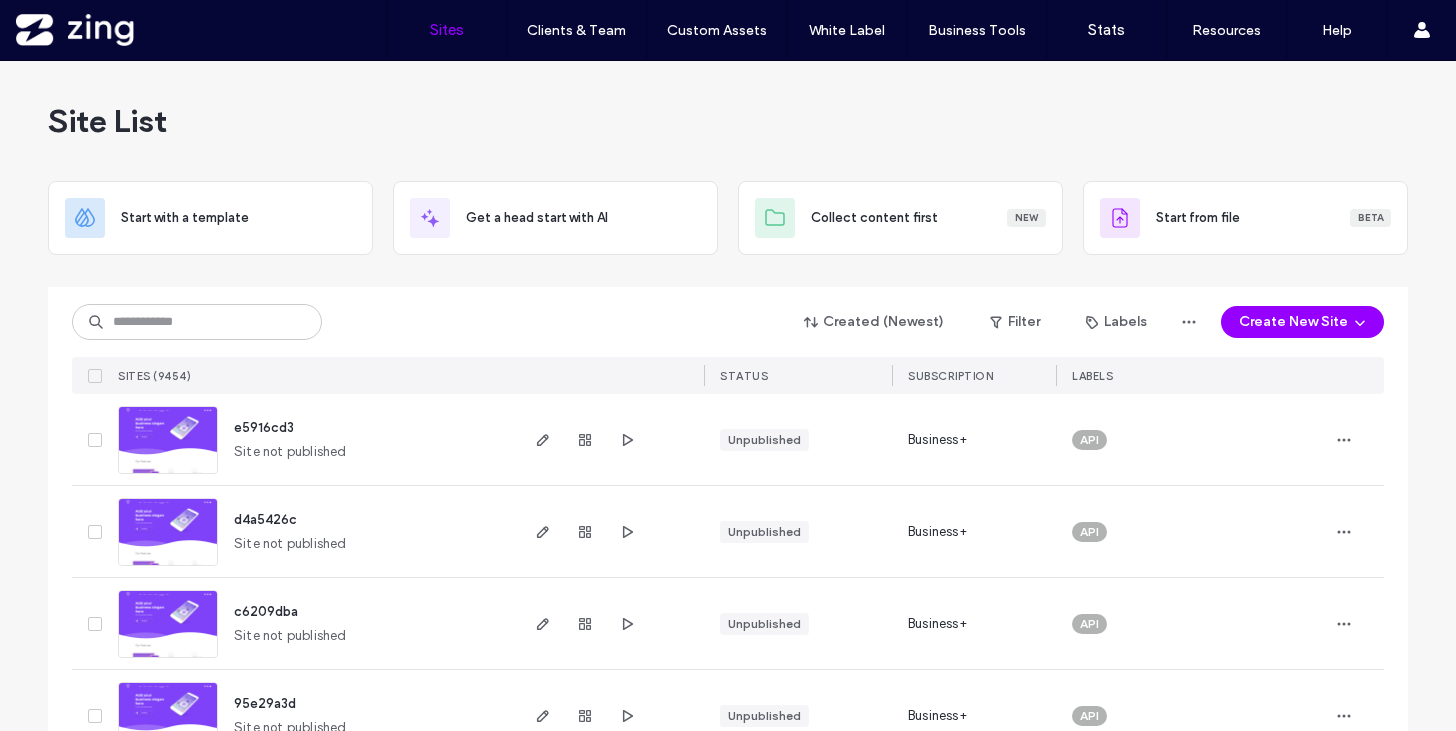 scroll, scrollTop: 0, scrollLeft: 0, axis: both 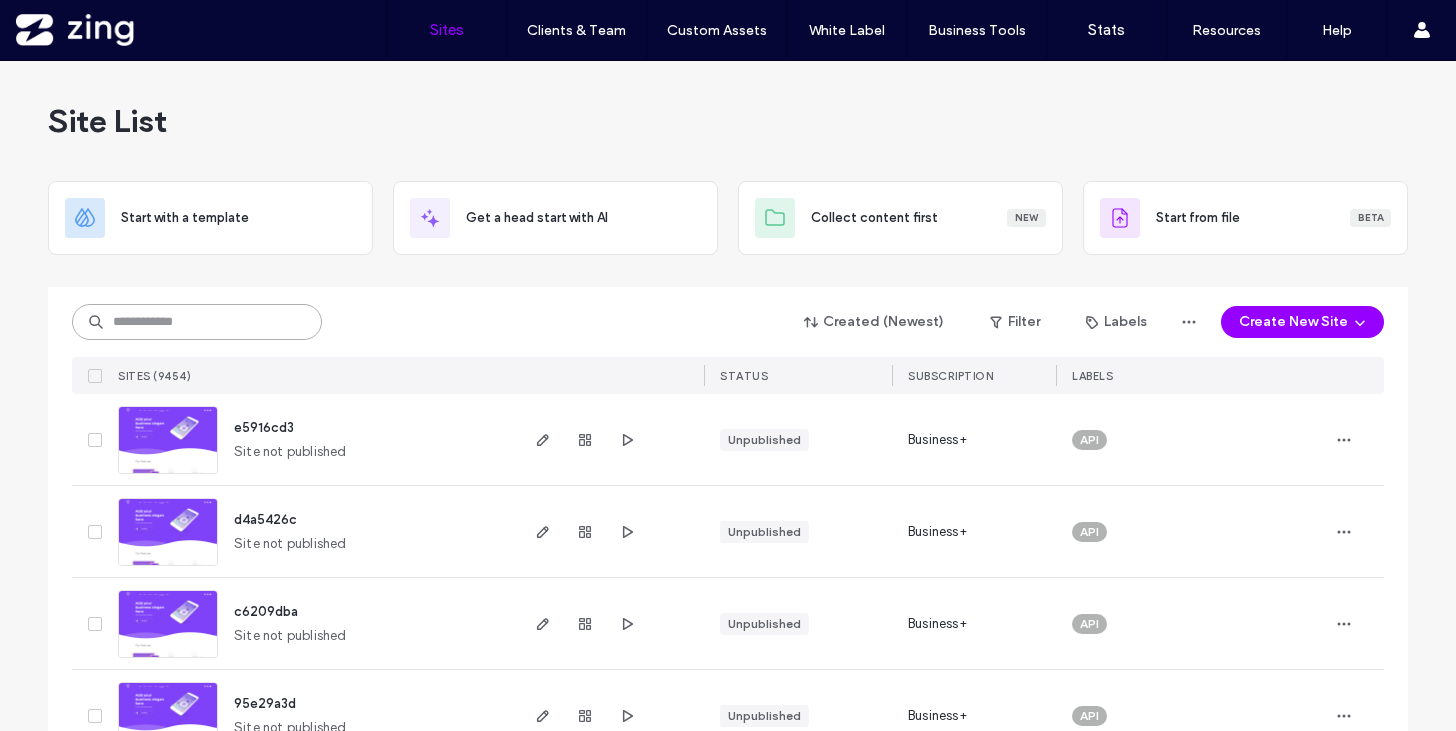 click at bounding box center [197, 322] 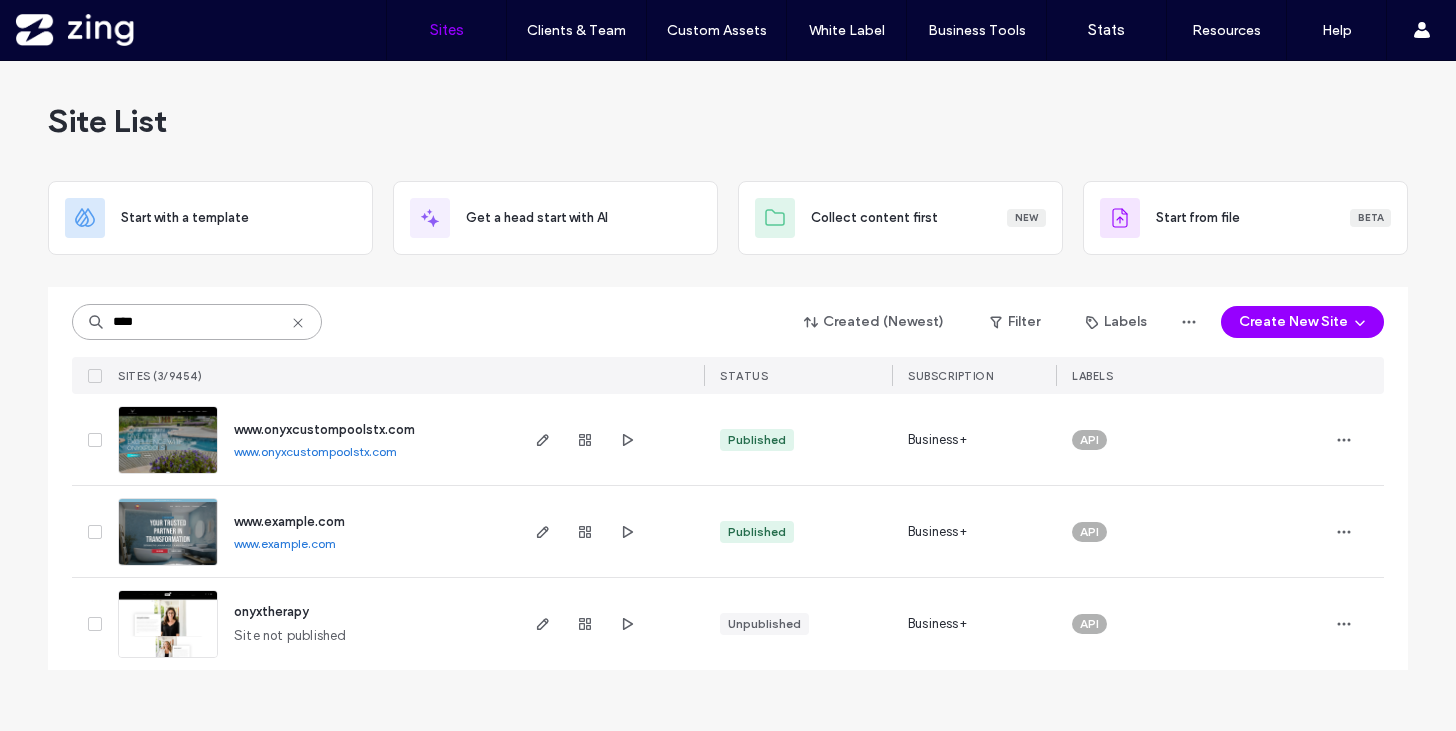 type on "****" 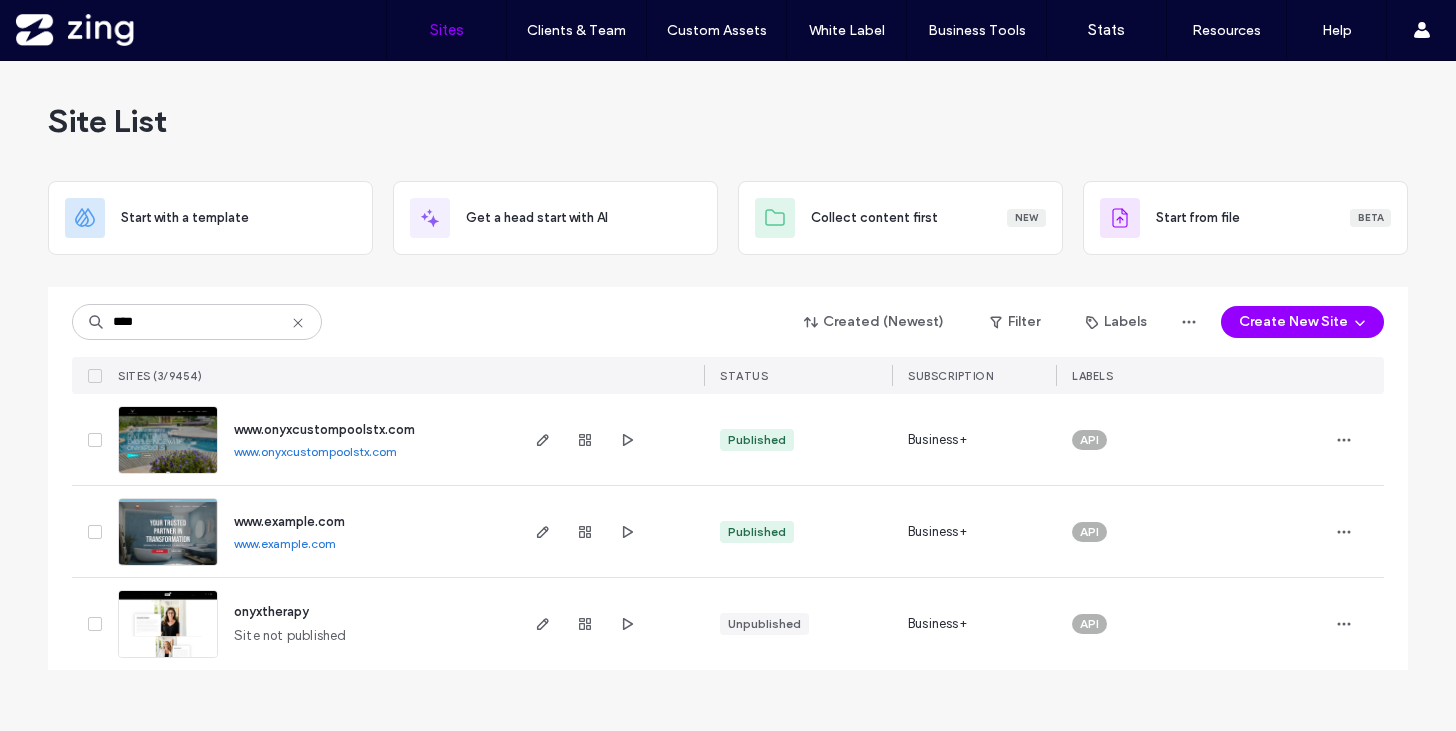 click at bounding box center [168, 475] 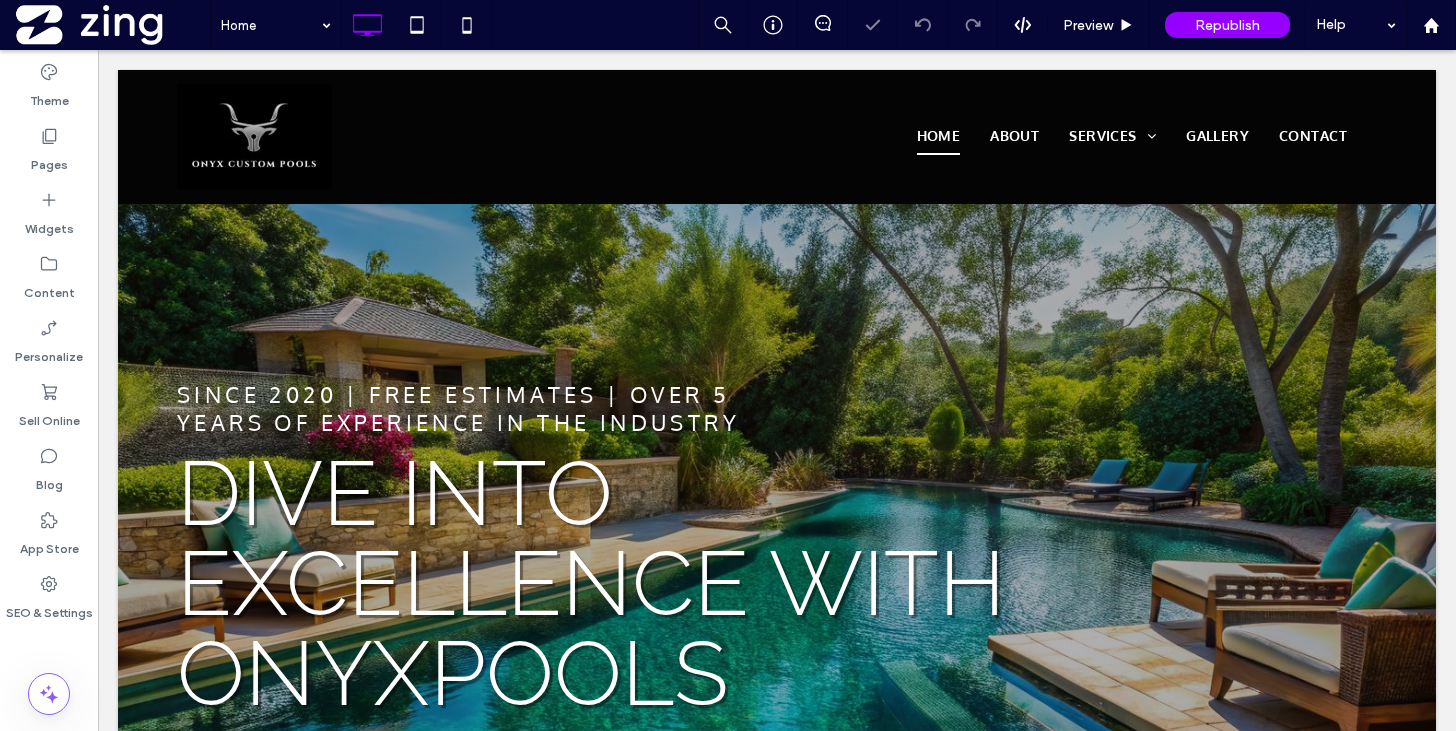 scroll, scrollTop: 89, scrollLeft: 0, axis: vertical 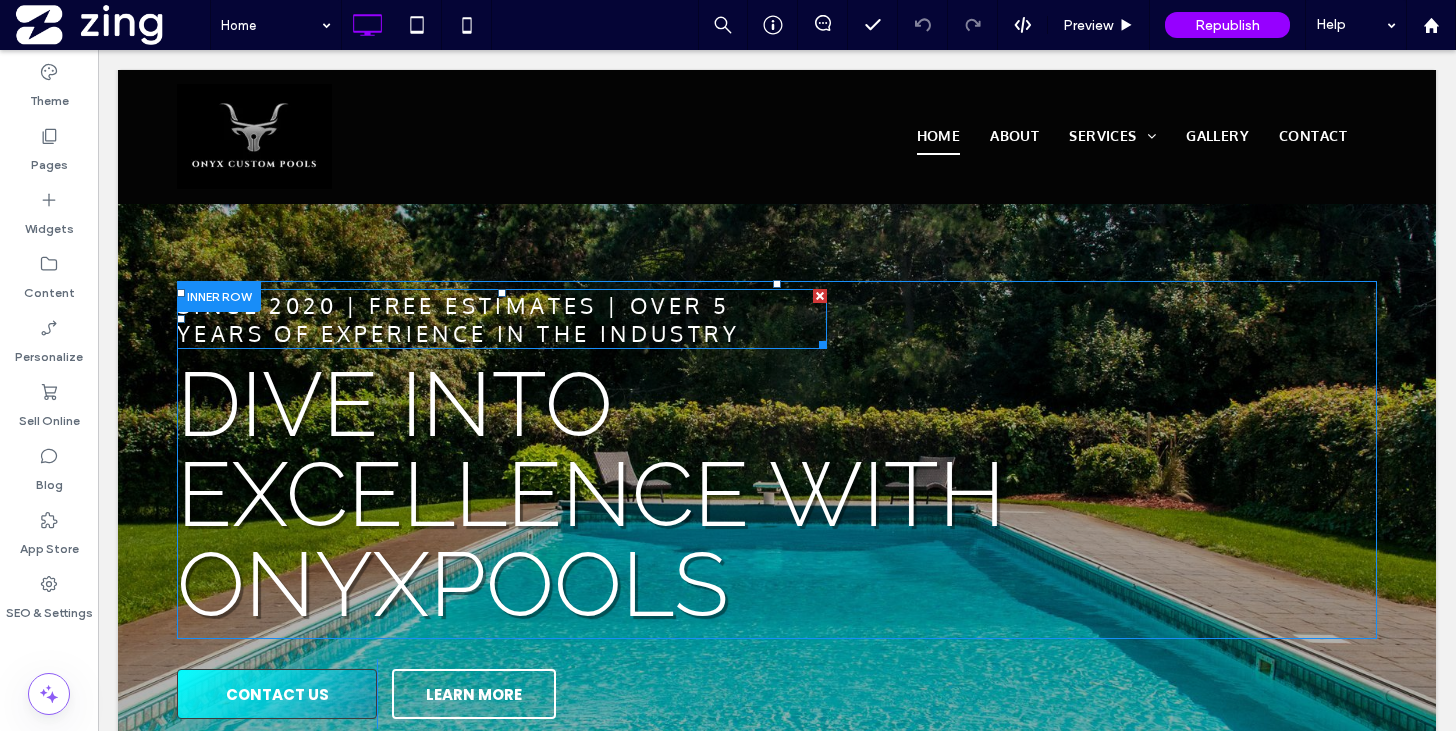 click on "Since 2020 | FREE Estimates | Over 5 Years of Experience in the Industry" at bounding box center [458, 319] 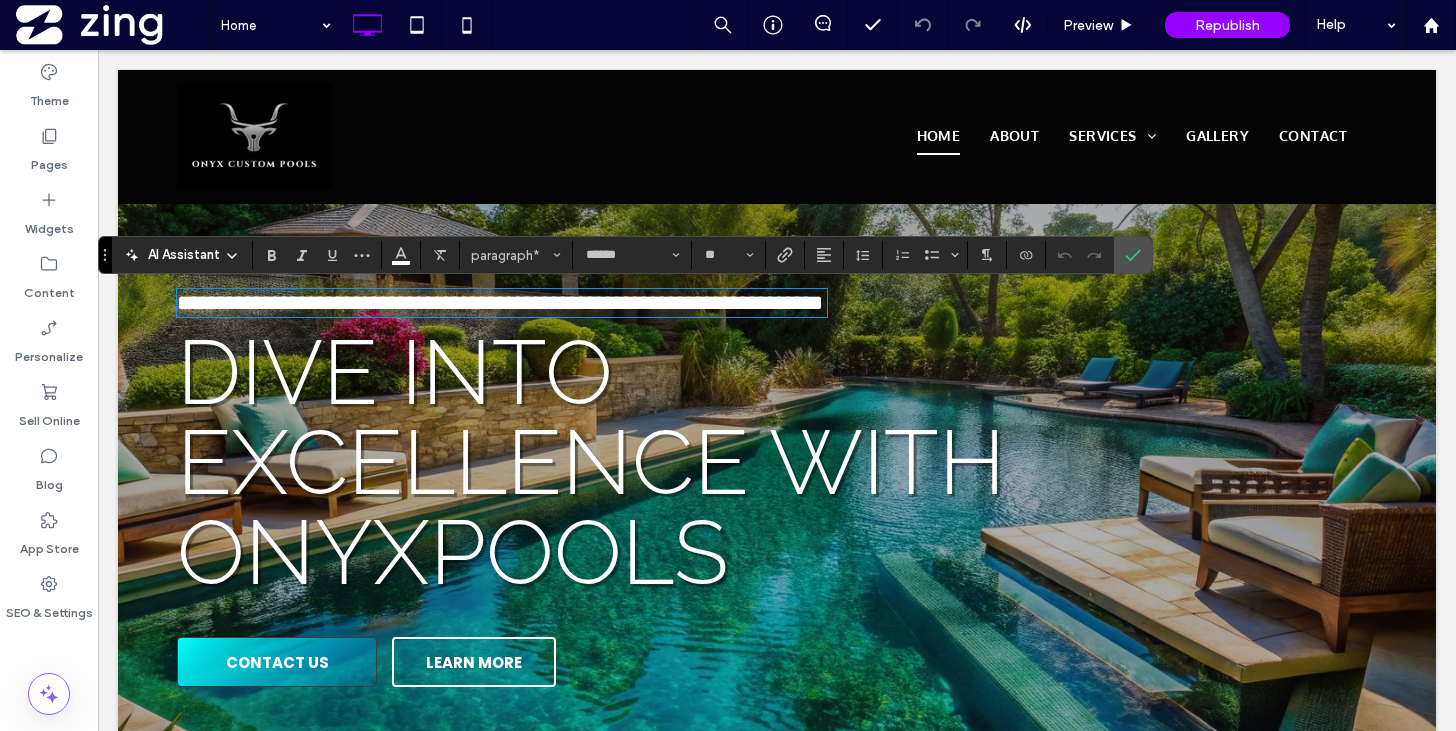 click on "**********" at bounding box center (500, 303) 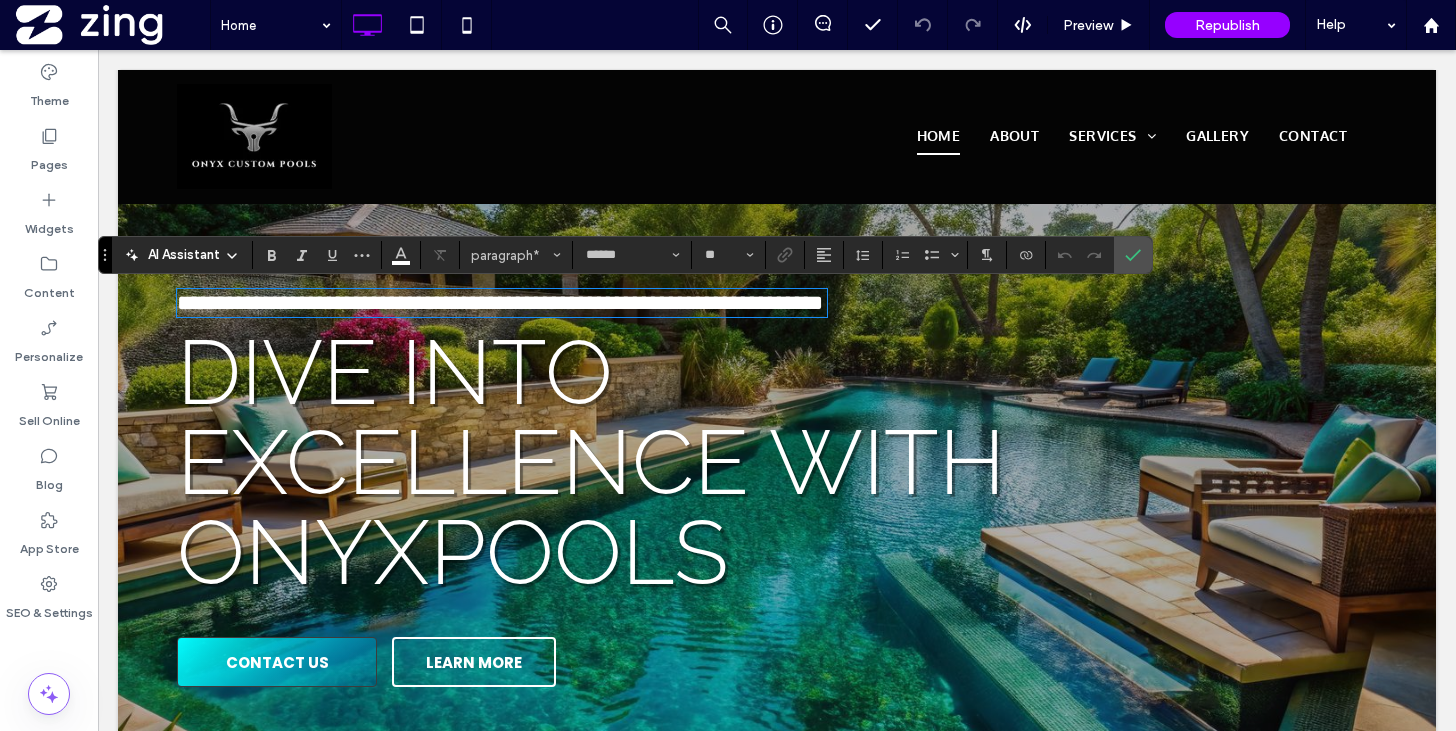 type 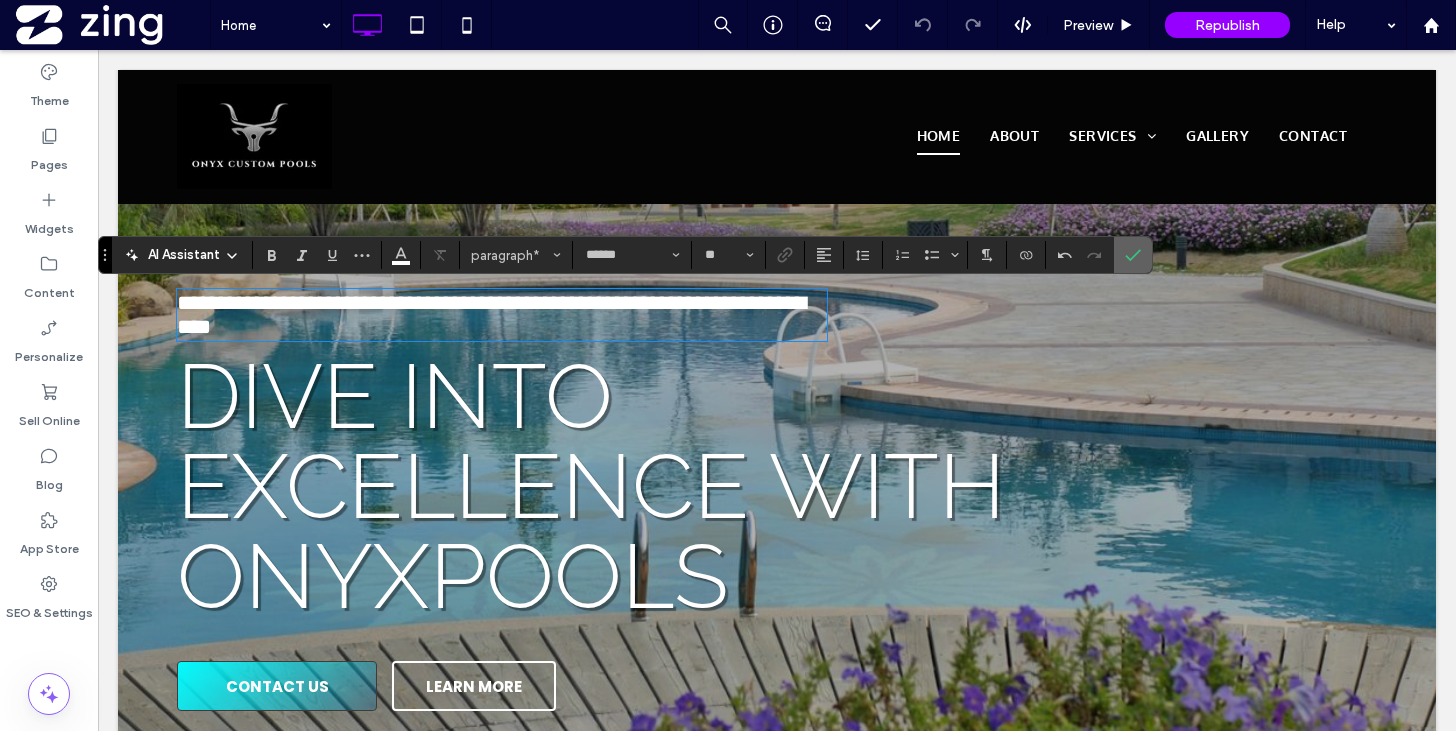 click at bounding box center (1133, 255) 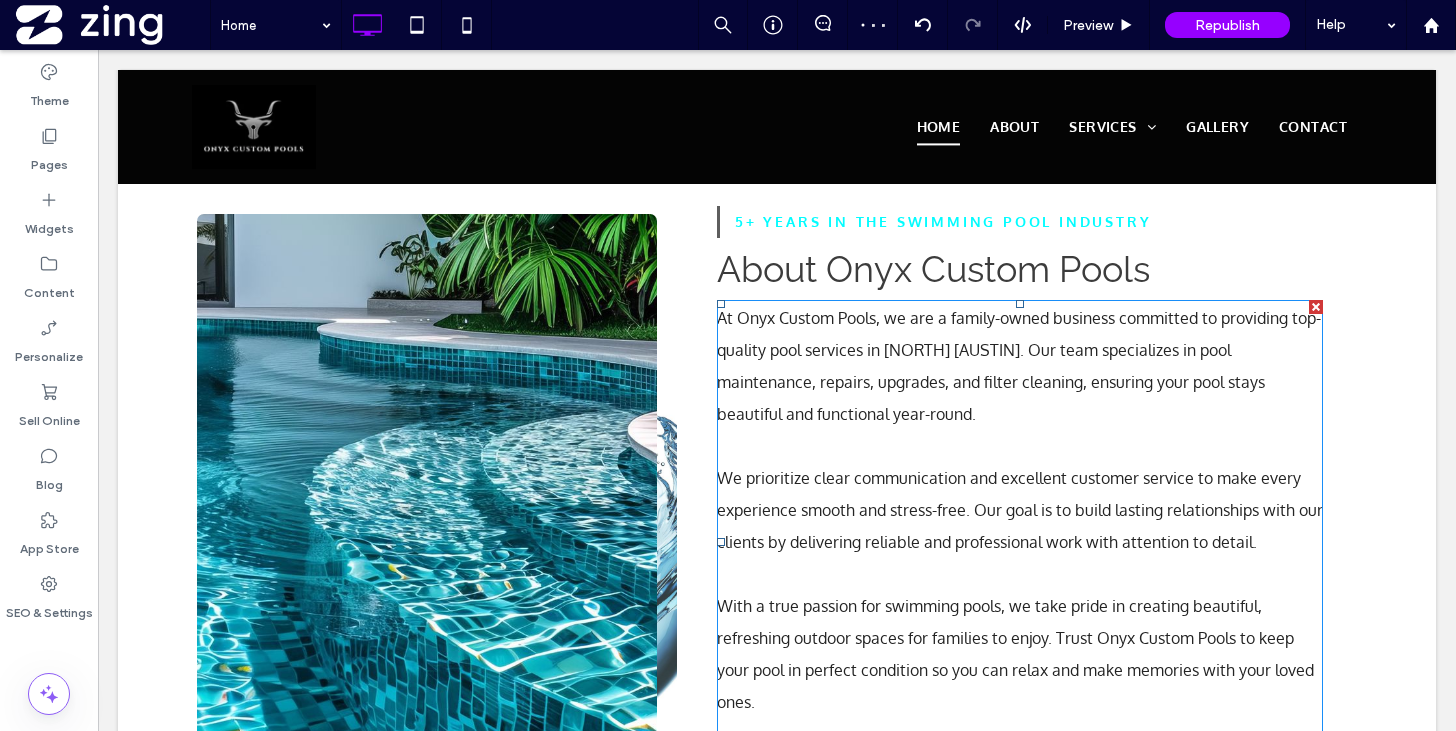 scroll, scrollTop: 933, scrollLeft: 0, axis: vertical 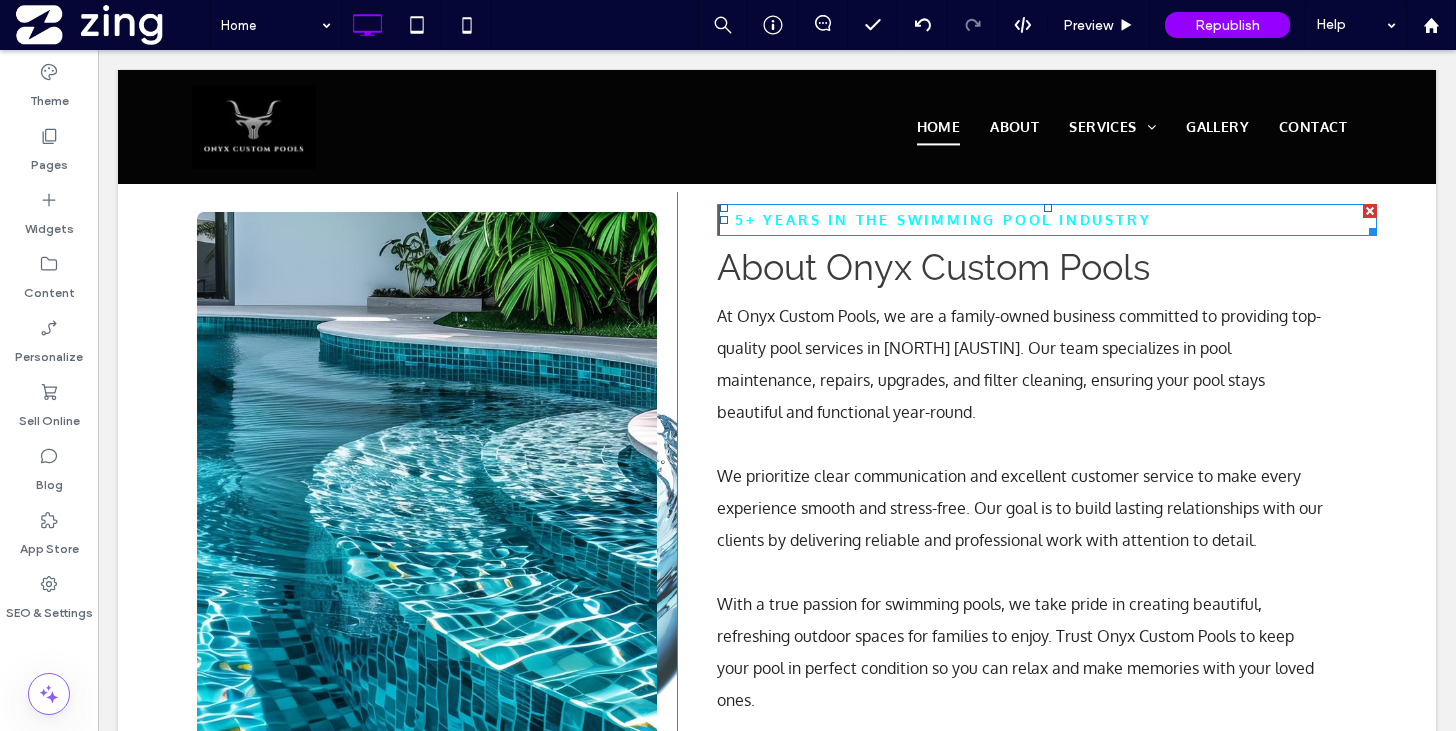click on "5+ Years IN THE SWIMMING POOL INDUSTRY" at bounding box center (943, 219) 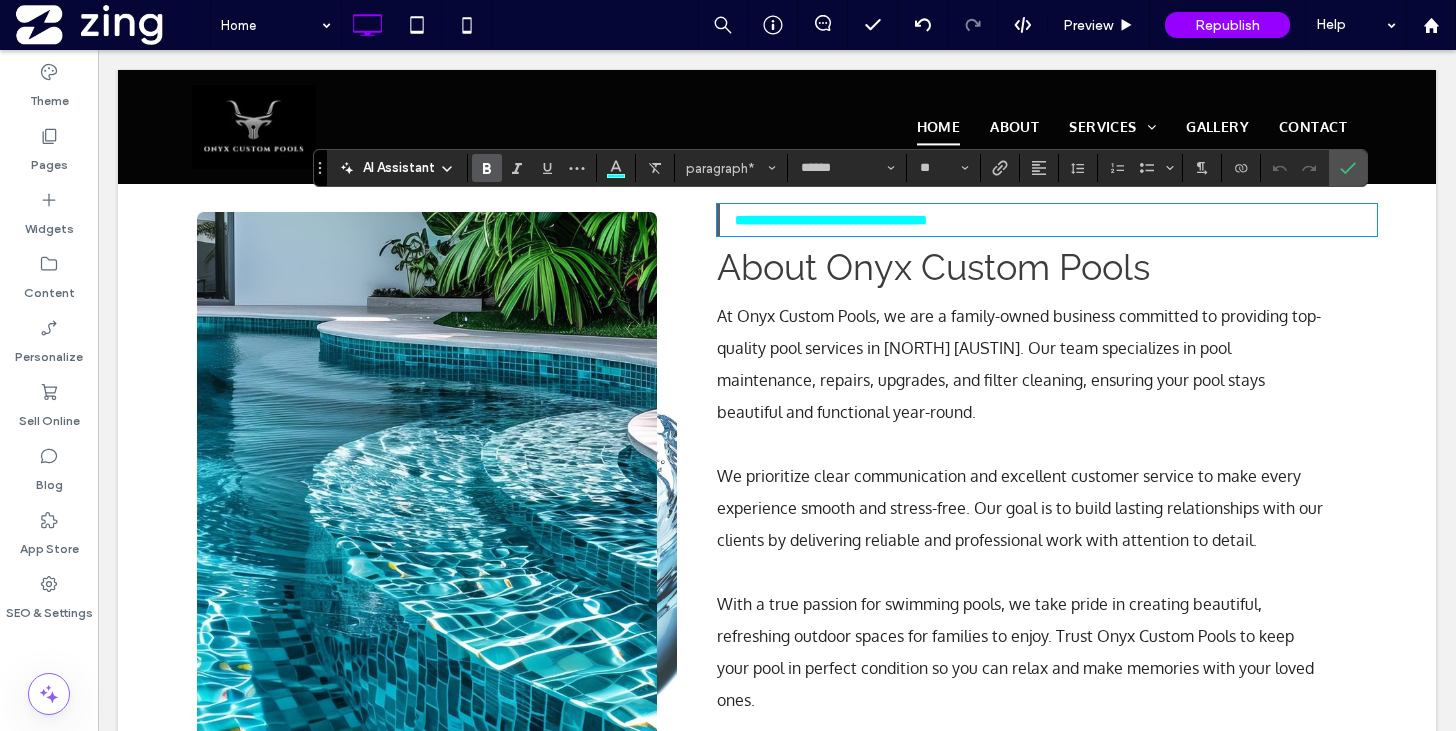 click on "**********" at bounding box center (831, 220) 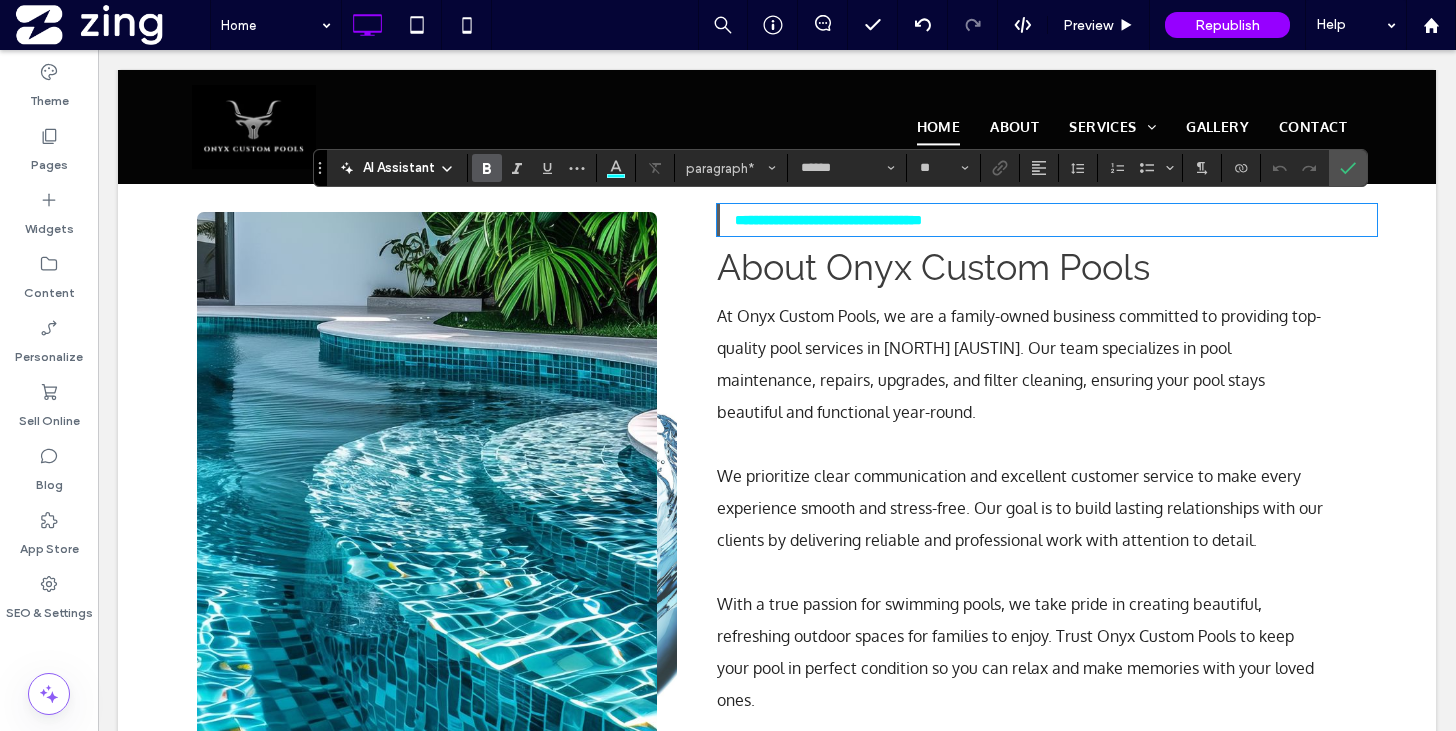 type 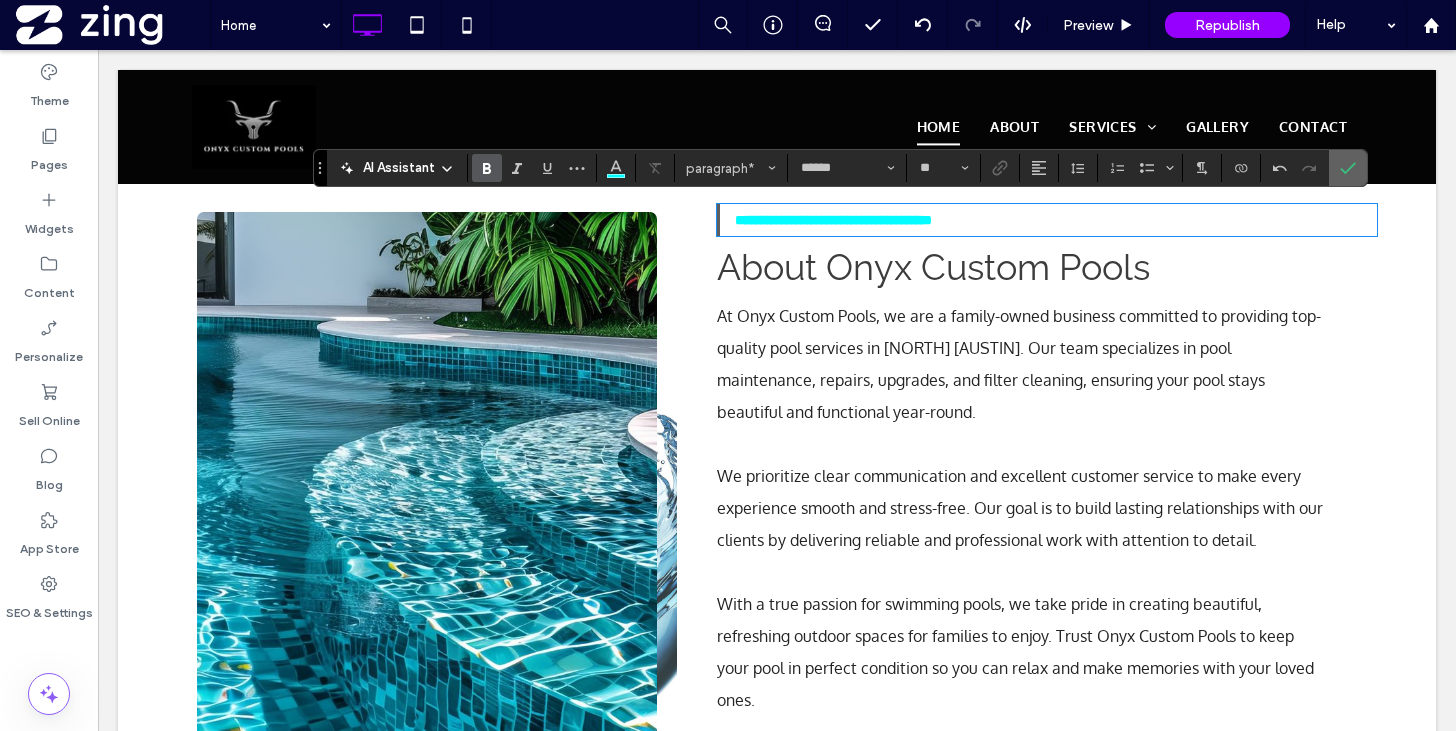 click 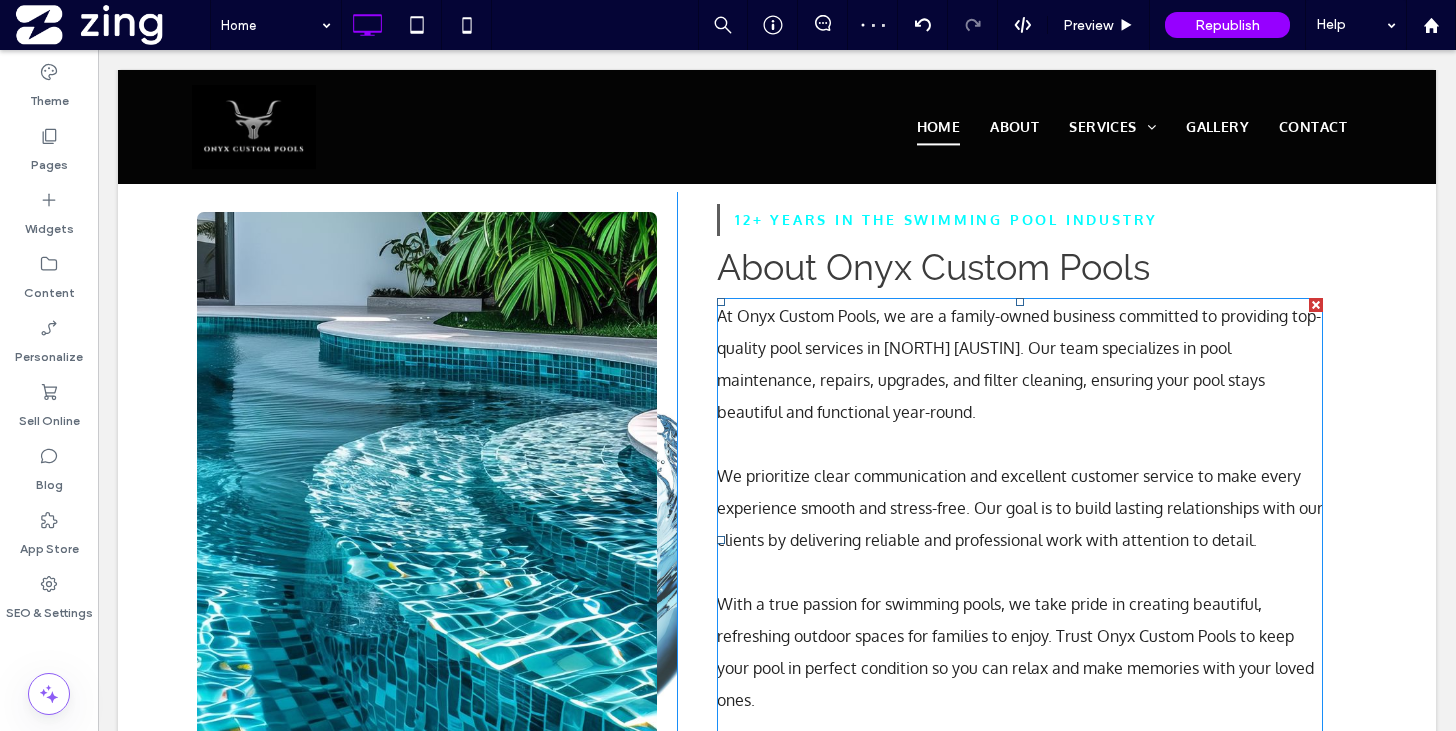 scroll, scrollTop: 3915, scrollLeft: 0, axis: vertical 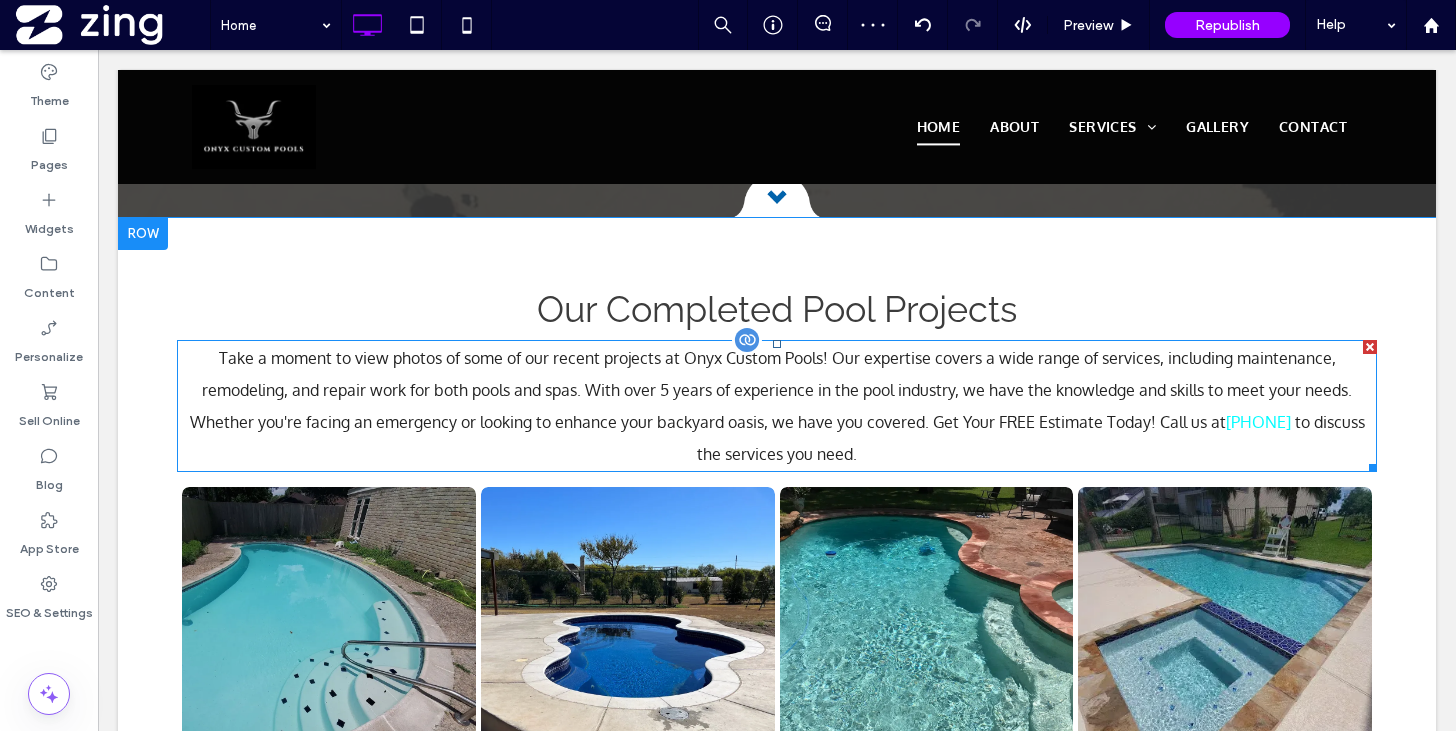 click on "Take a moment to view photos of some of our recent projects at Onyx Custom Pools! Our expertise covers a wide range of services, including maintenance, remodeling, and repair work for both pools and spas. With over 5 years of experience in the pool industry, we have the knowledge and skills to meet your needs." at bounding box center [777, 374] 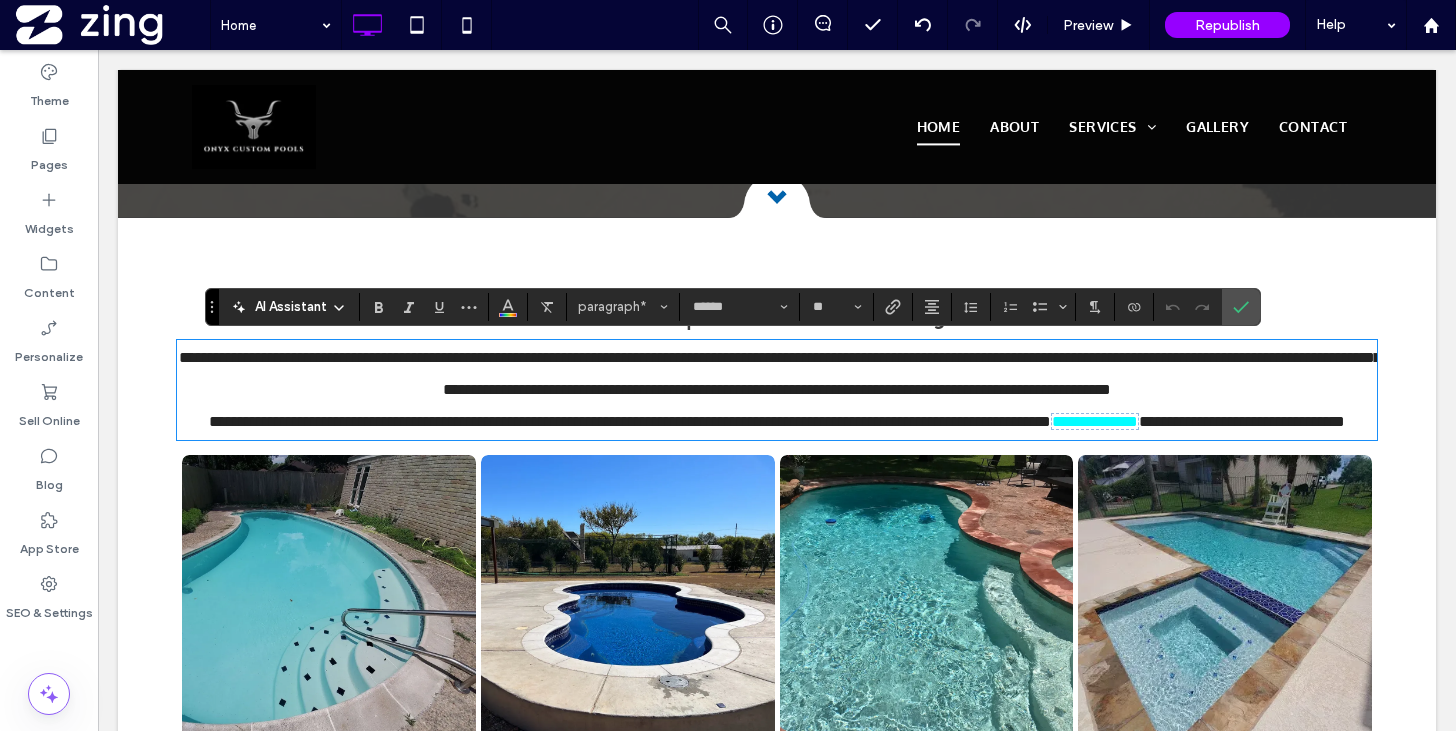 click on "**********" at bounding box center [780, 373] 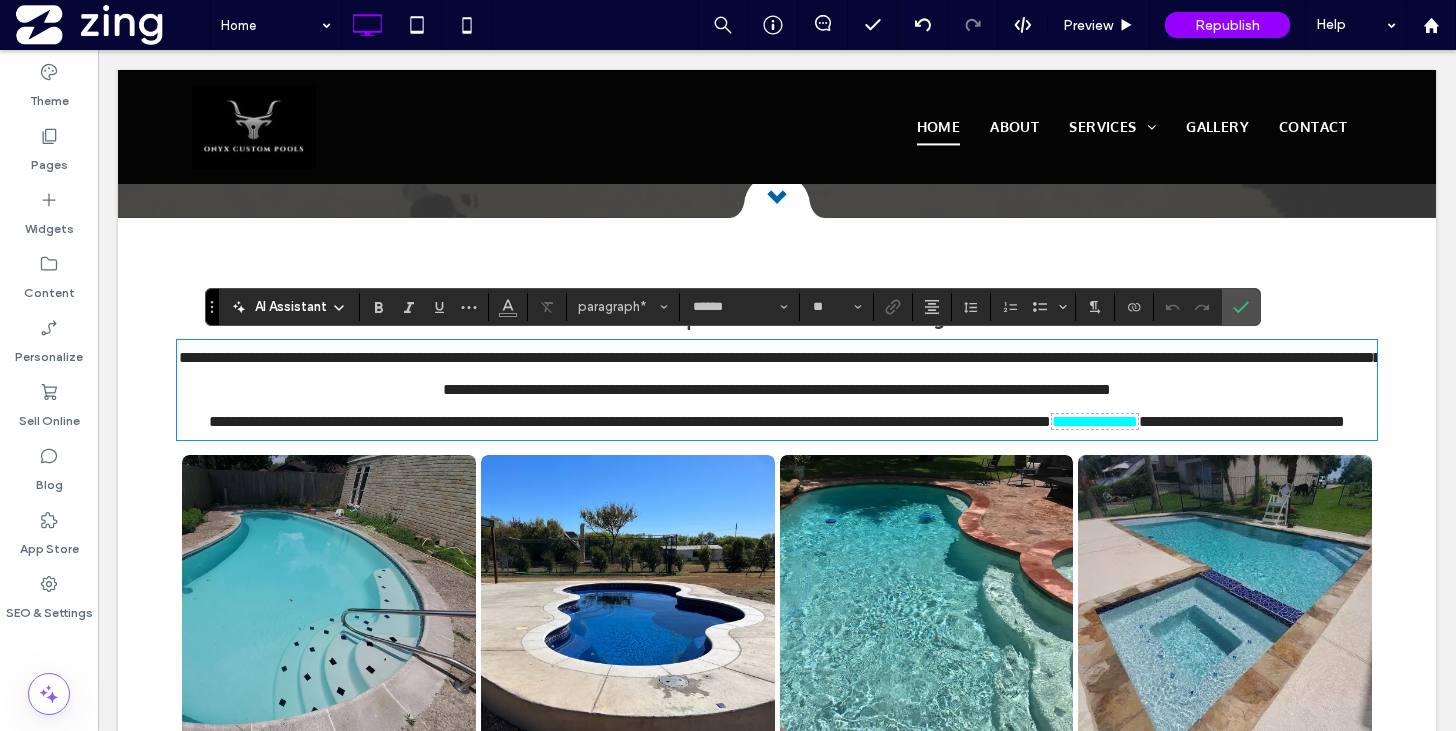 type 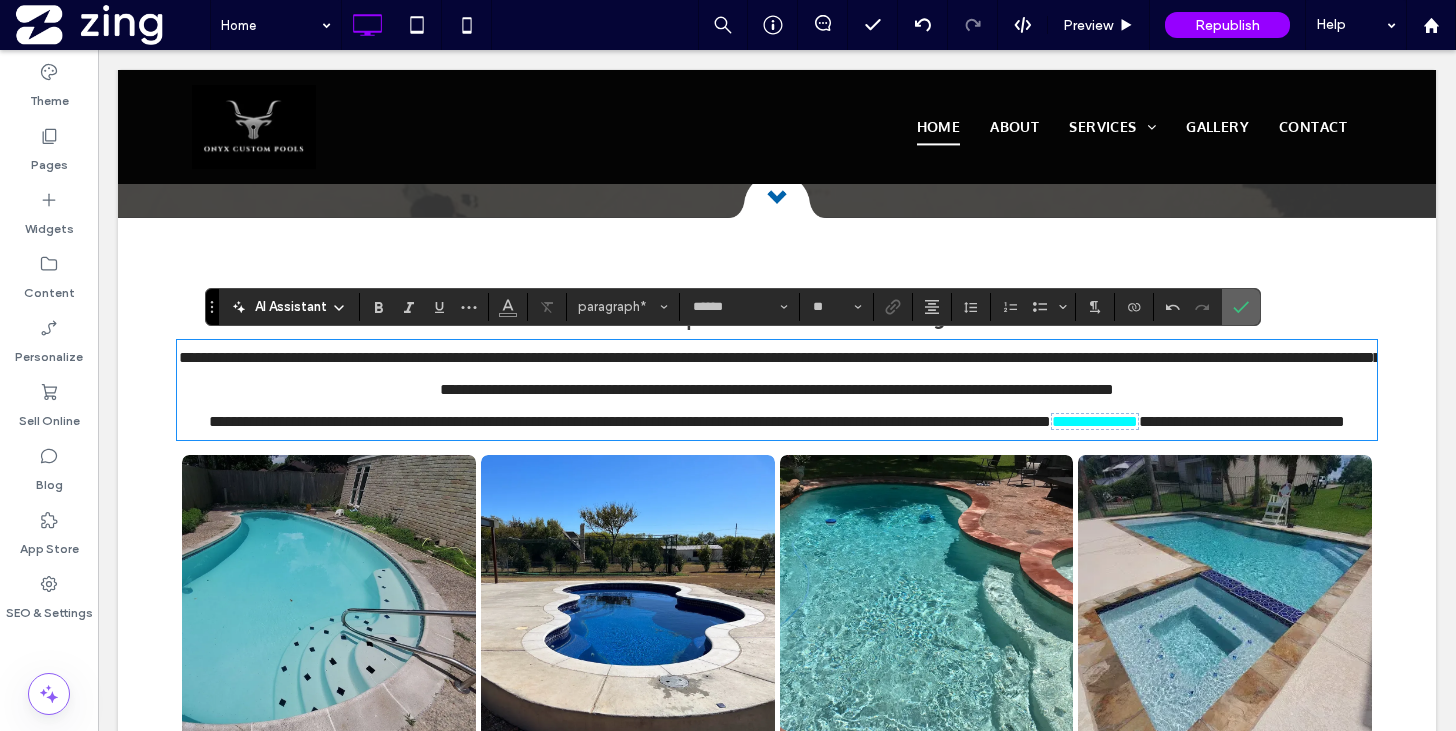 click 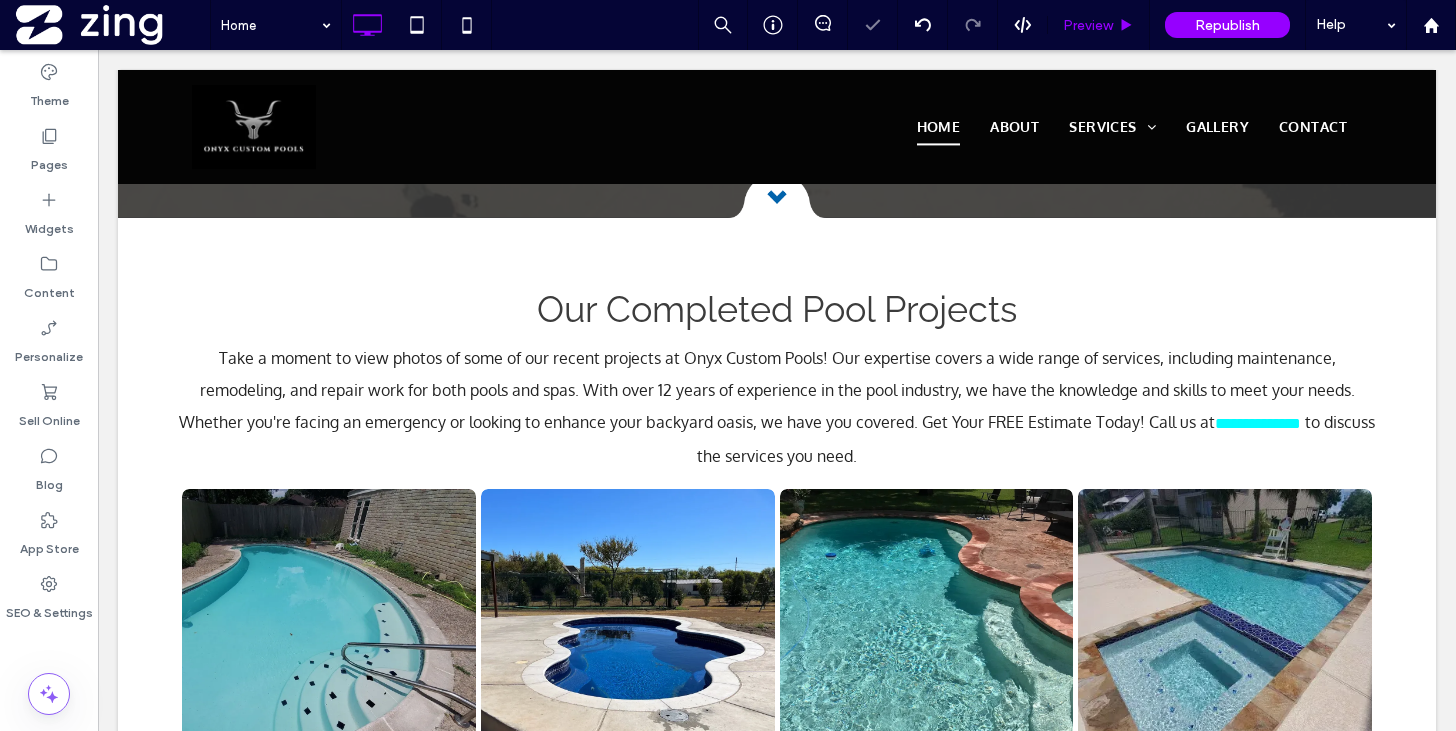 scroll, scrollTop: 5480, scrollLeft: 0, axis: vertical 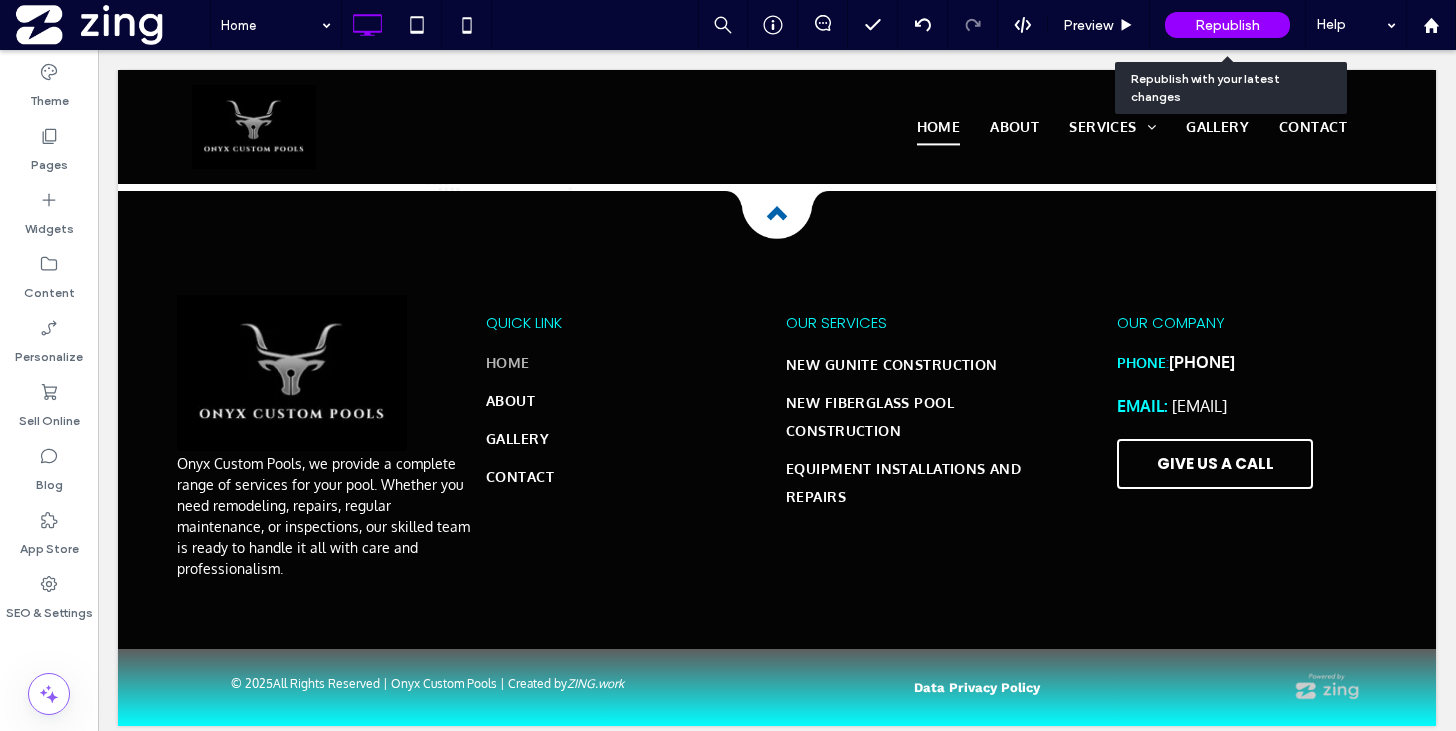 click on "Republish" at bounding box center (1227, 25) 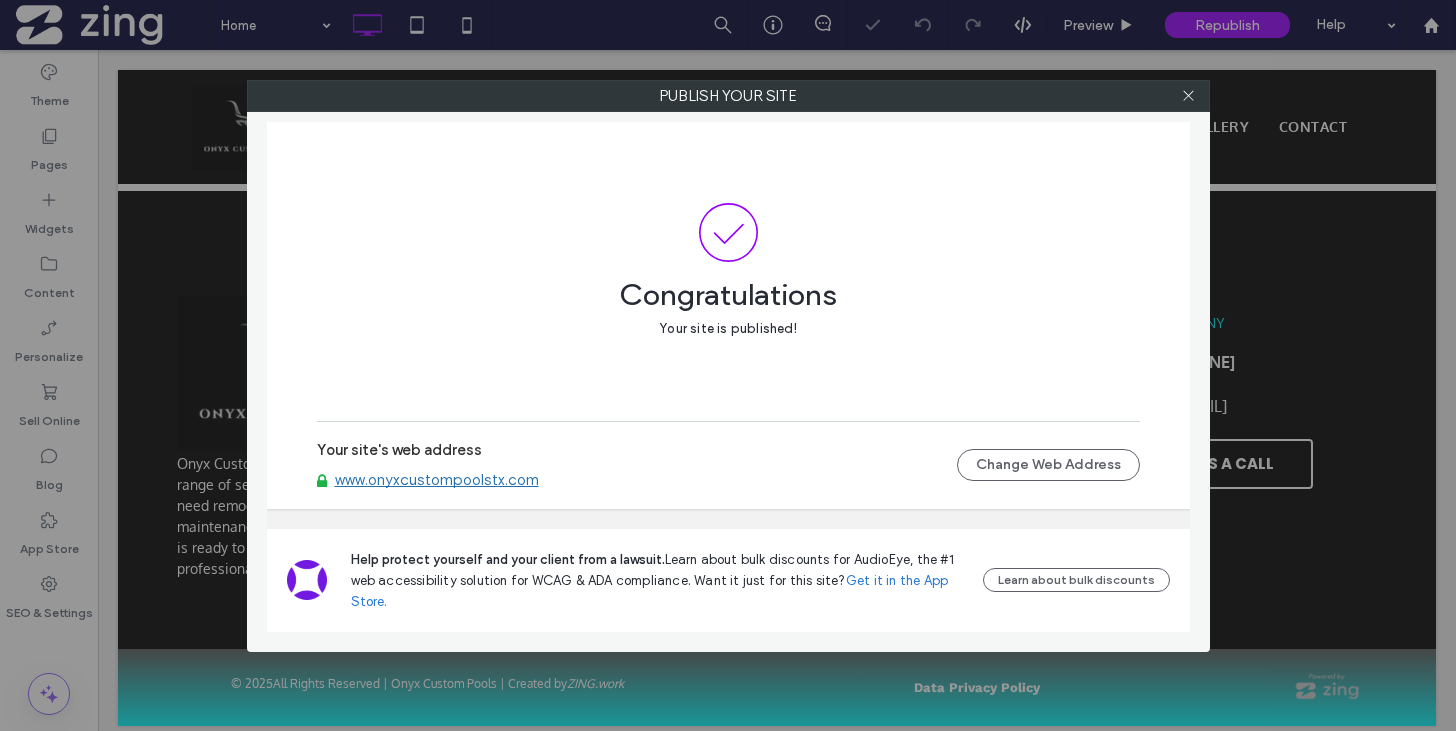 click on "www.onyxcustompoolstx.com" at bounding box center [437, 480] 